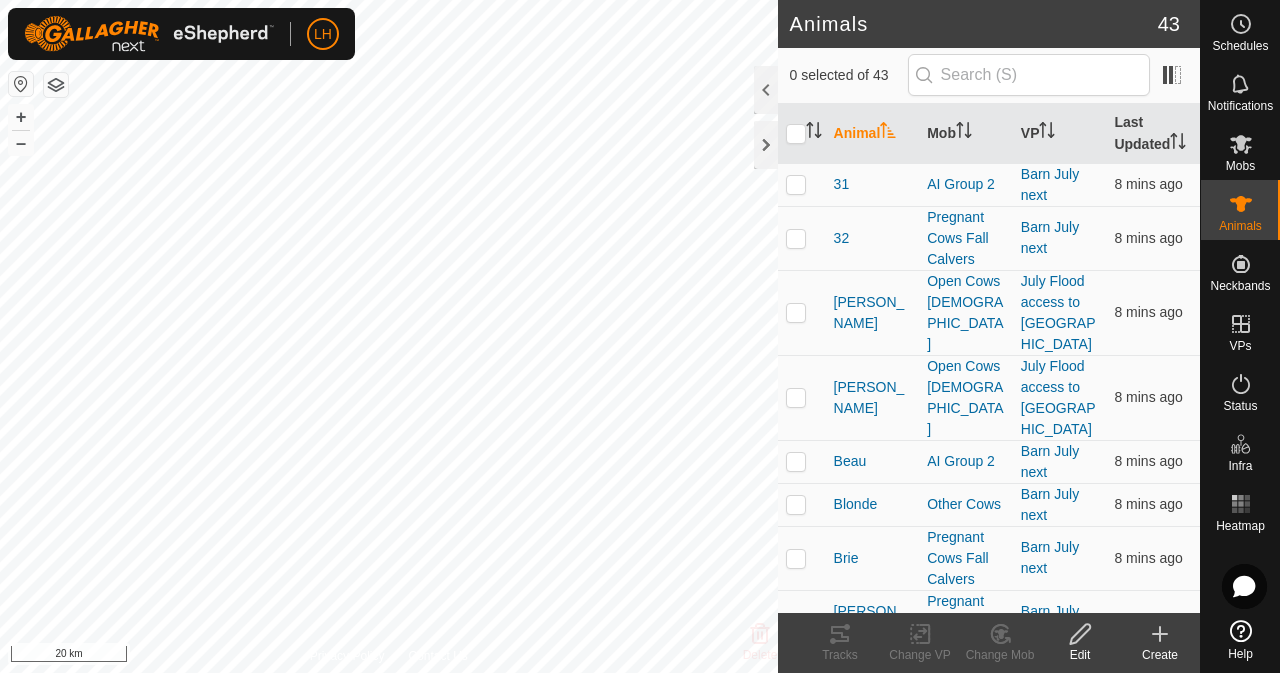 scroll, scrollTop: 0, scrollLeft: 0, axis: both 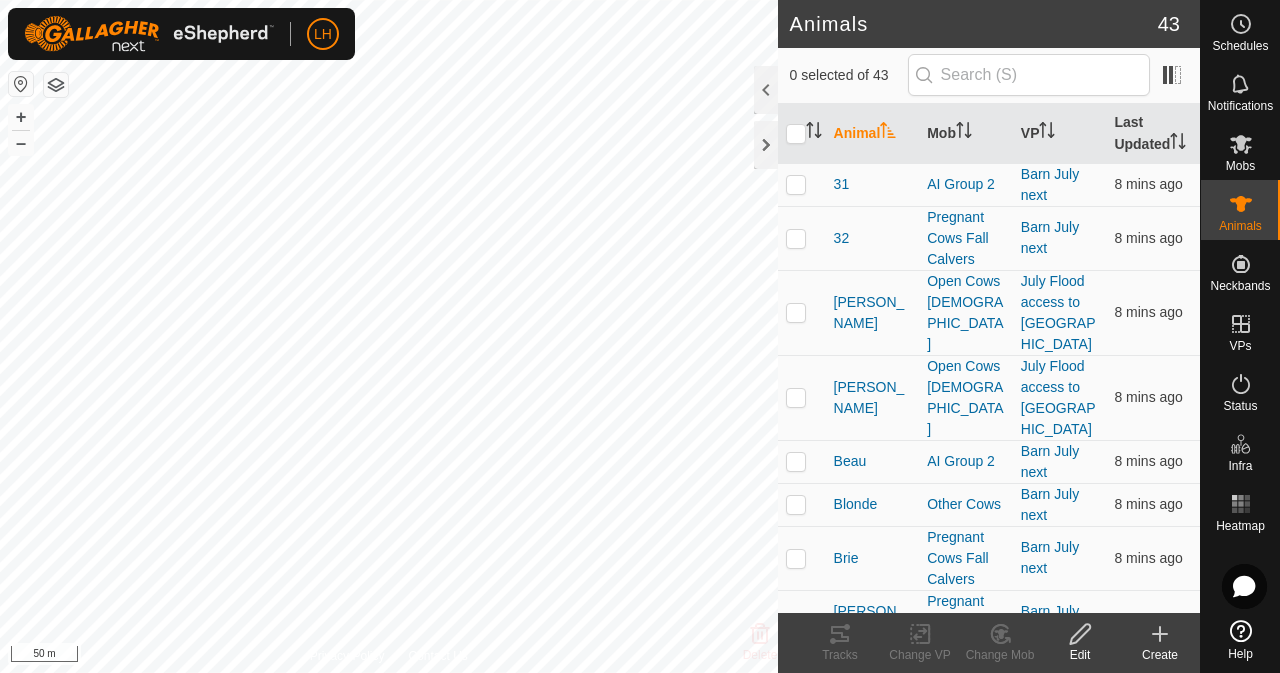 click 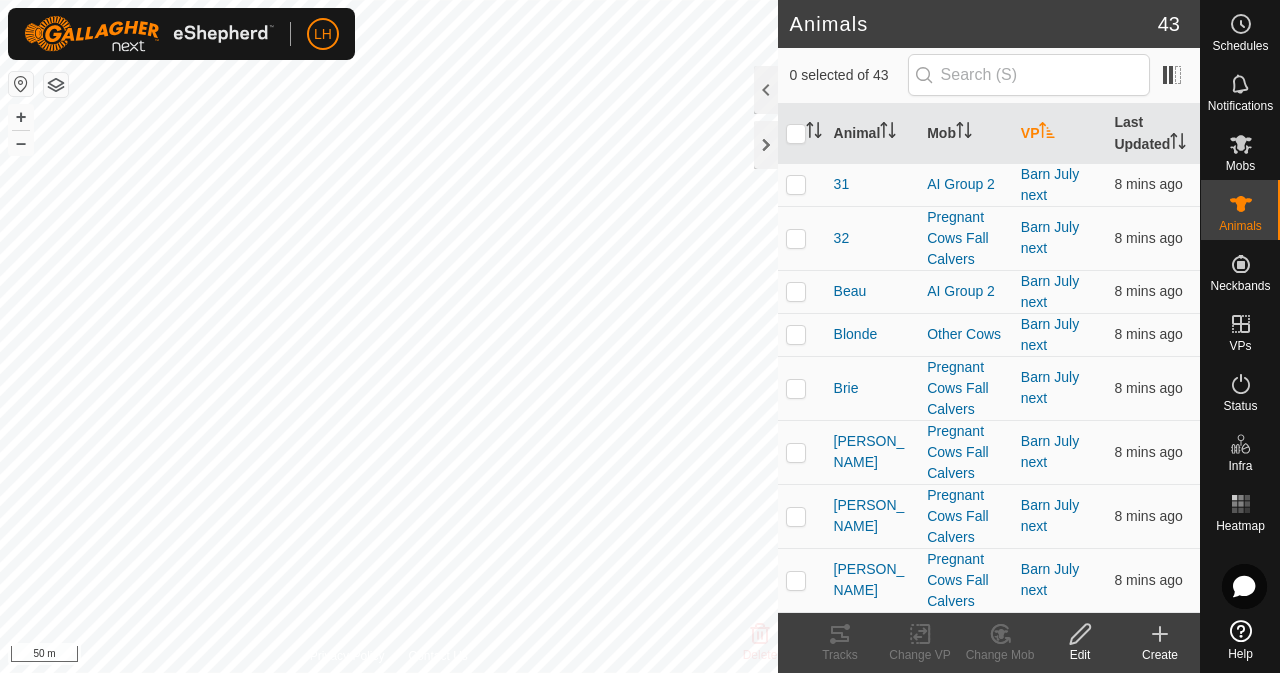 click 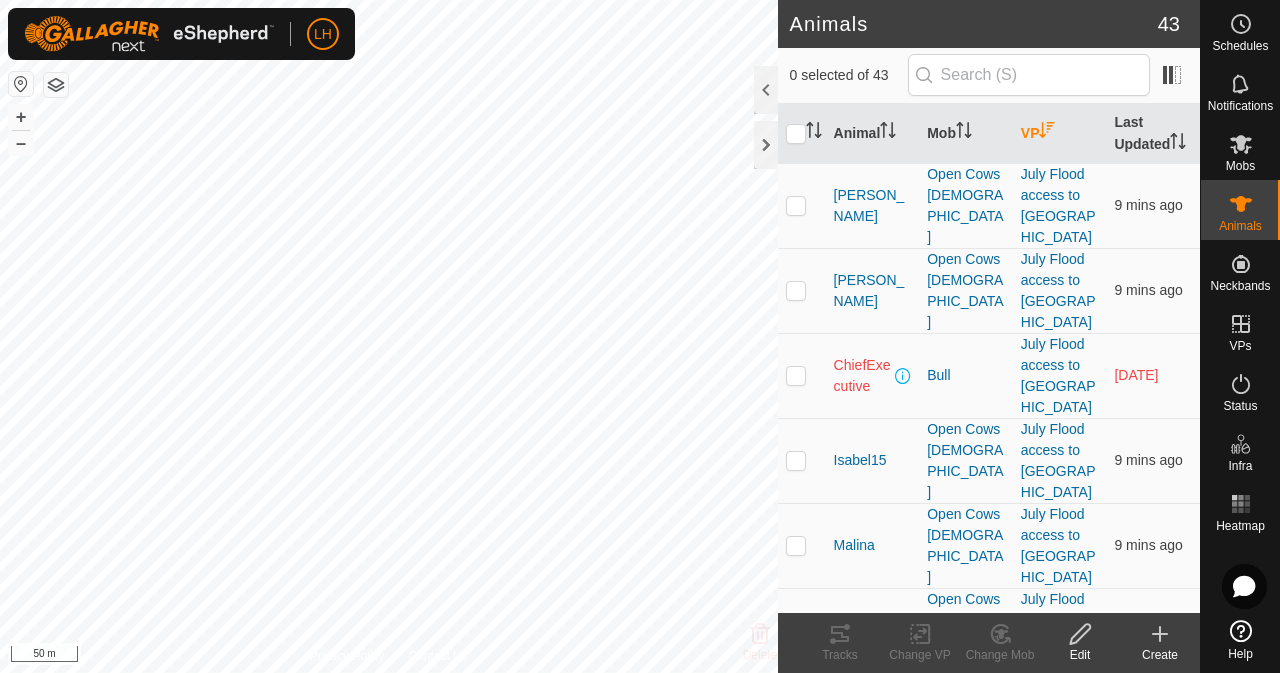 click at bounding box center [796, 205] 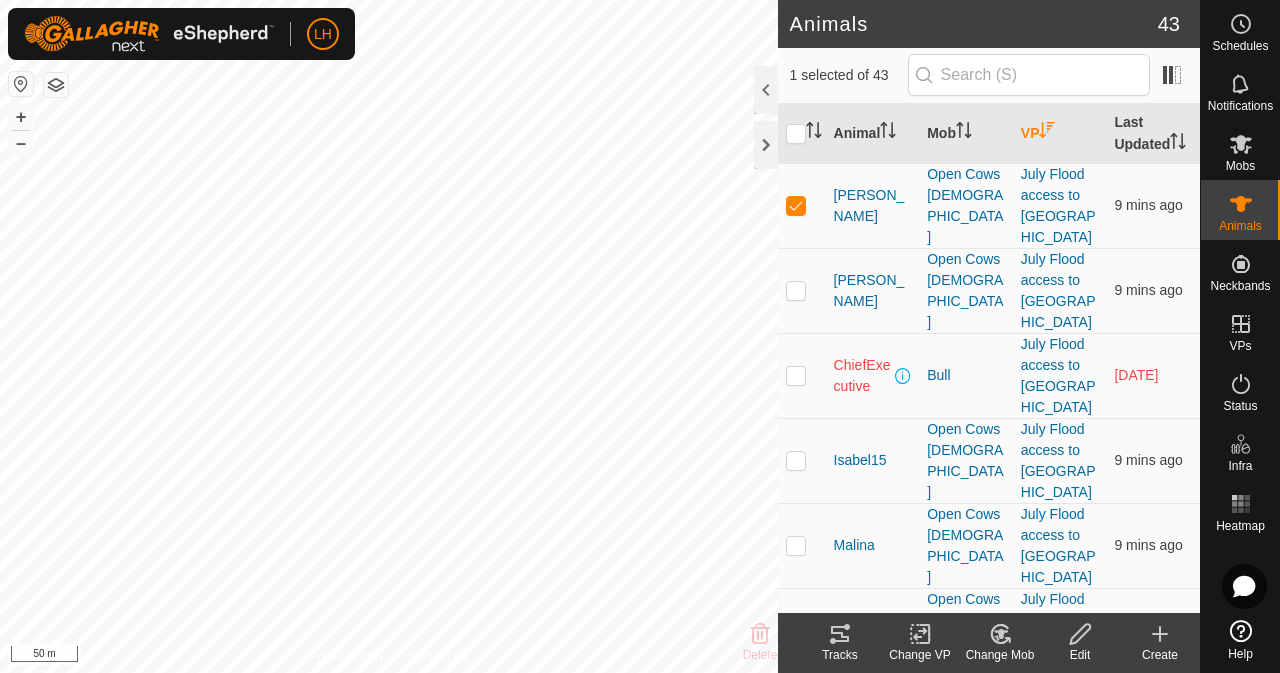 click at bounding box center [802, 290] 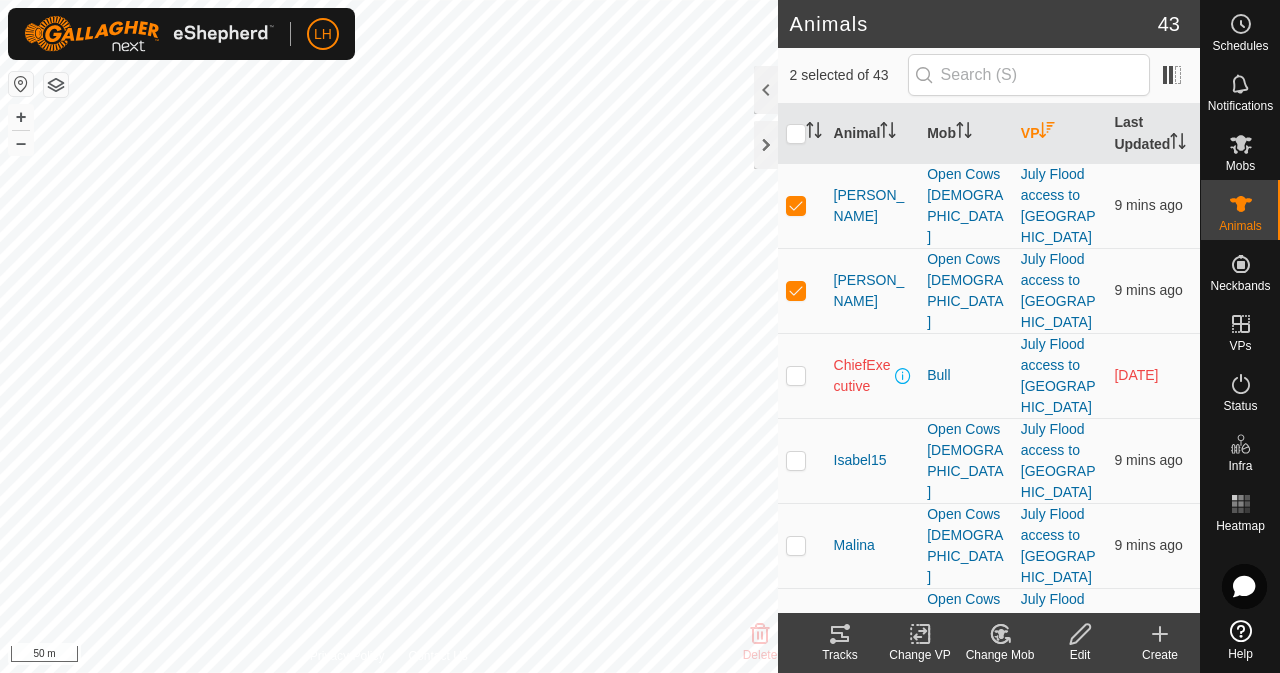 drag, startPoint x: 798, startPoint y: 401, endPoint x: 802, endPoint y: 429, distance: 28.284271 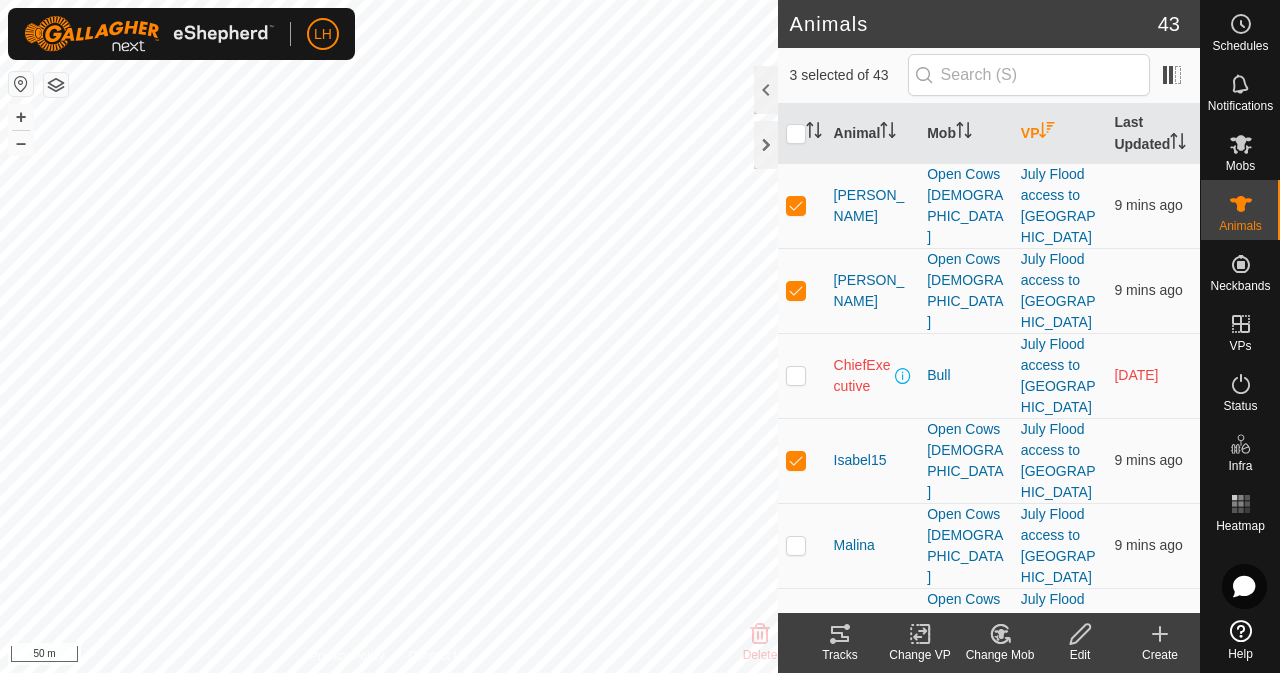 click at bounding box center (796, 545) 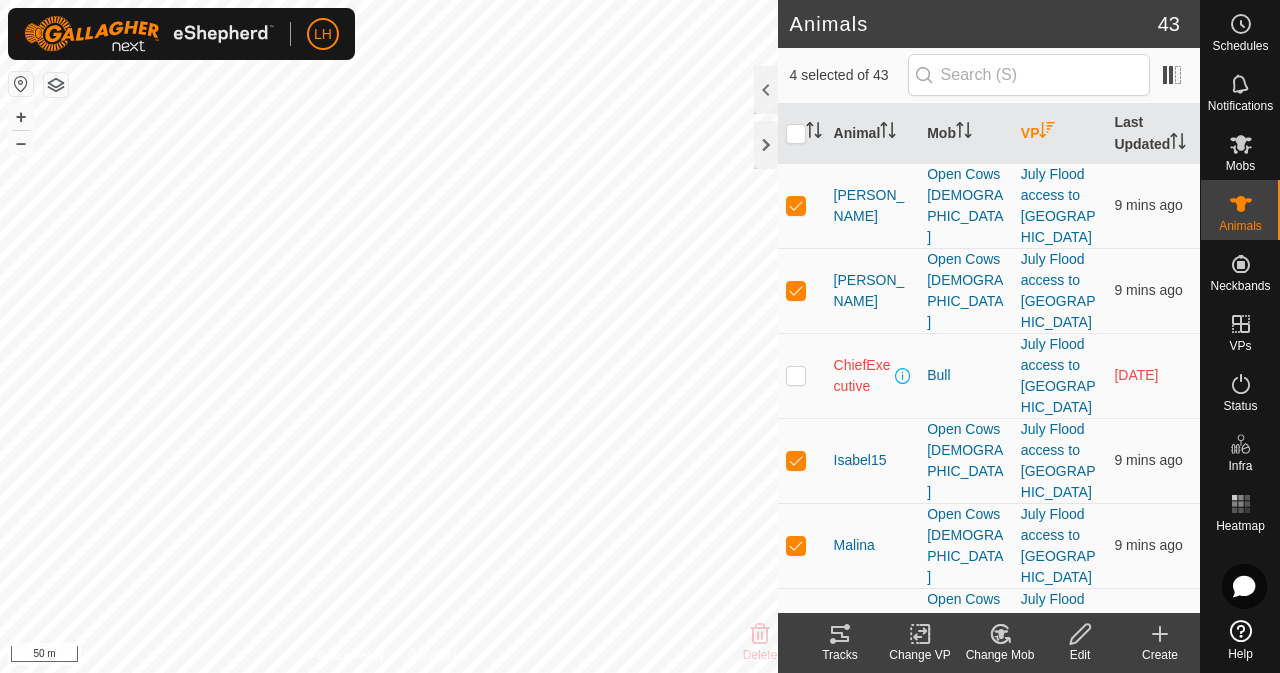 drag, startPoint x: 806, startPoint y: 528, endPoint x: 792, endPoint y: 555, distance: 30.413813 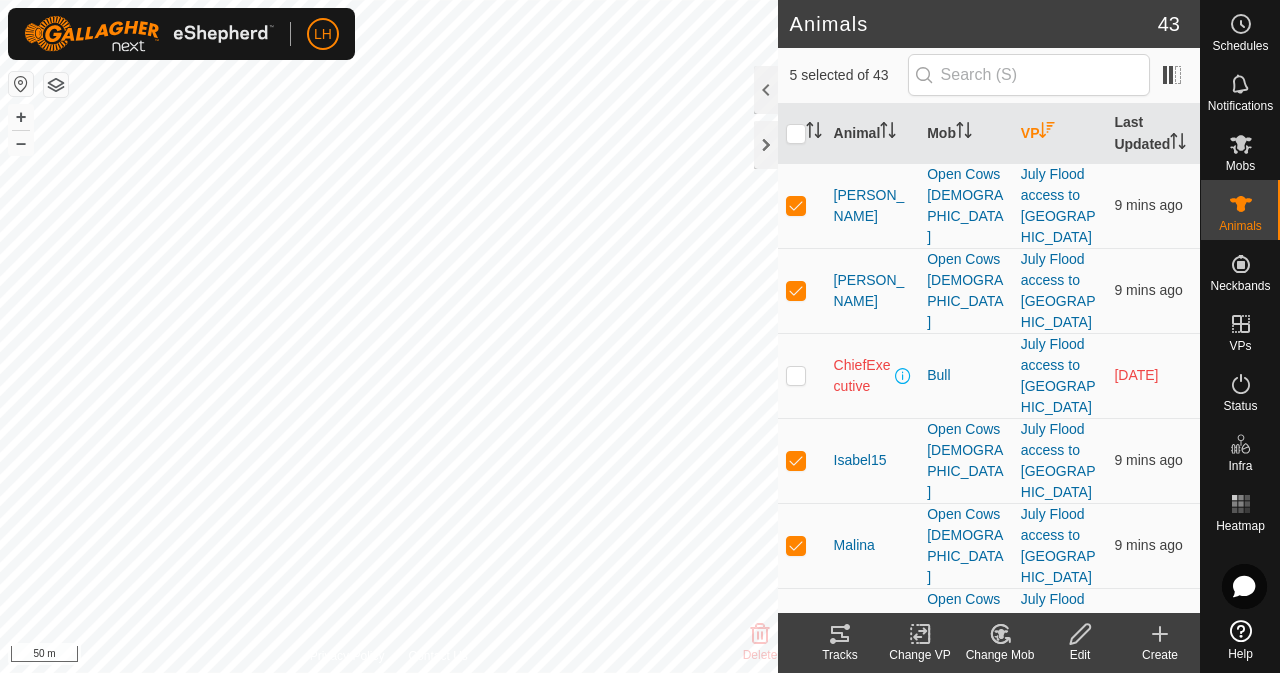 click at bounding box center (796, 715) 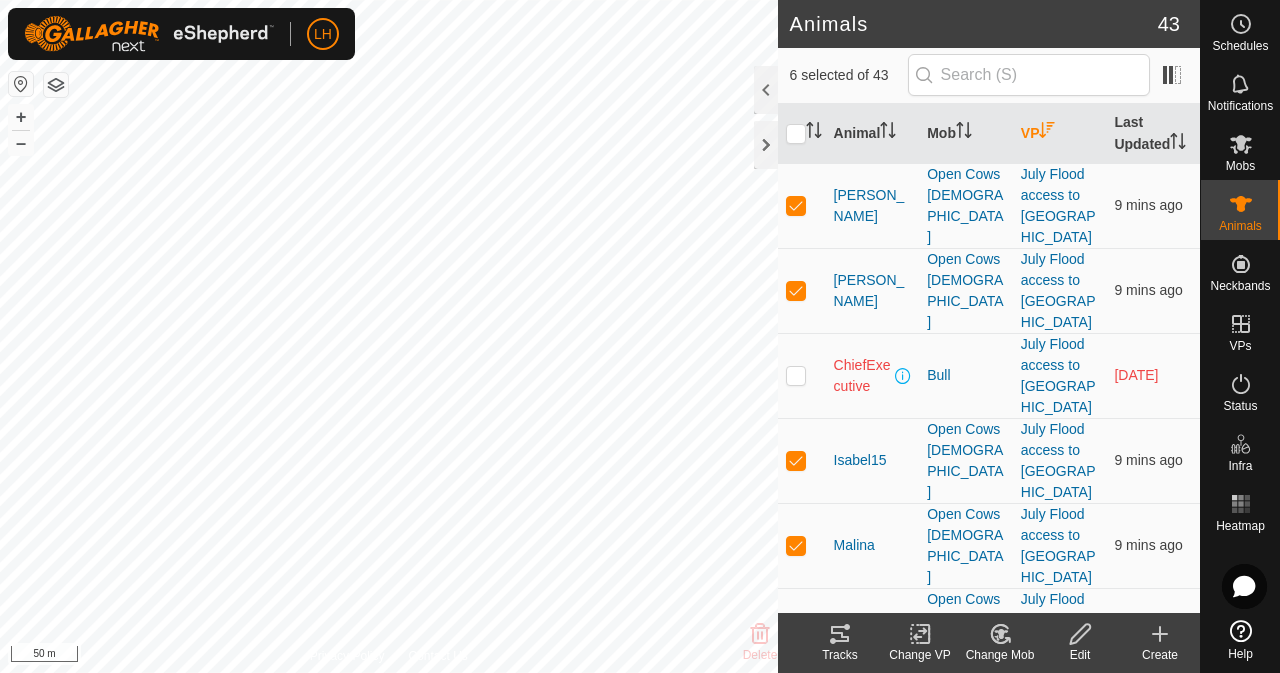 click 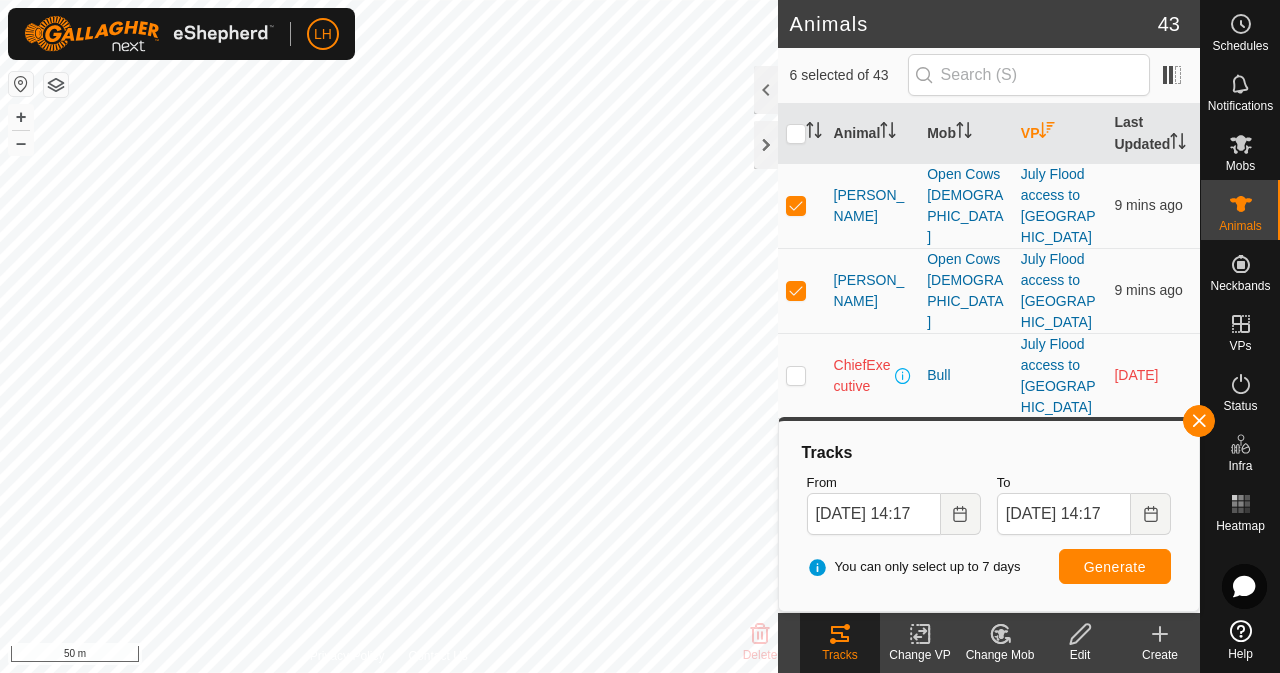 click at bounding box center (1199, 421) 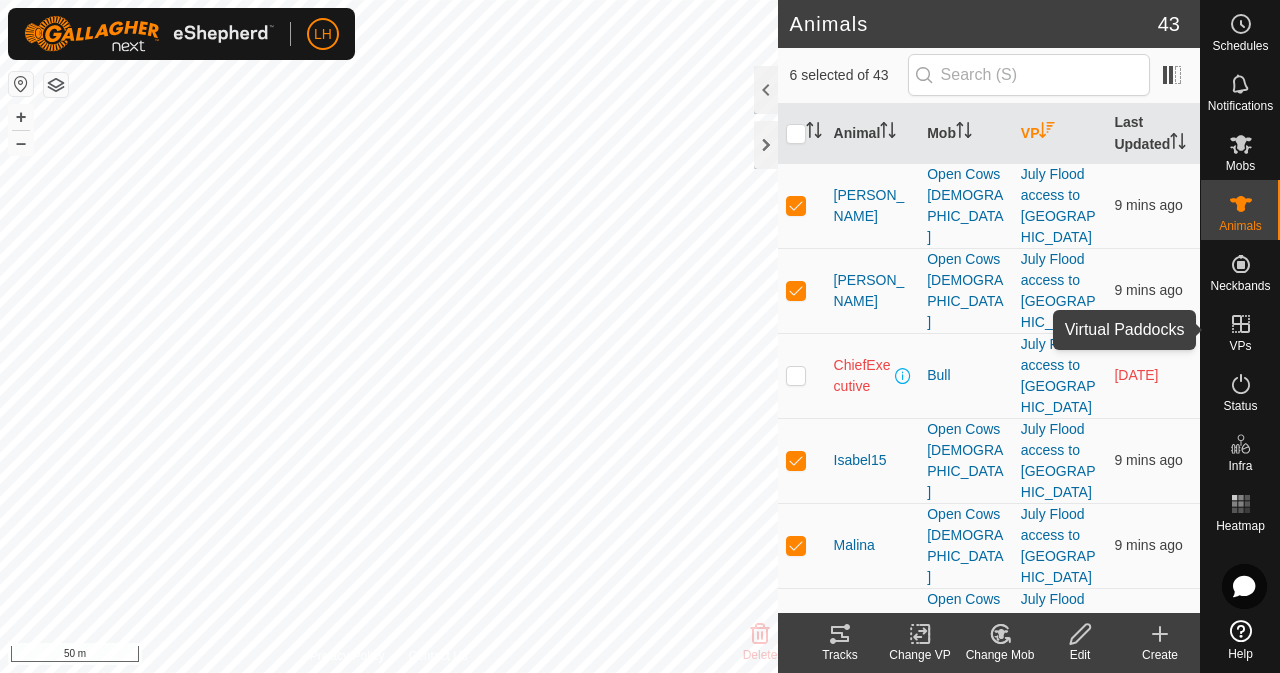 click at bounding box center [1241, 324] 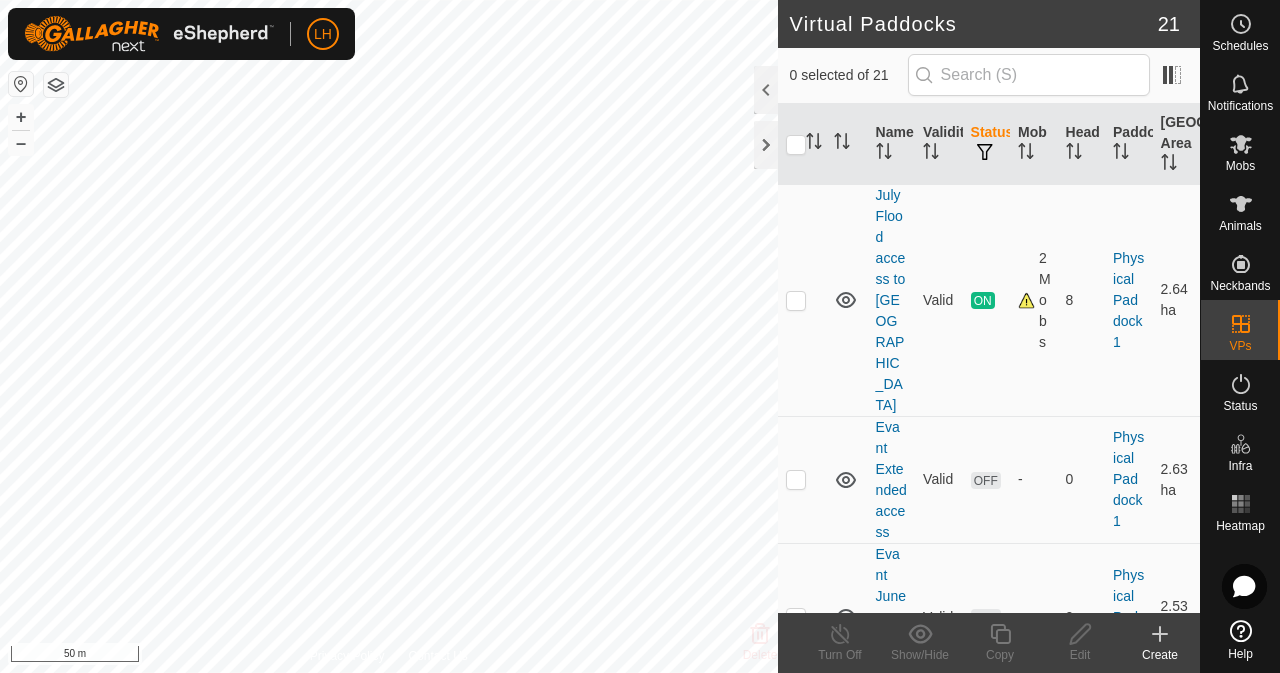 scroll, scrollTop: 254, scrollLeft: 0, axis: vertical 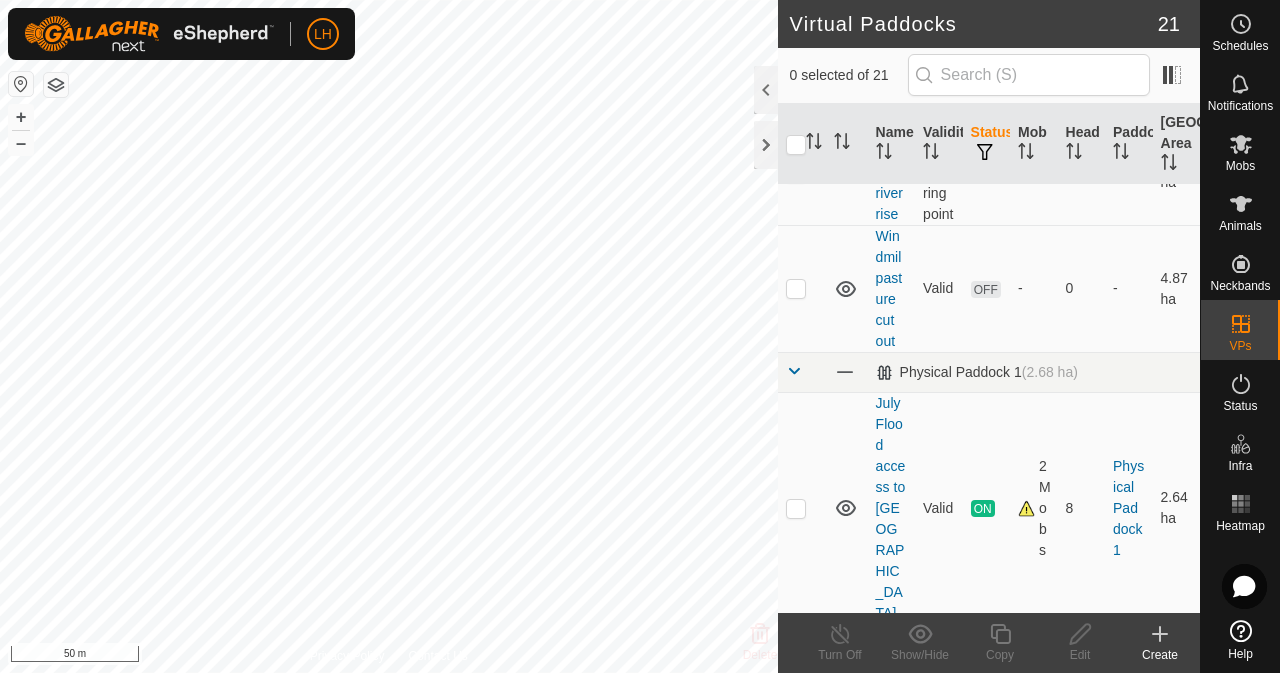 click at bounding box center (796, 509) 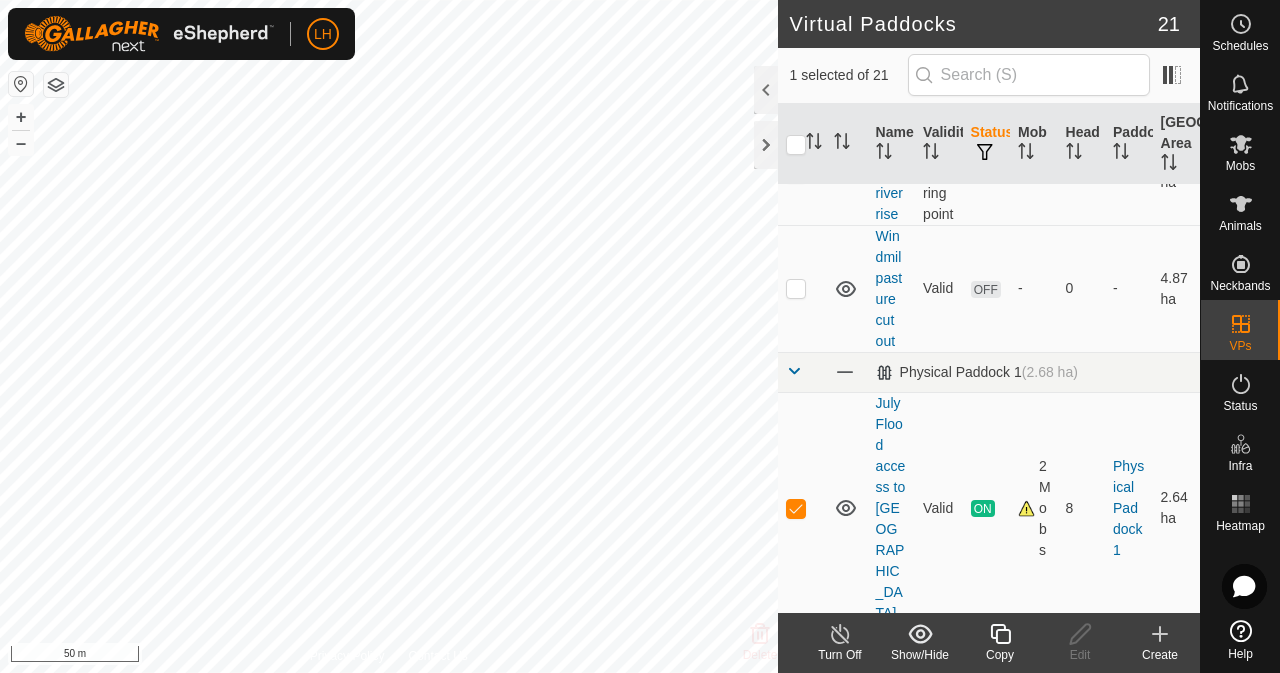 click 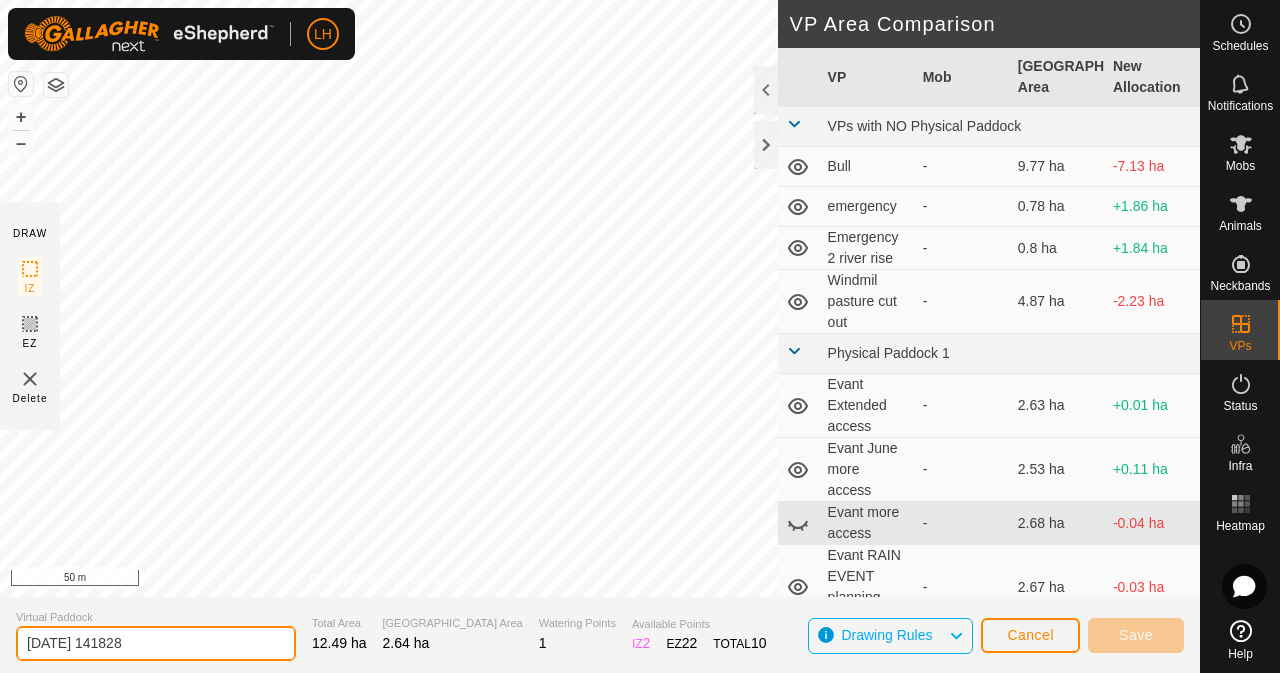 drag, startPoint x: 244, startPoint y: 639, endPoint x: 0, endPoint y: 611, distance: 245.6013 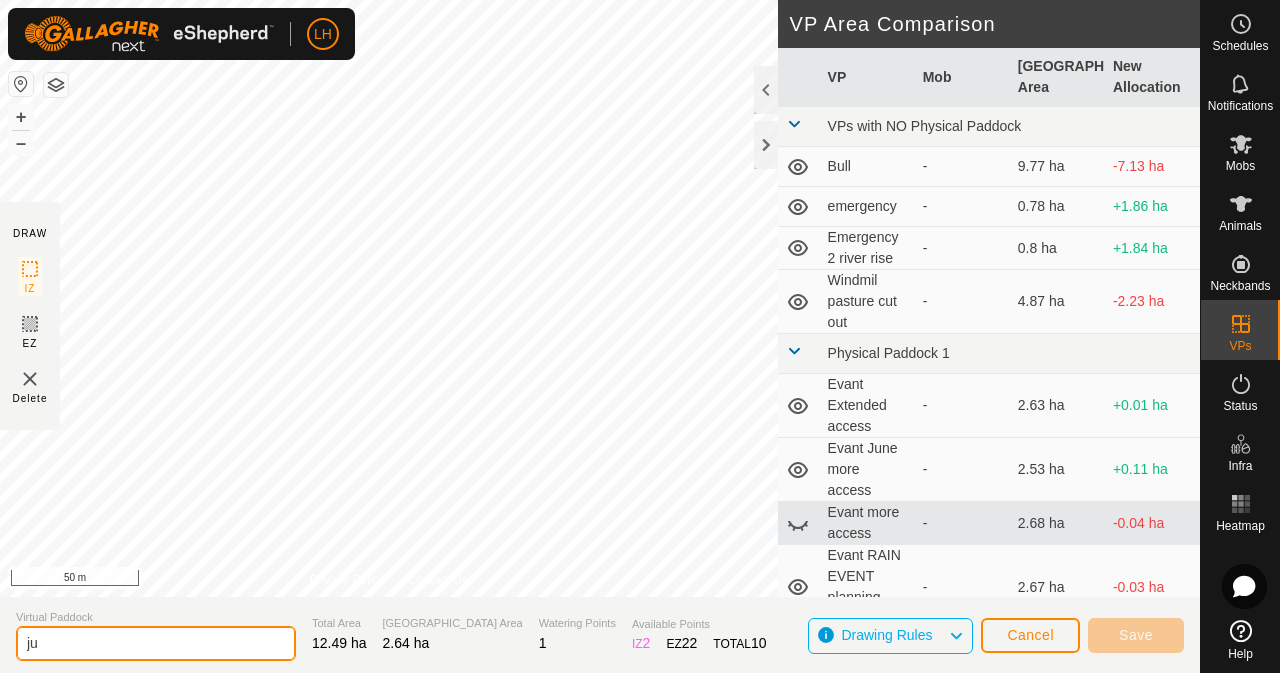 type on "j" 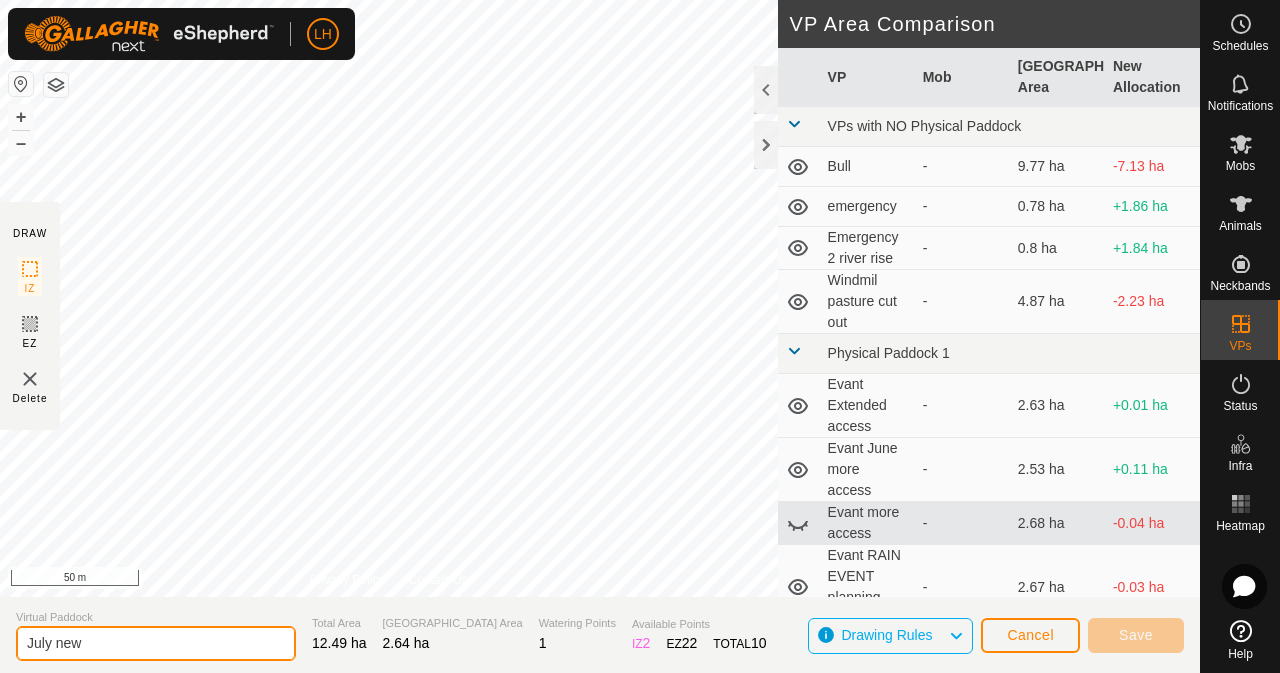 type on "July new" 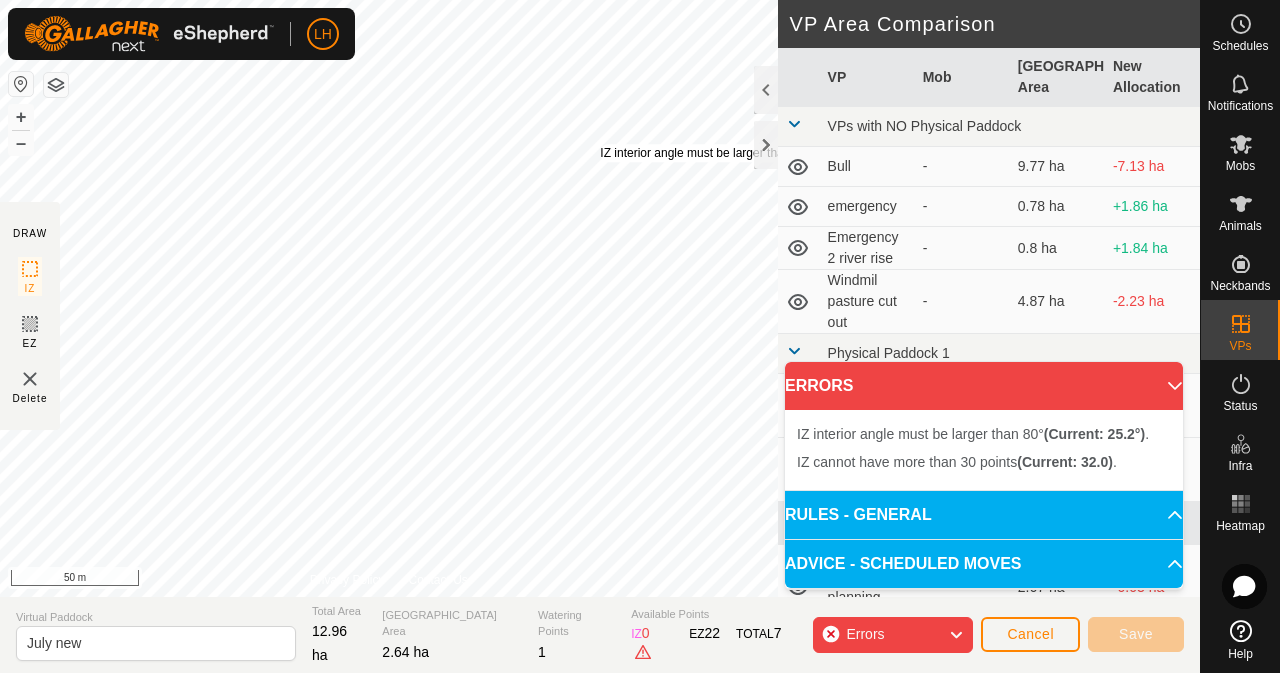 drag, startPoint x: 604, startPoint y: 158, endPoint x: 600, endPoint y: 144, distance: 14.56022 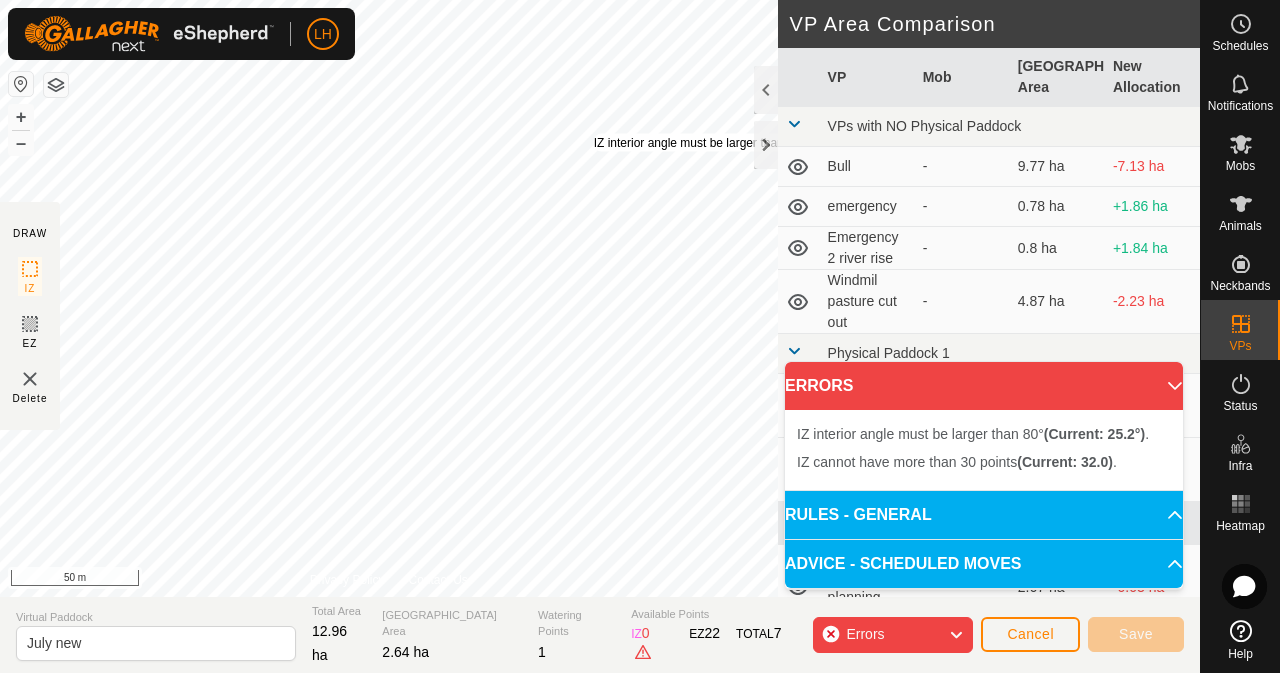 click on "IZ interior angle must be larger than 80°  (Current: 25.2°) ." at bounding box center (745, 143) 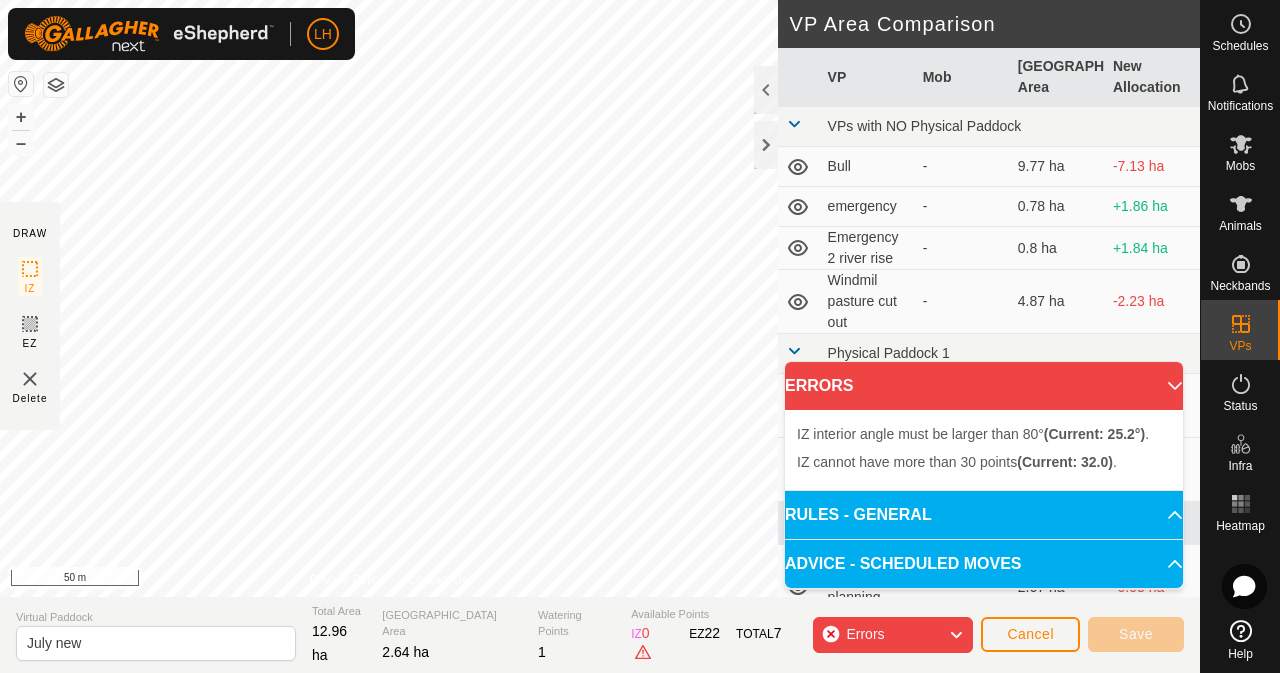 click on "IZ interior angle must be larger than 80°  (Current: 25.2°) . + – ⇧ i 50 m" at bounding box center (389, 298) 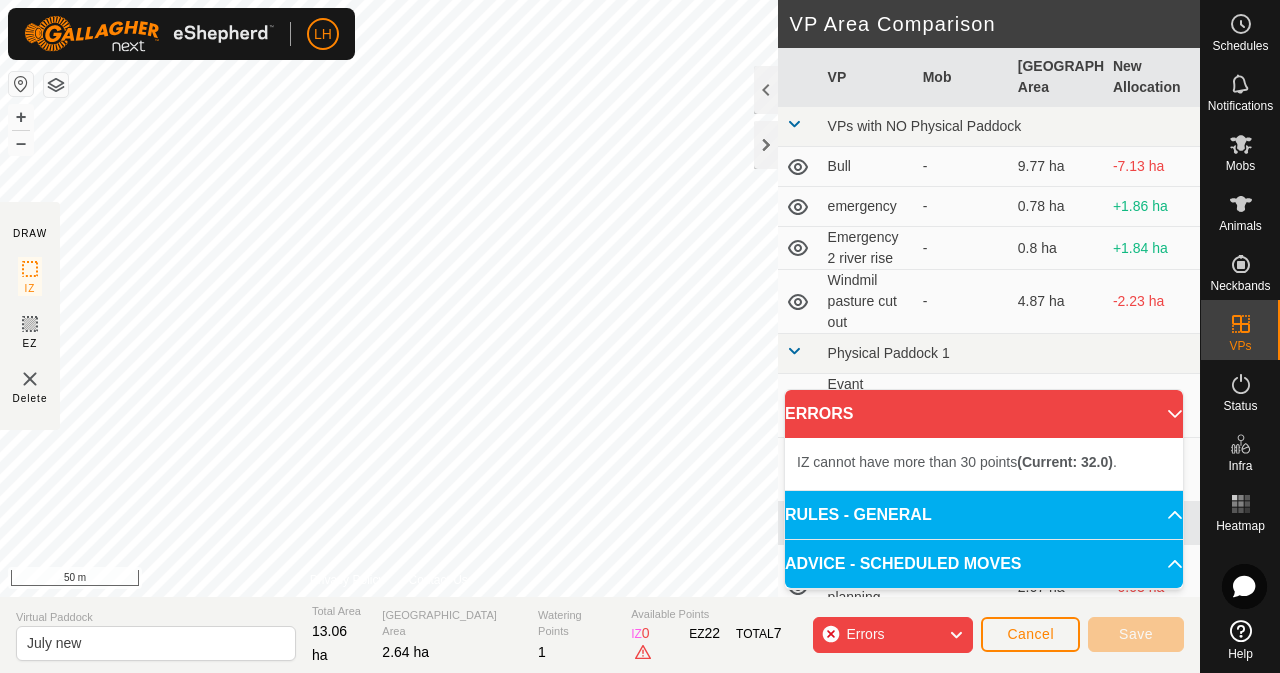 click on "Errors" 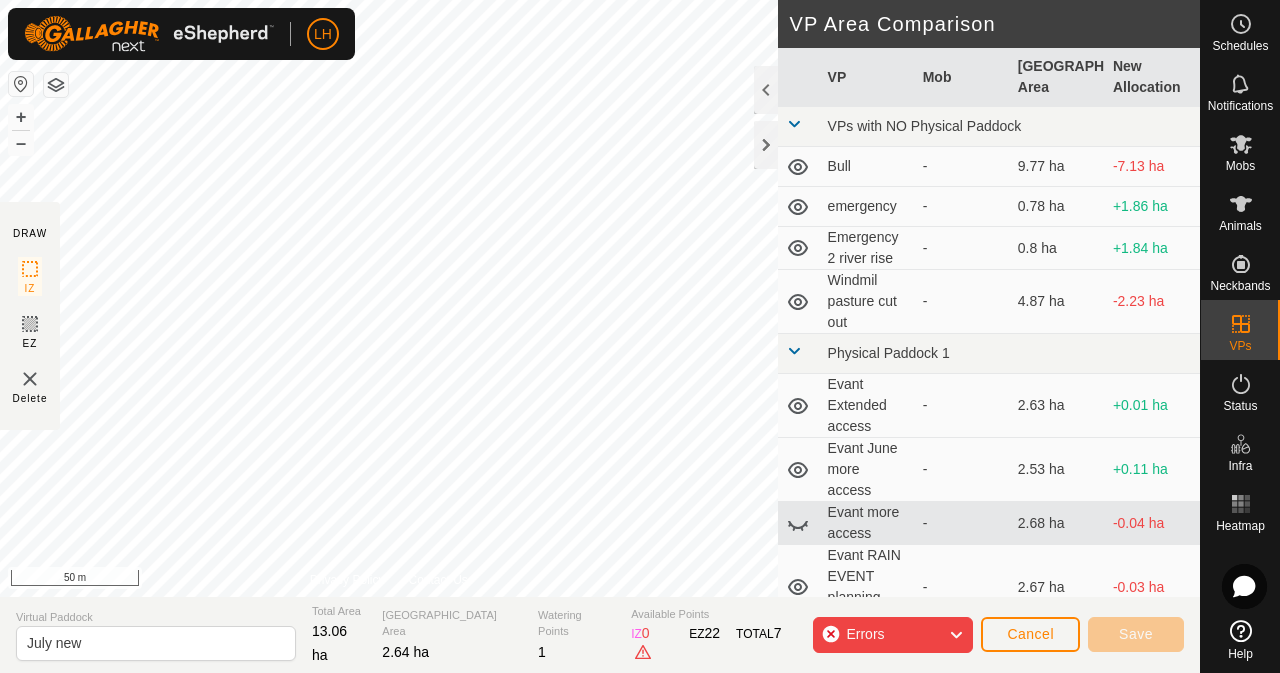 click on "Errors" 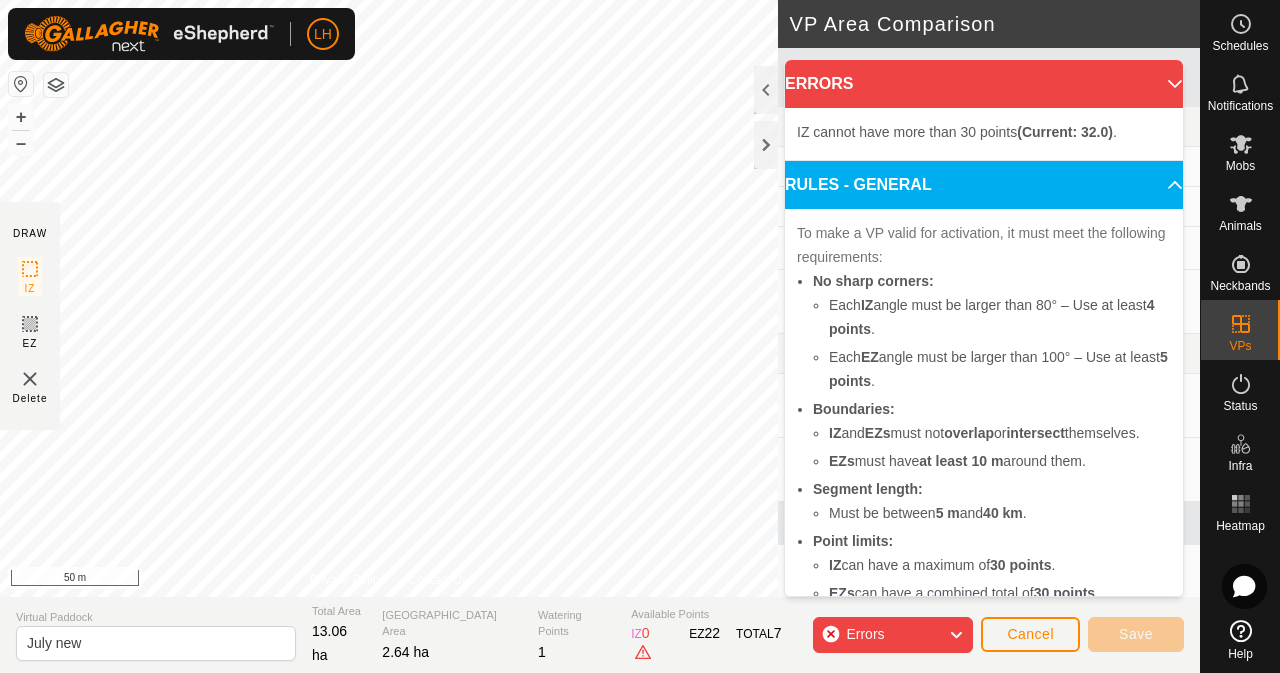 click on "IZ   0" 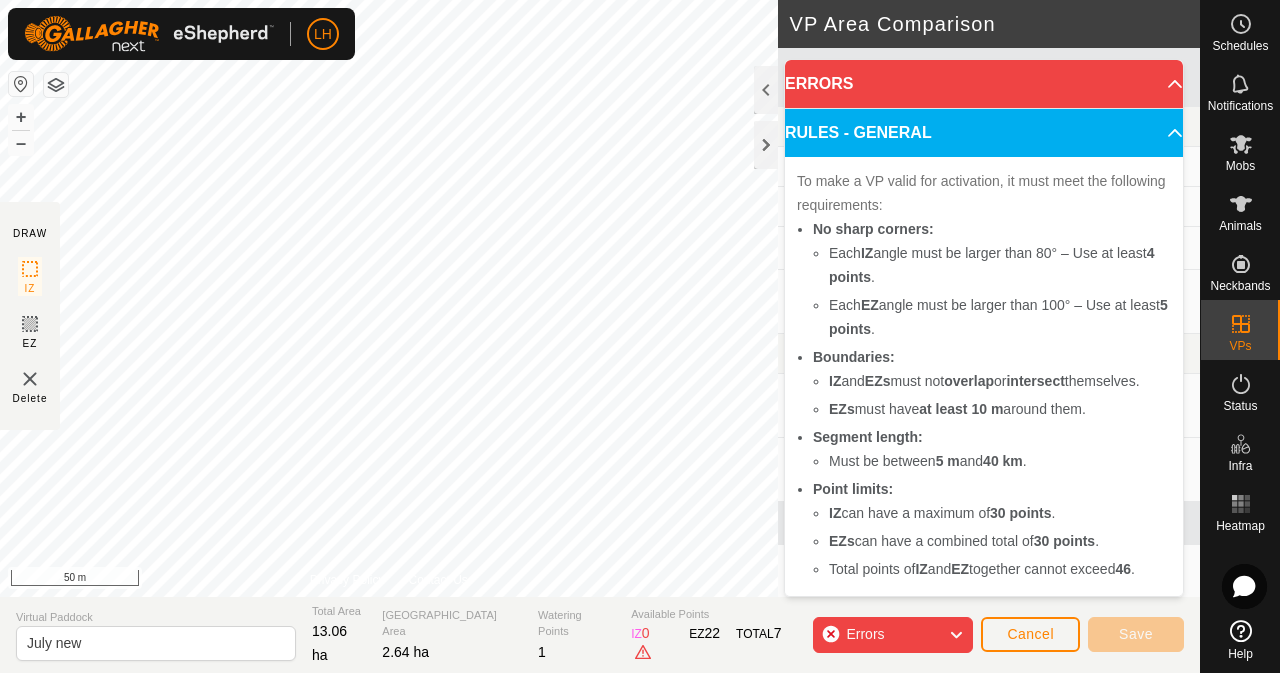 click on "ERRORS" at bounding box center [984, 84] 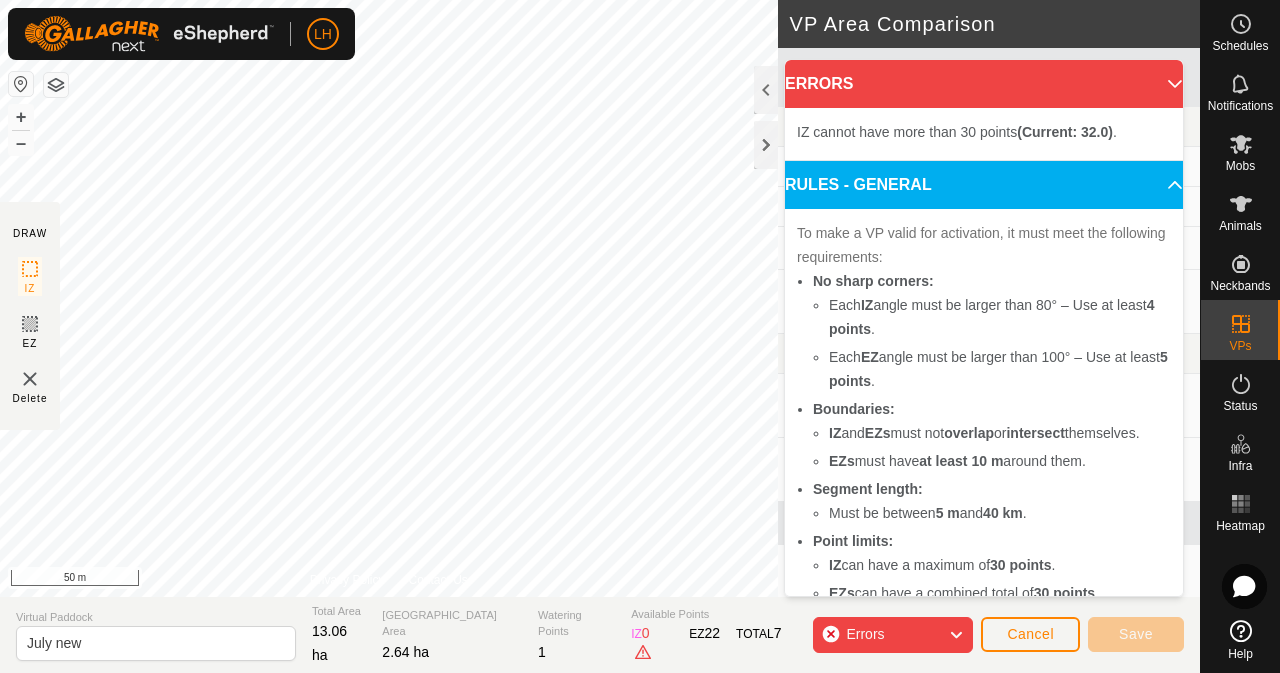 click on "RULES - GENERAL" at bounding box center (984, 185) 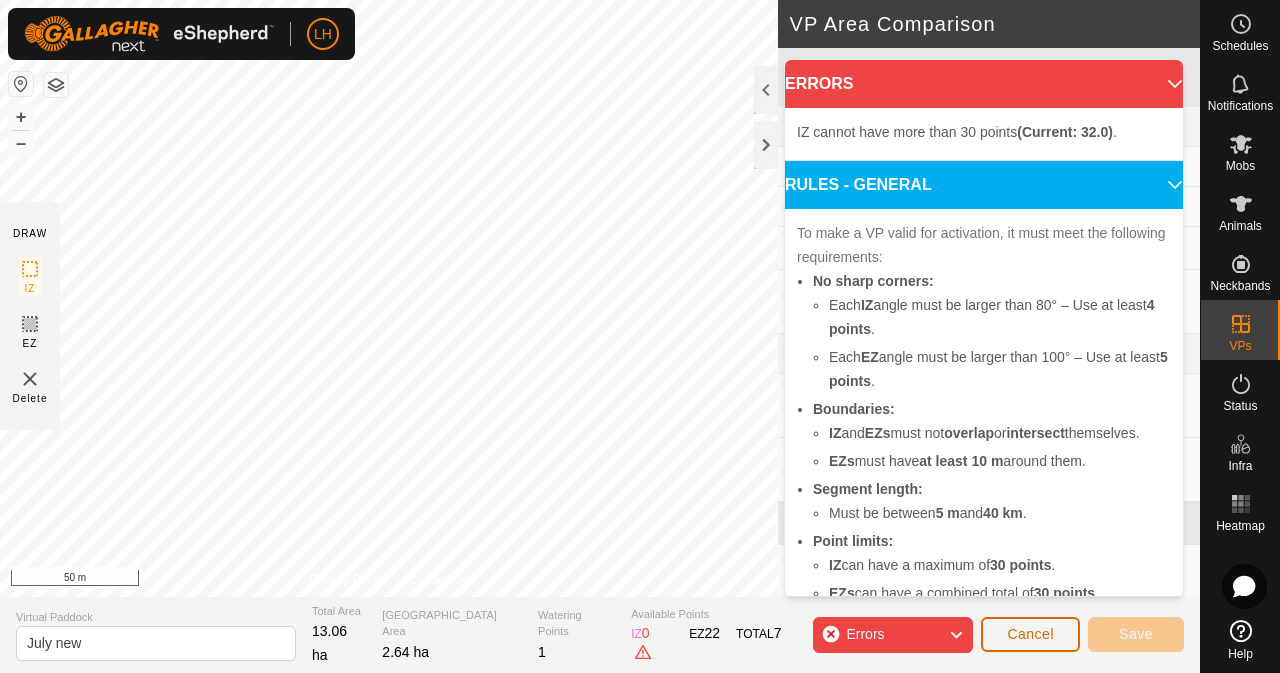 click on "Cancel" 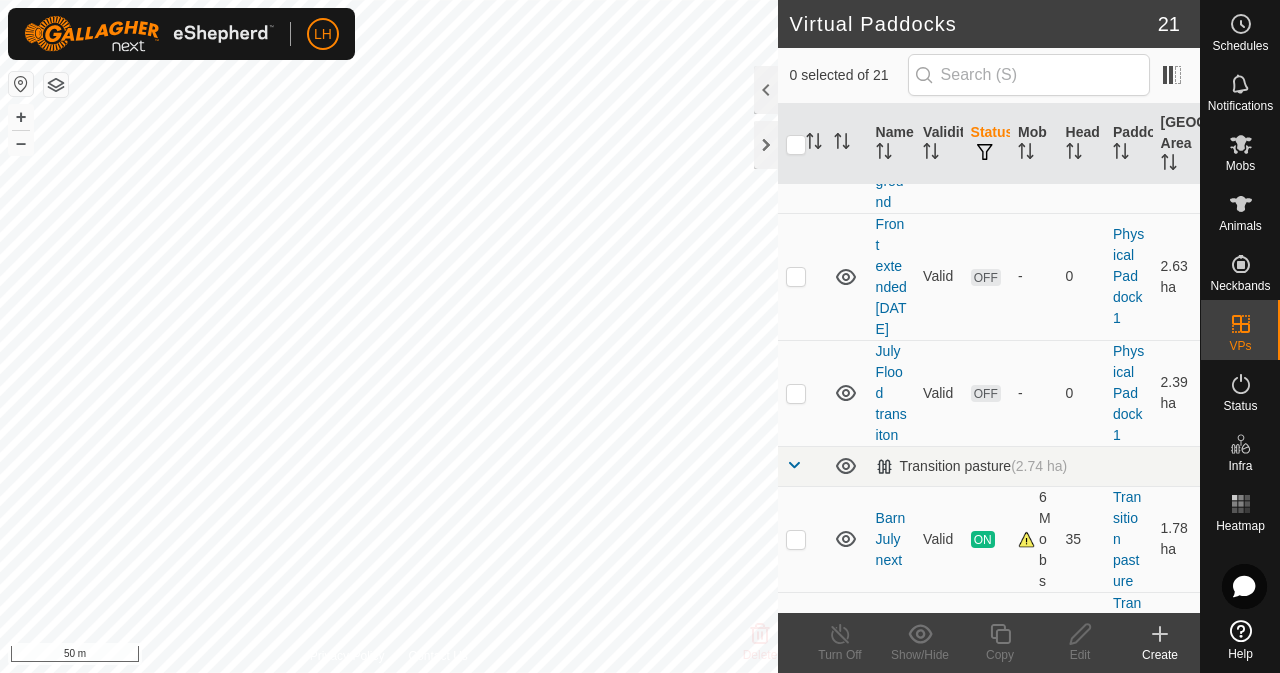scroll, scrollTop: 1300, scrollLeft: 0, axis: vertical 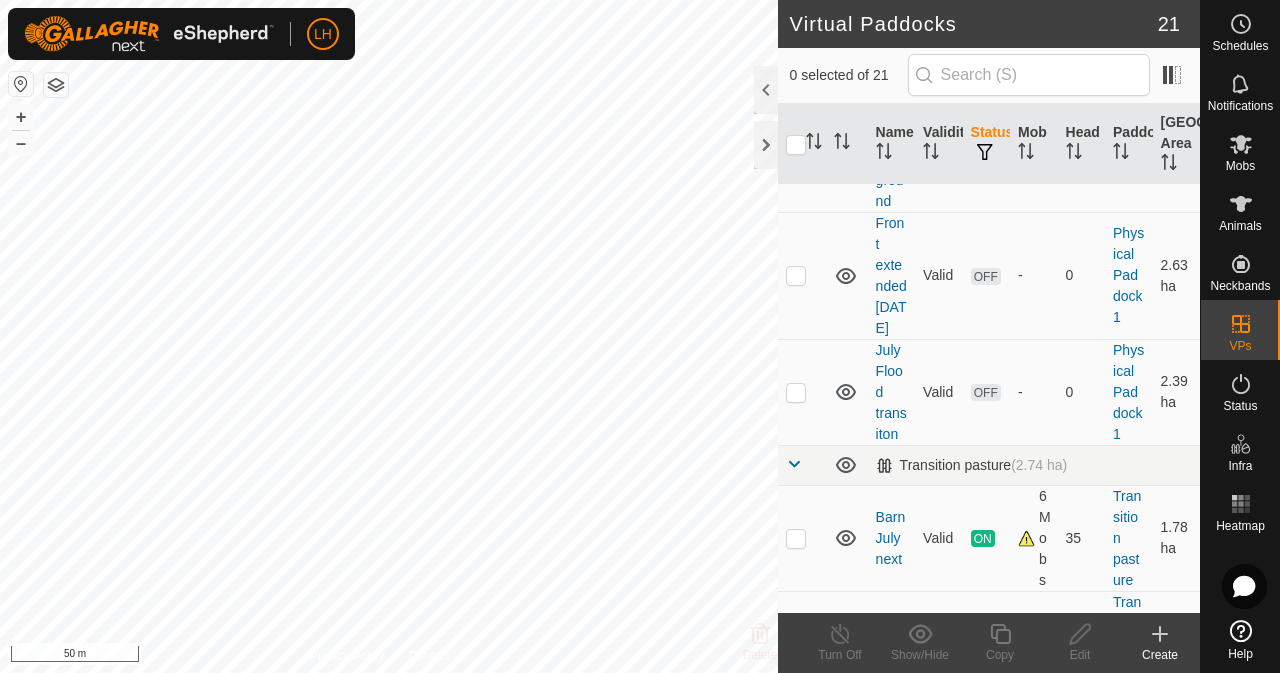 click at bounding box center [796, 393] 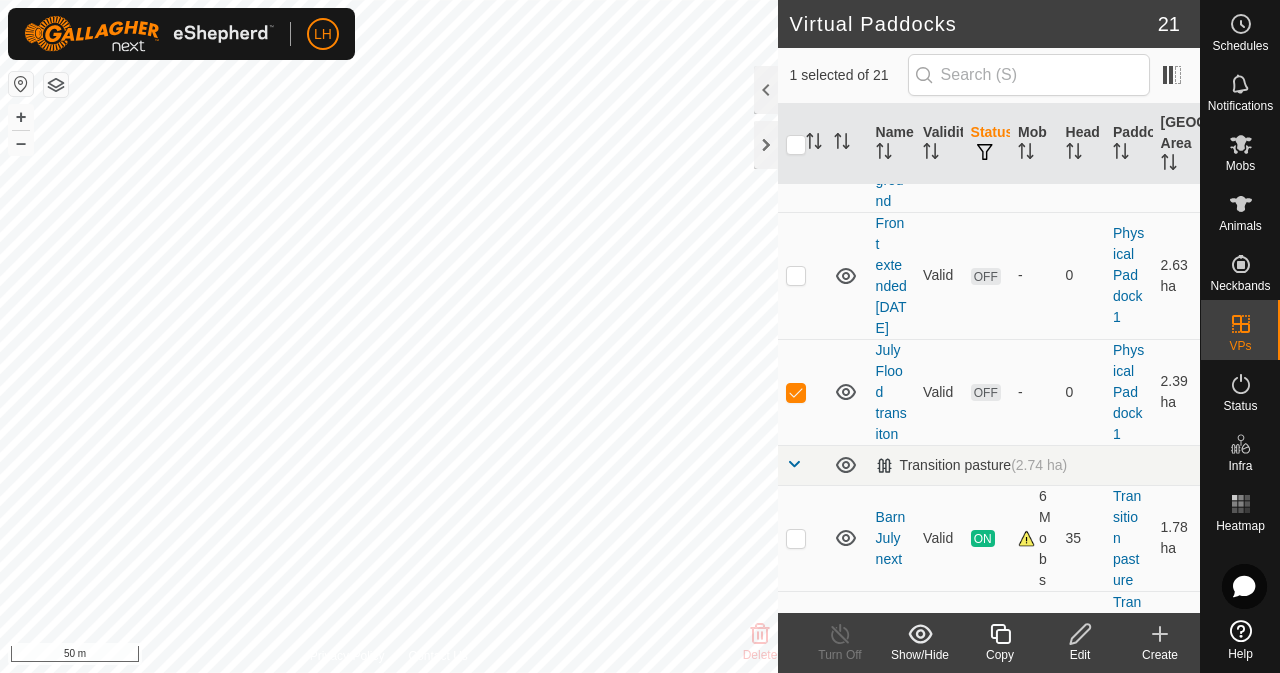 click 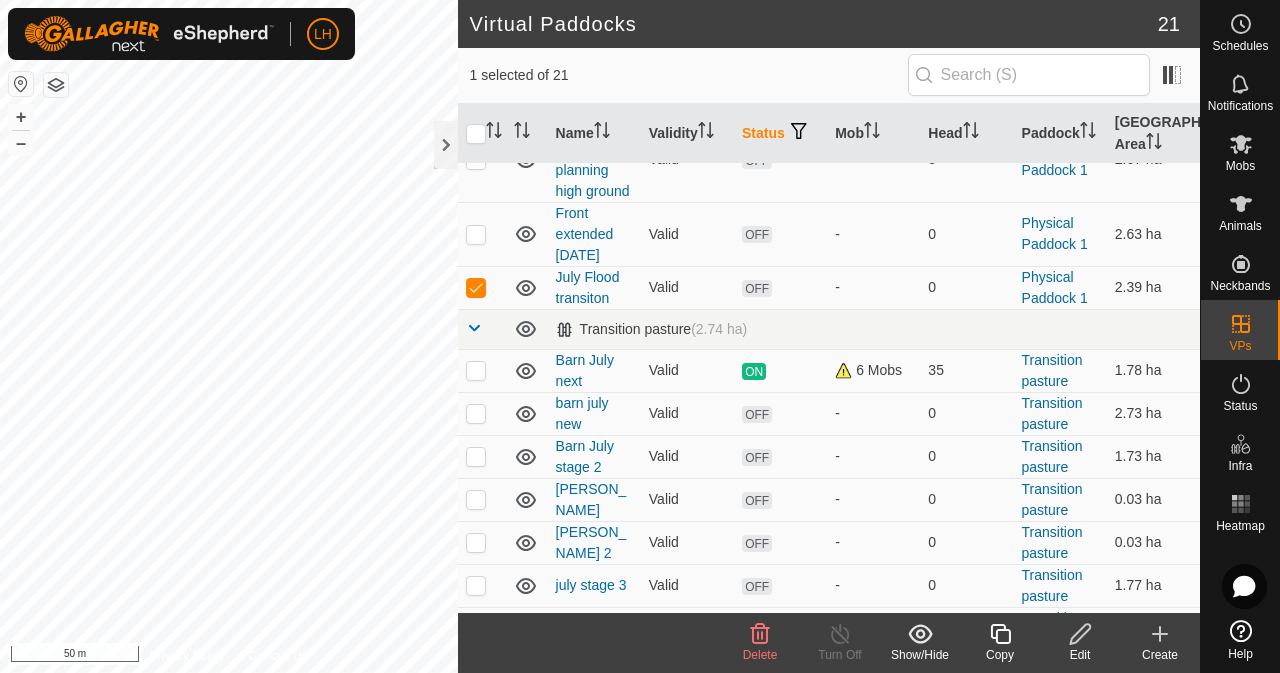 click 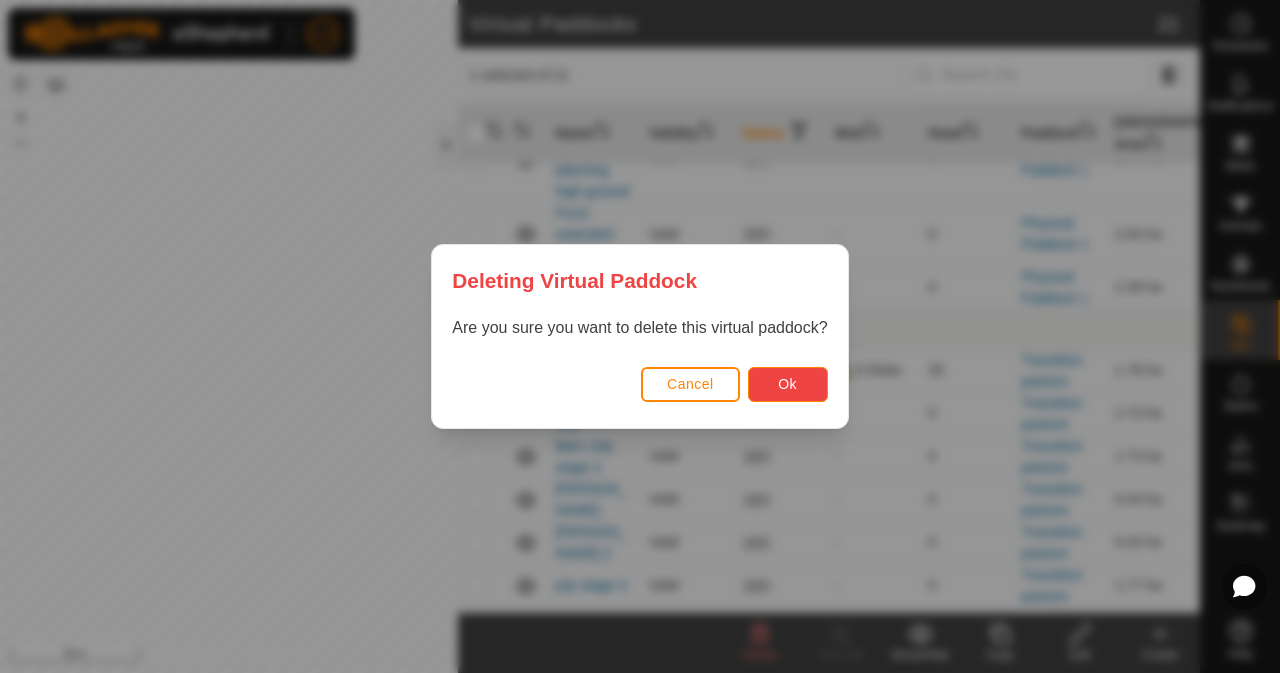 drag, startPoint x: 796, startPoint y: 391, endPoint x: 792, endPoint y: 381, distance: 10.770329 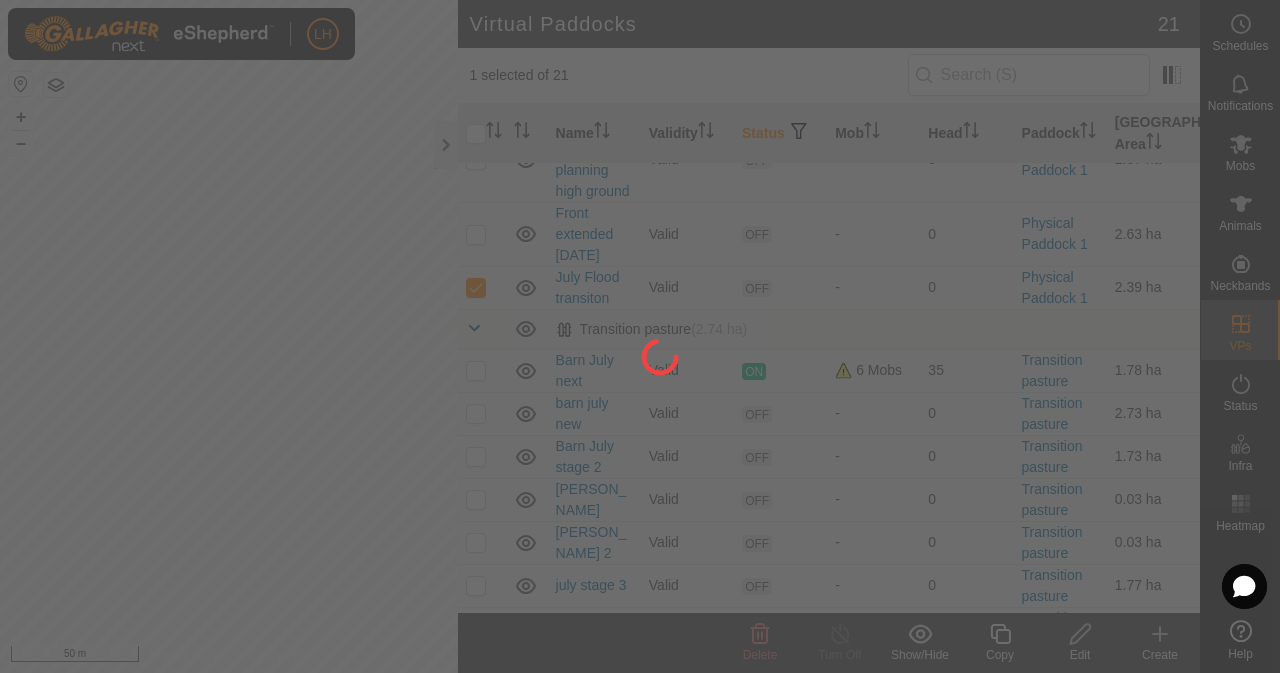checkbox on "false" 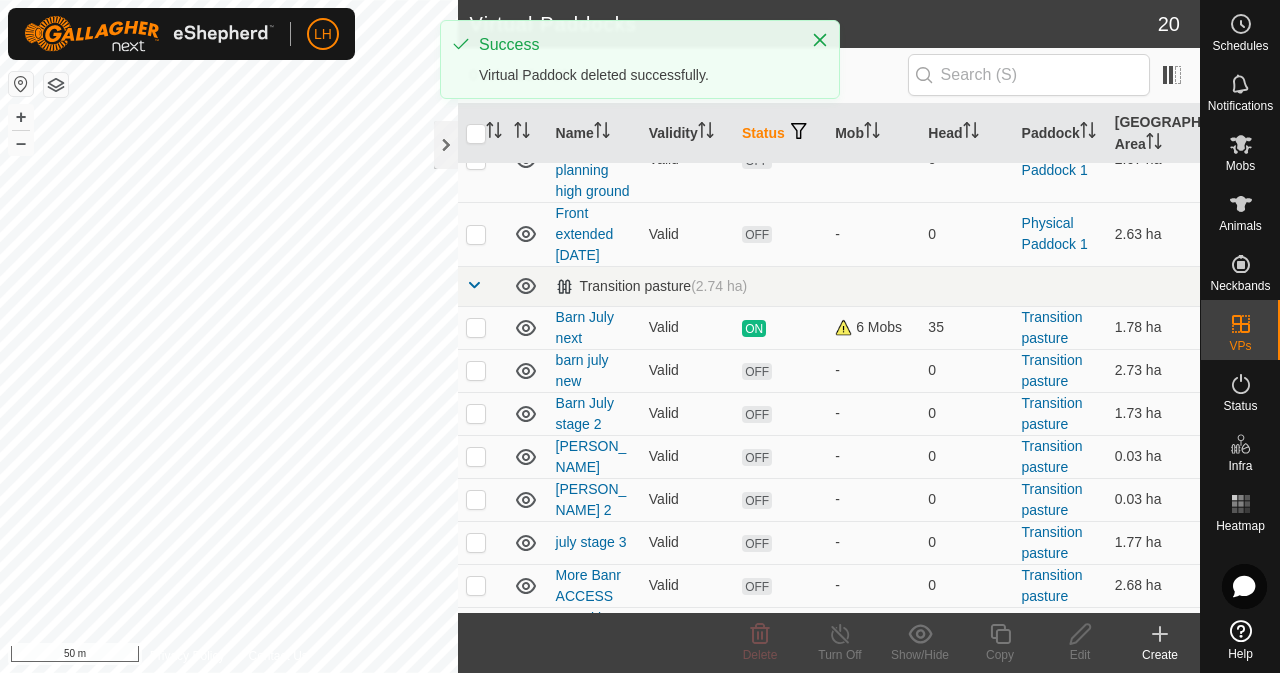 drag, startPoint x: 736, startPoint y: 283, endPoint x: 795, endPoint y: 372, distance: 106.78015 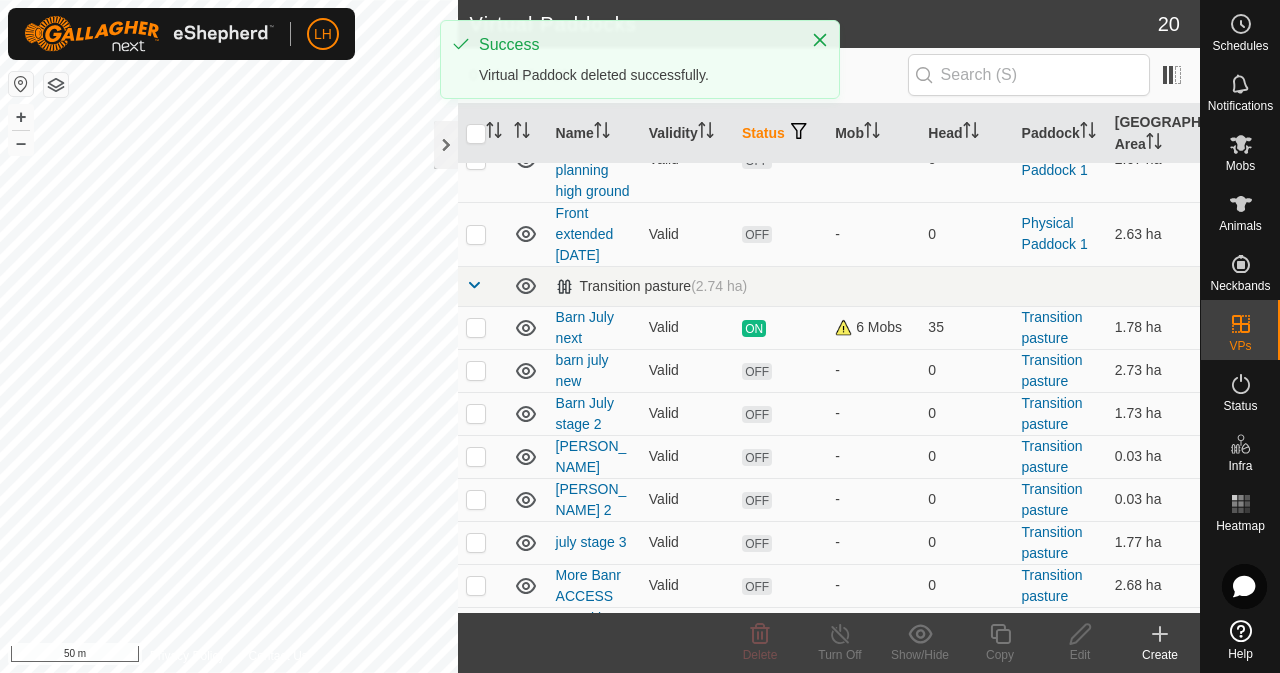 click on "OFF" at bounding box center (780, 499) 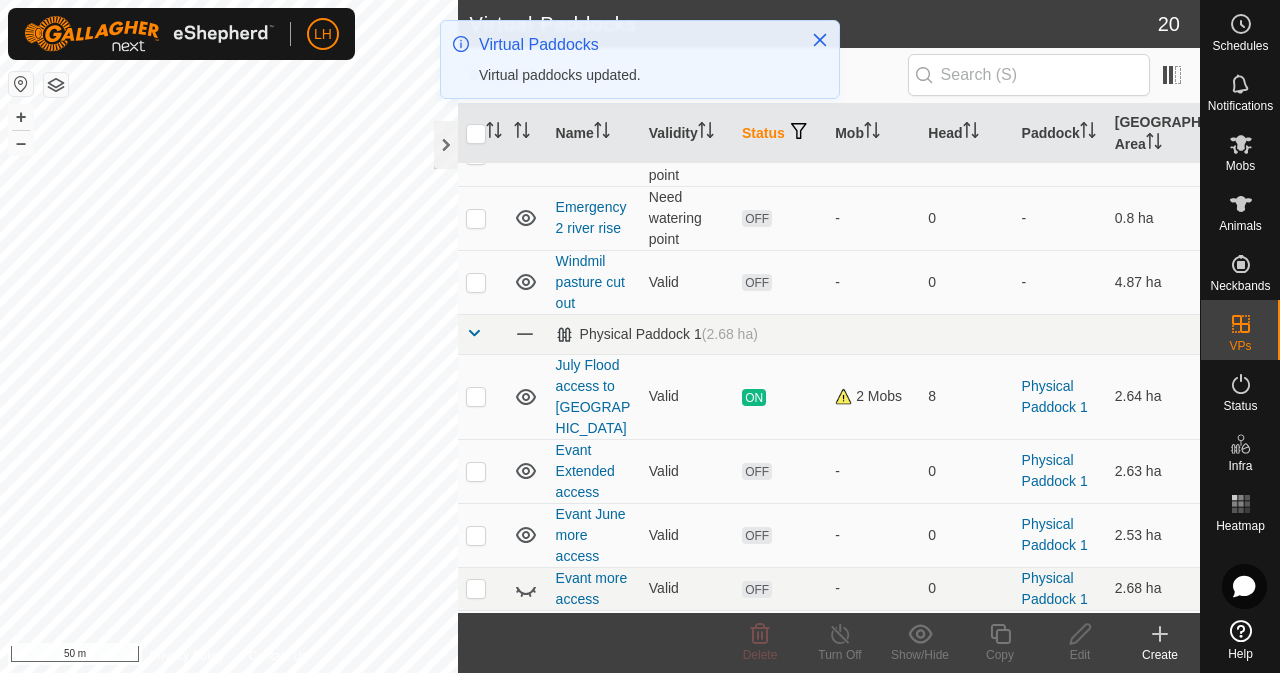 scroll, scrollTop: 114, scrollLeft: 0, axis: vertical 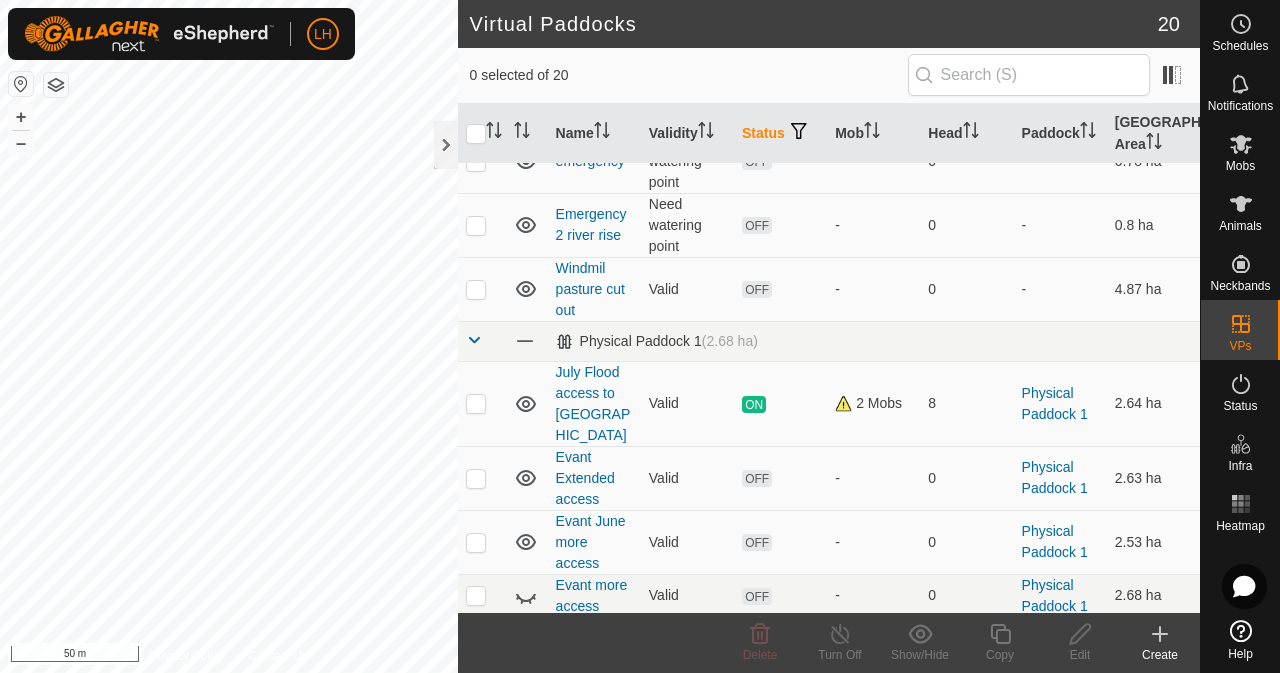 click at bounding box center [476, 404] 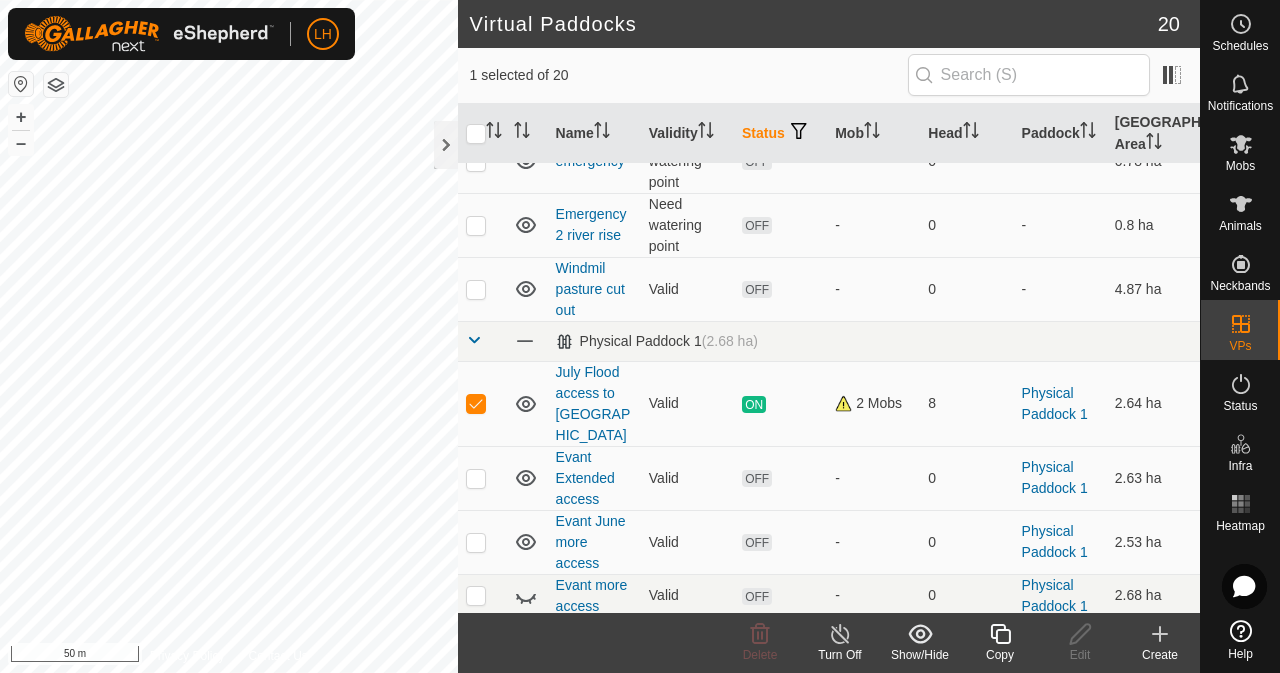 click 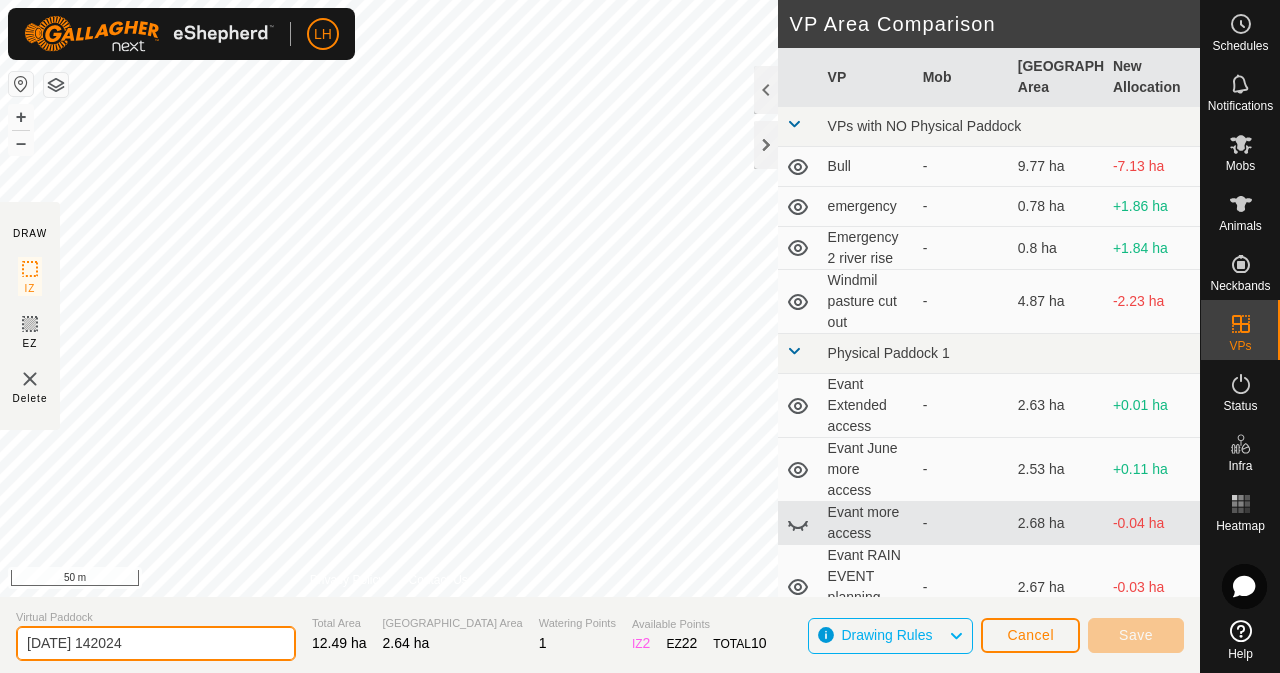 drag, startPoint x: 240, startPoint y: 643, endPoint x: 0, endPoint y: 645, distance: 240.00833 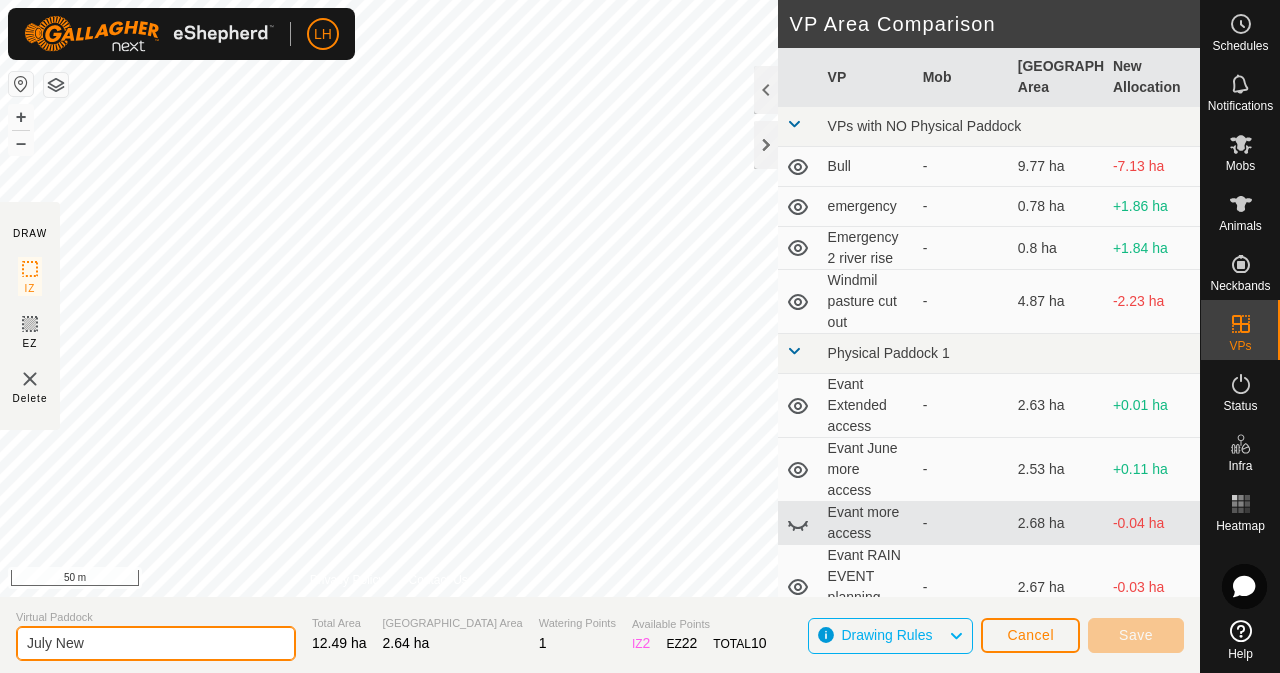type on "July New" 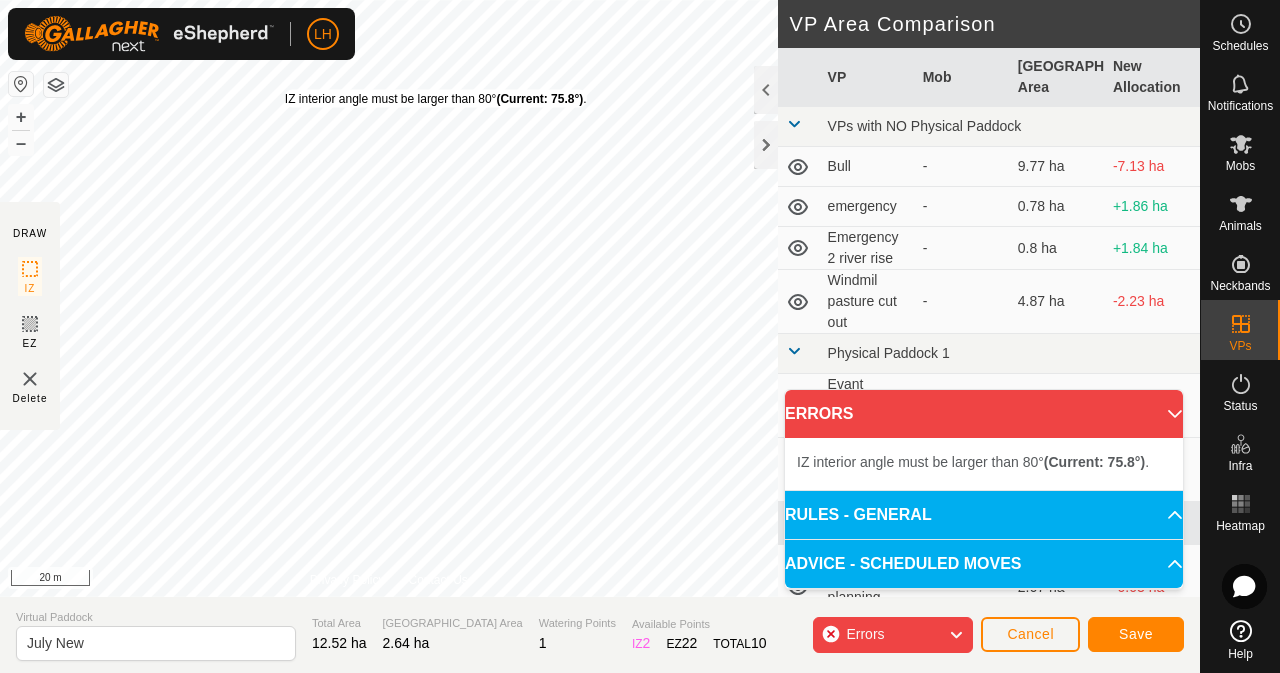 click on "IZ interior angle must be larger than 80°  (Current: 75.8°) ." at bounding box center [436, 99] 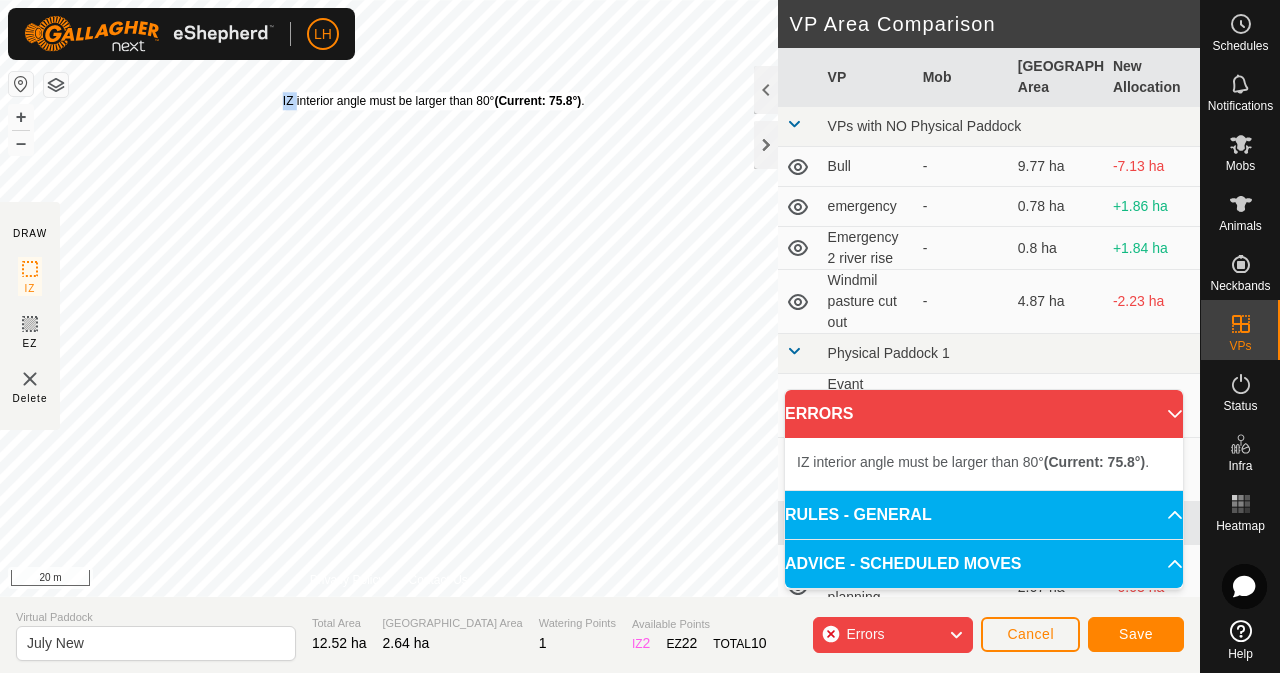 click on "IZ interior angle must be larger than 80°  (Current: 75.8°) ." at bounding box center [434, 101] 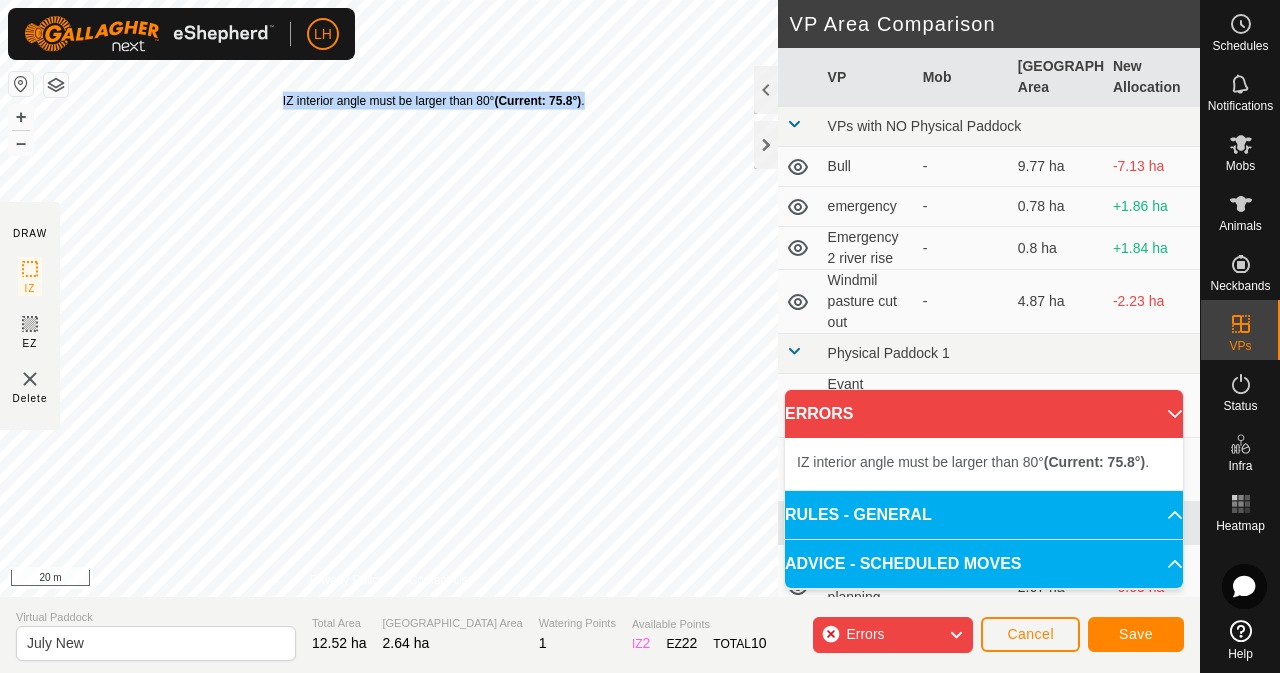click on "IZ interior angle must be larger than 80°  (Current: 75.8°) ." at bounding box center (434, 101) 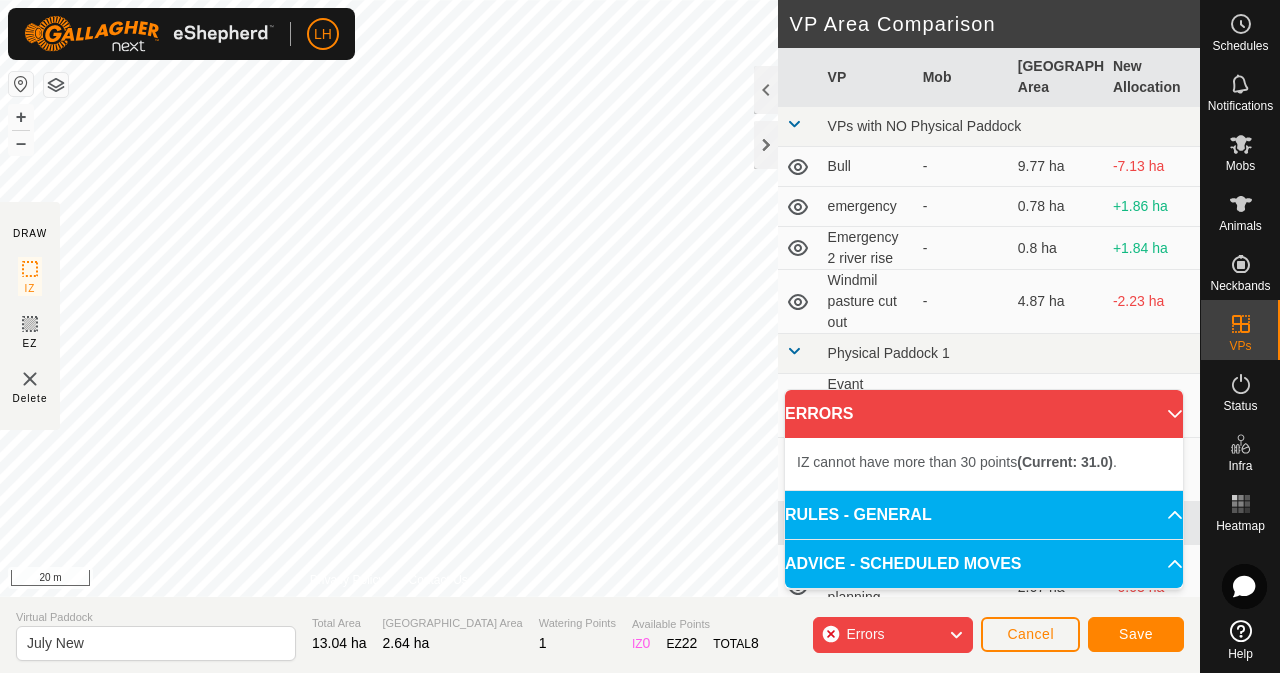 click on "IZ cannot have more than 30 points  (Current: 31.0) ." at bounding box center (984, 464) 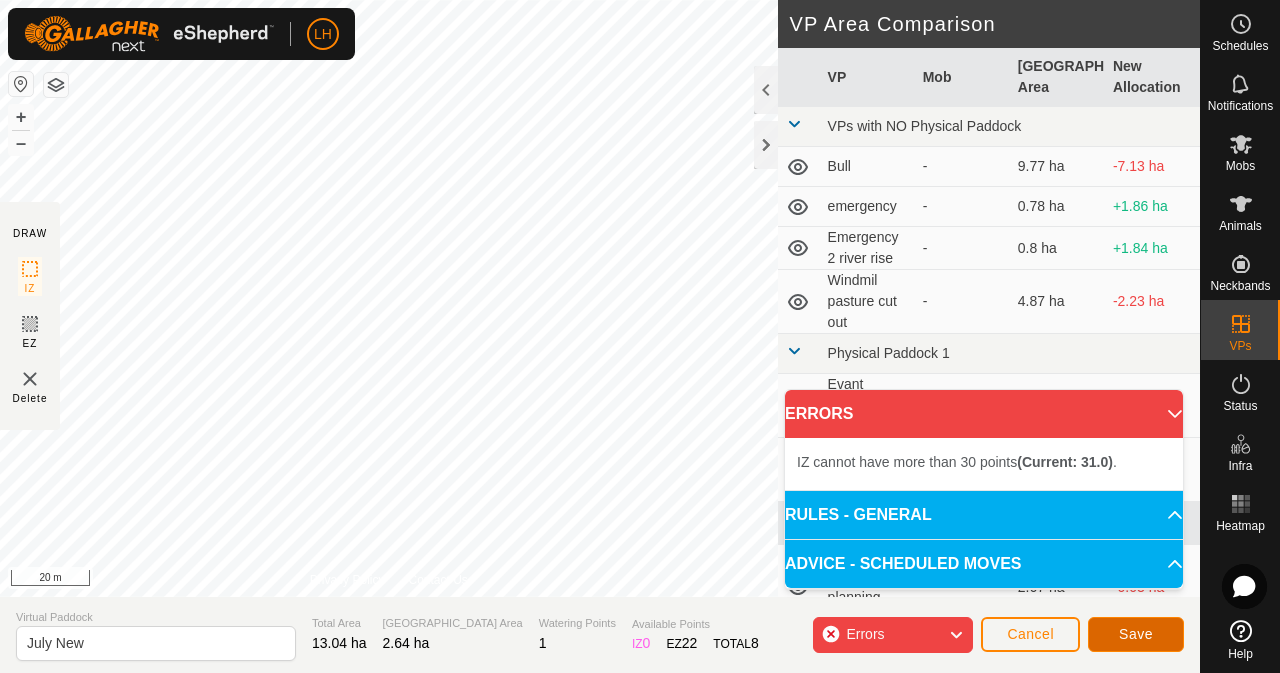 click on "Save" 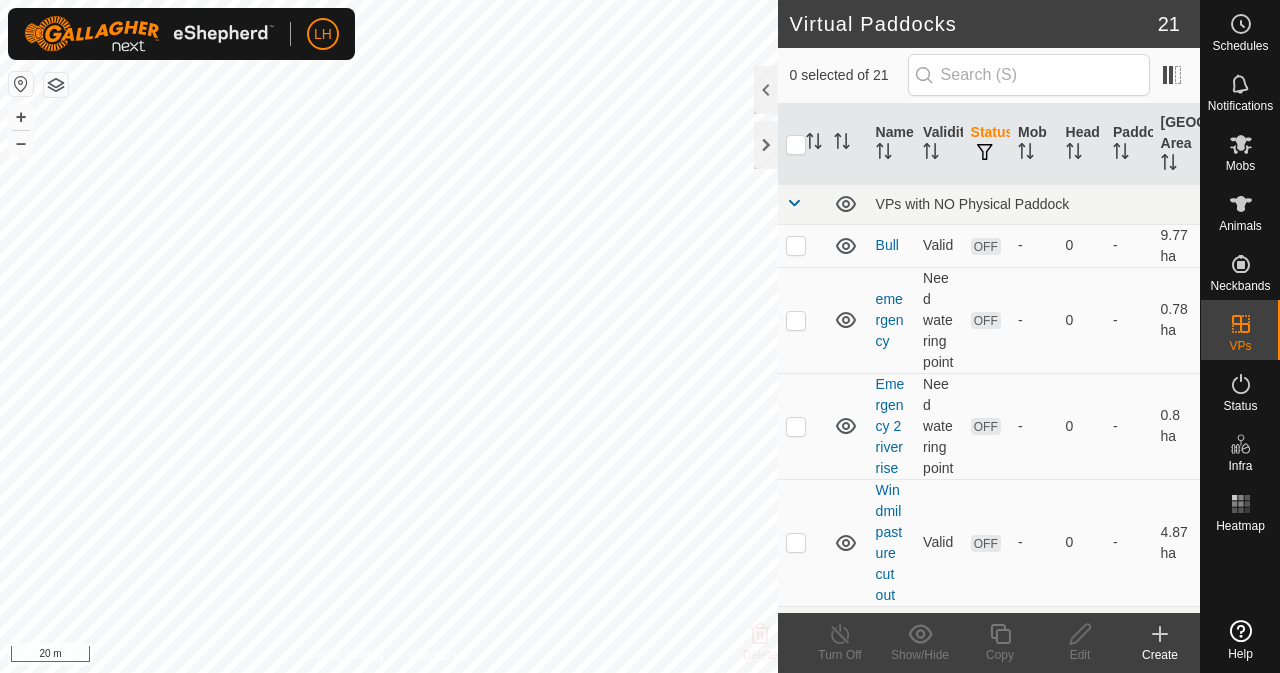scroll, scrollTop: 0, scrollLeft: 0, axis: both 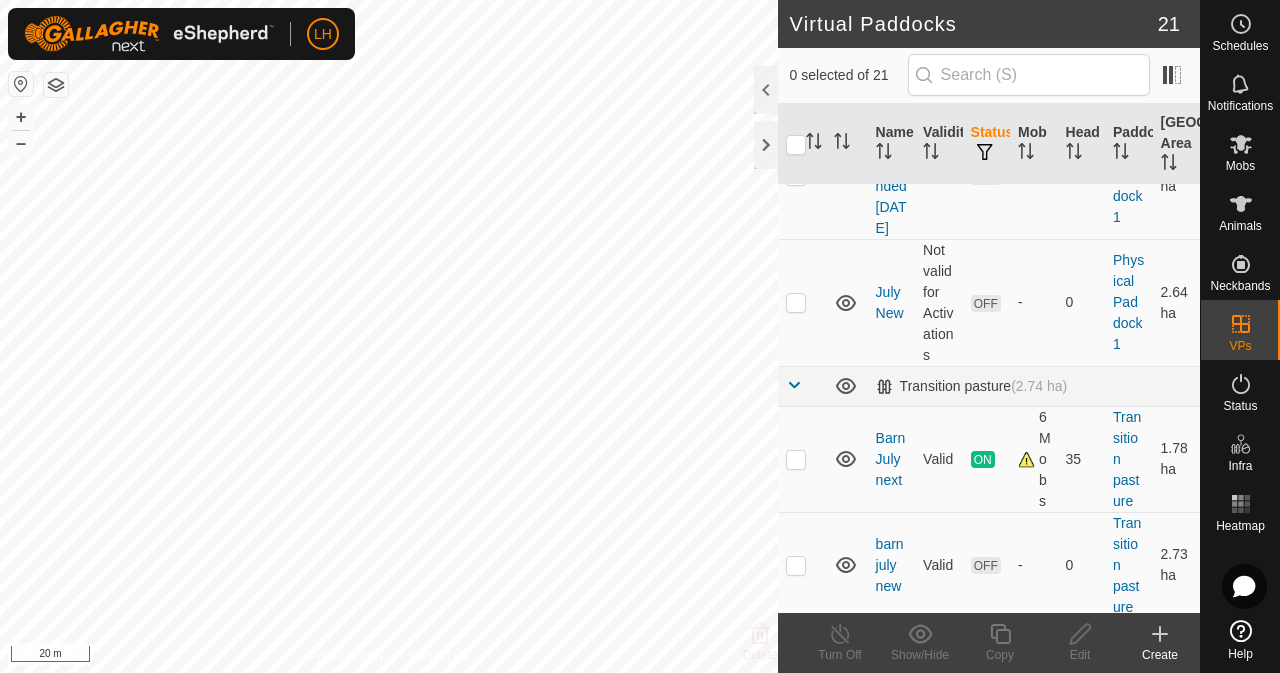 click at bounding box center (796, 303) 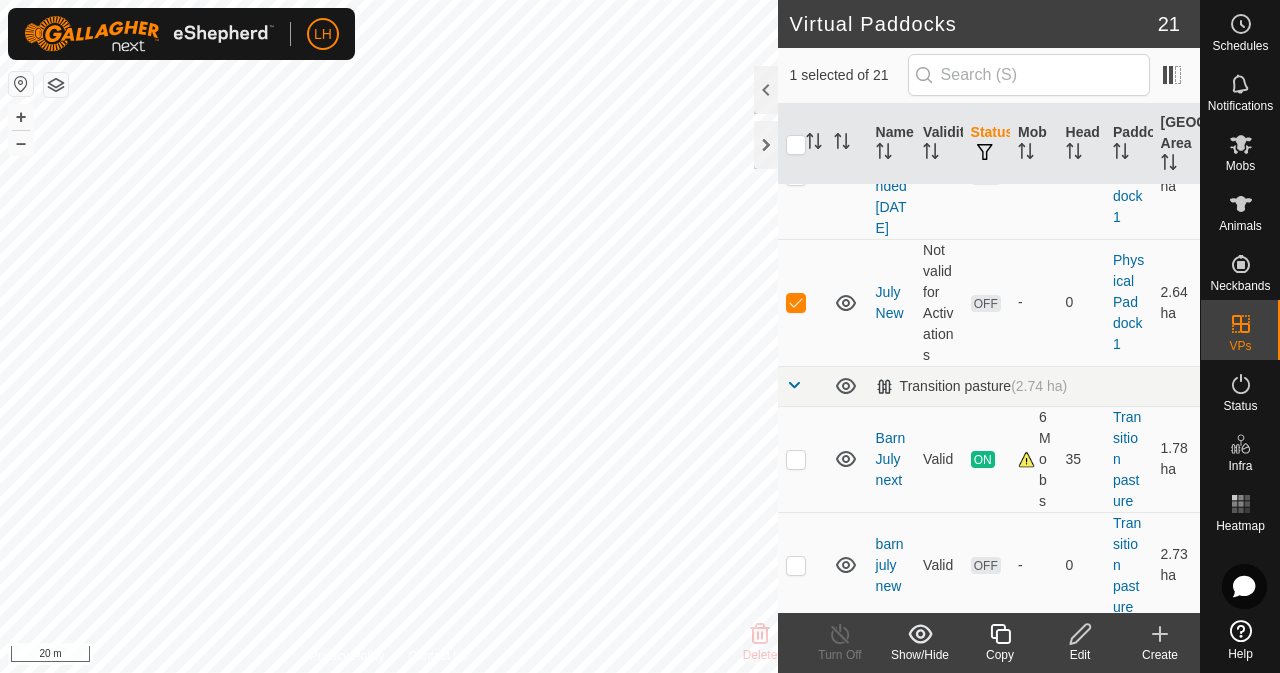 click 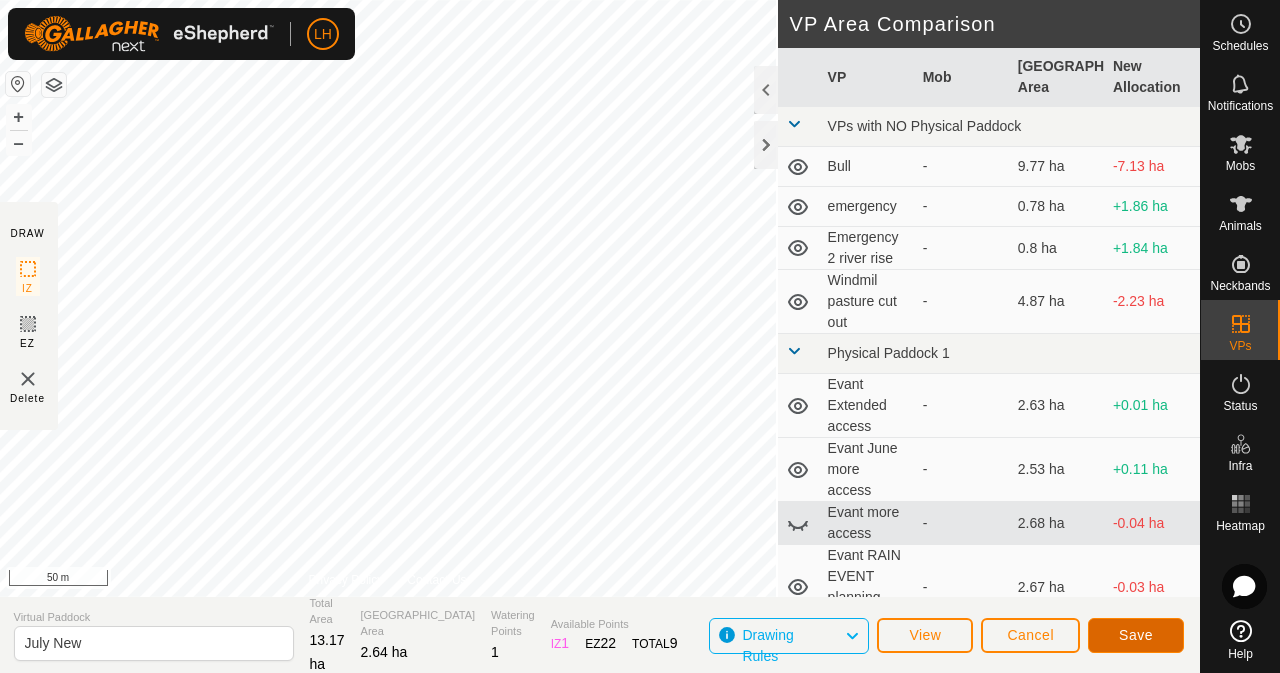 click on "Save" 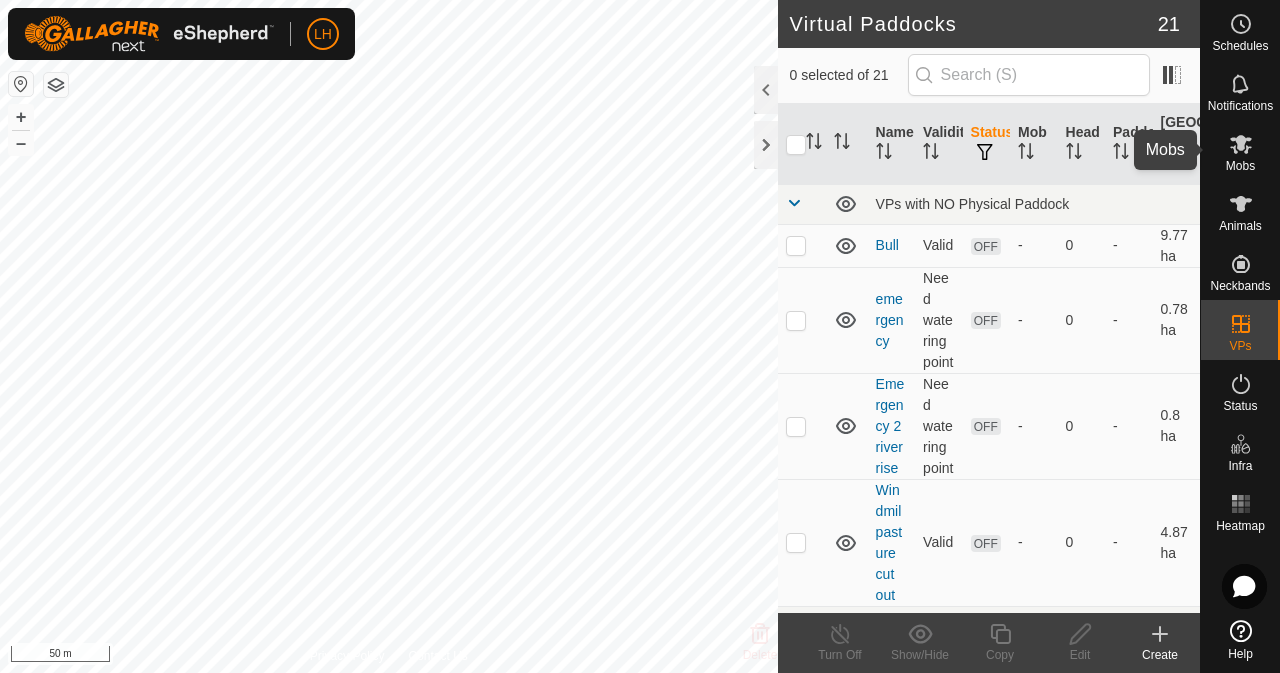 click 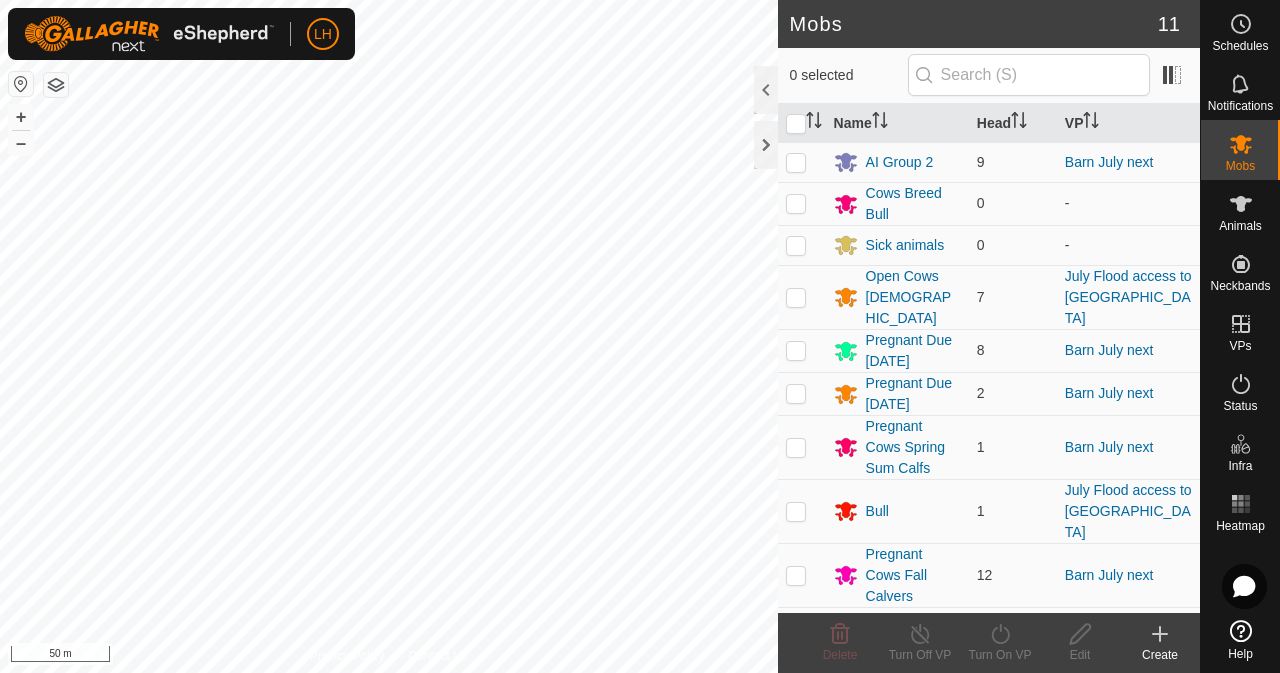 click at bounding box center (796, 297) 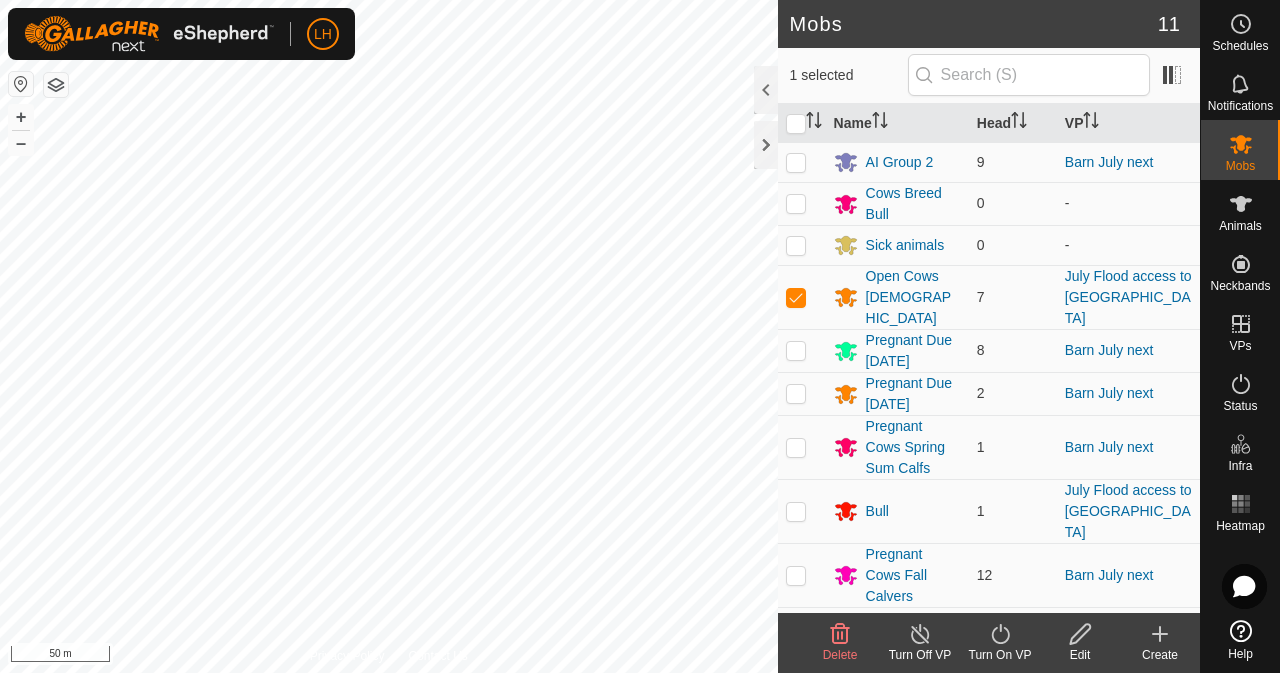 click at bounding box center (796, 511) 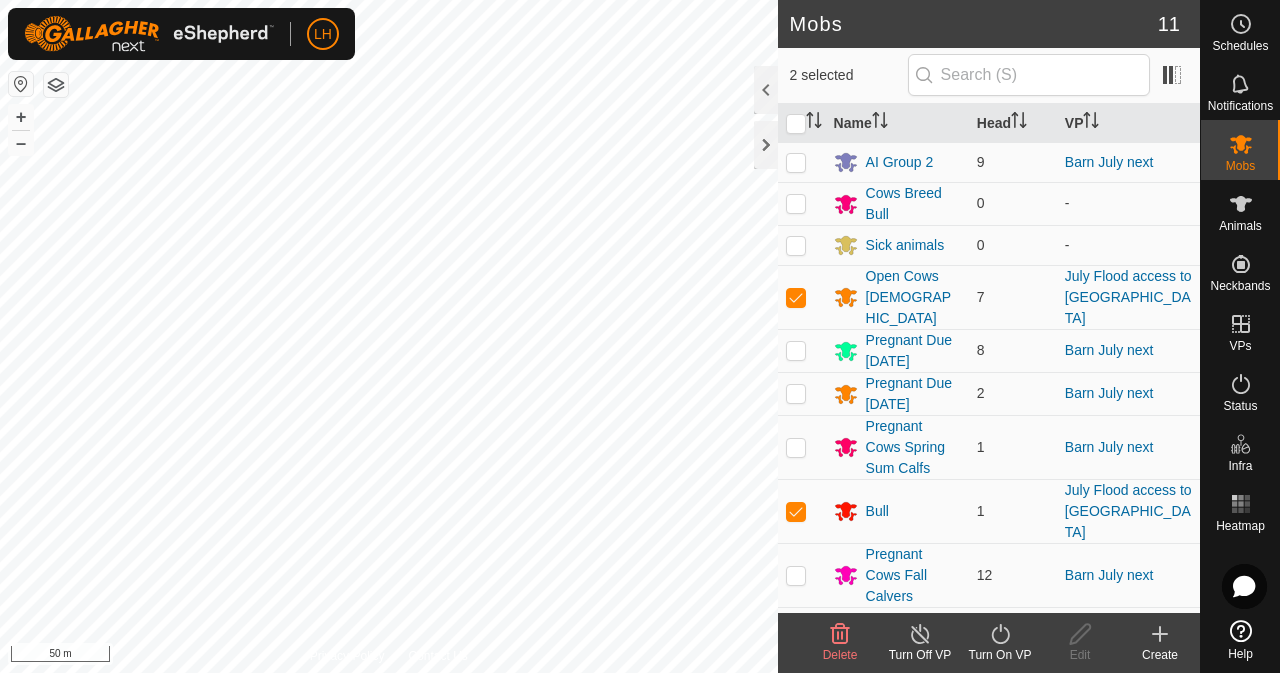 click 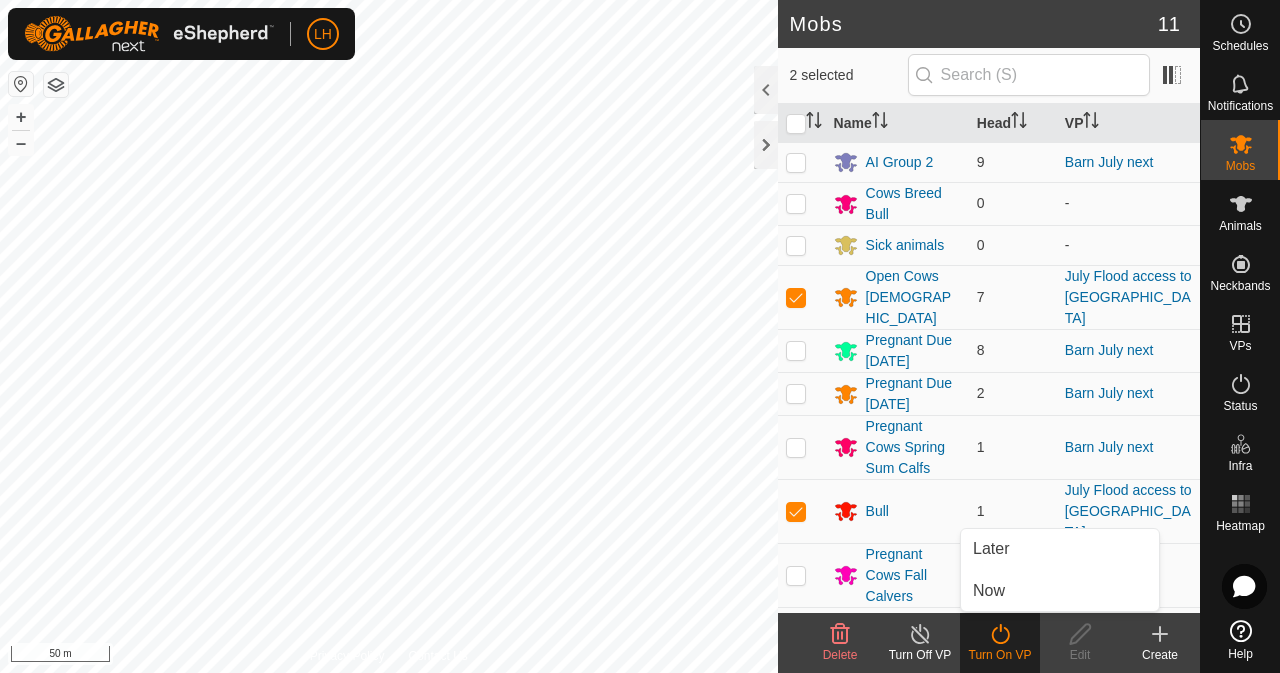 click on "Now" at bounding box center [1060, 591] 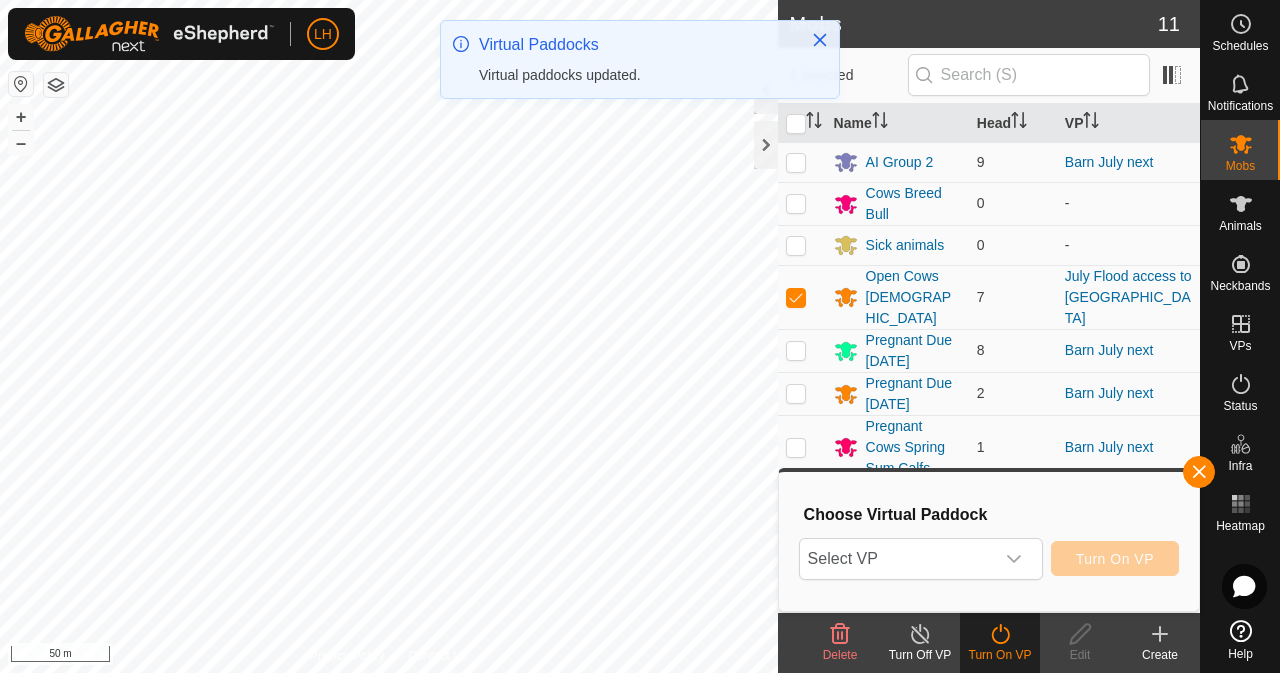 click on "Select VP" at bounding box center (897, 559) 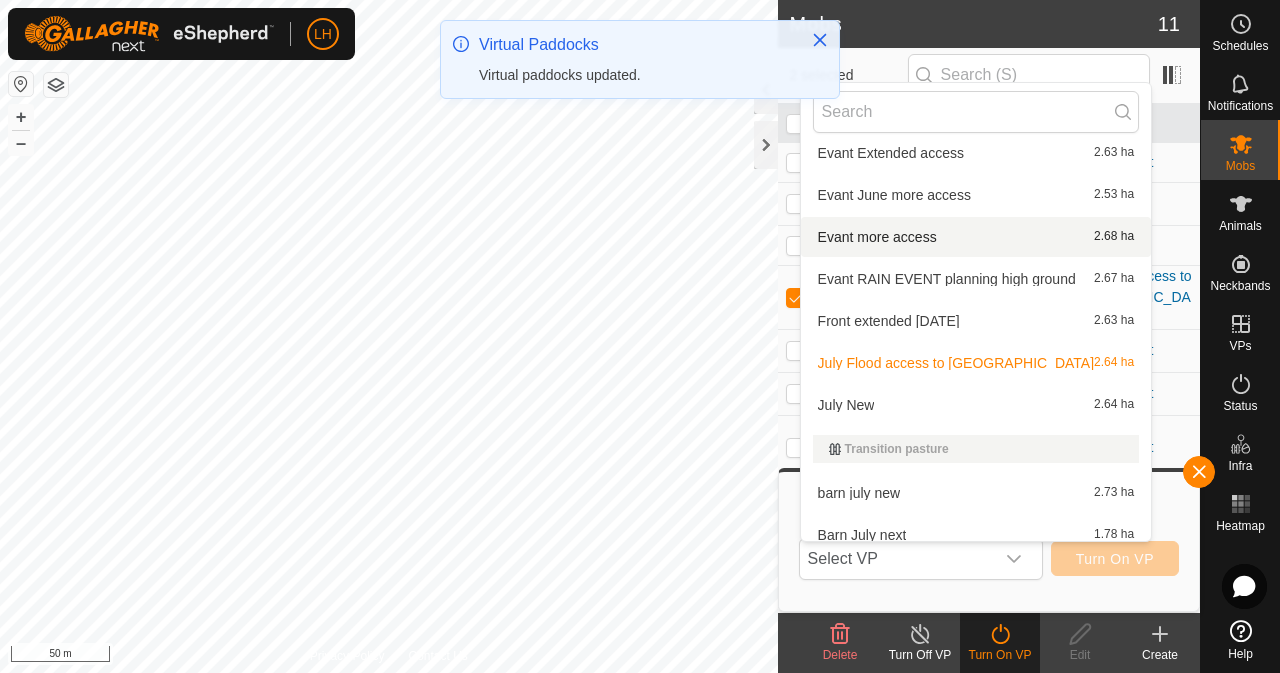 scroll, scrollTop: 400, scrollLeft: 0, axis: vertical 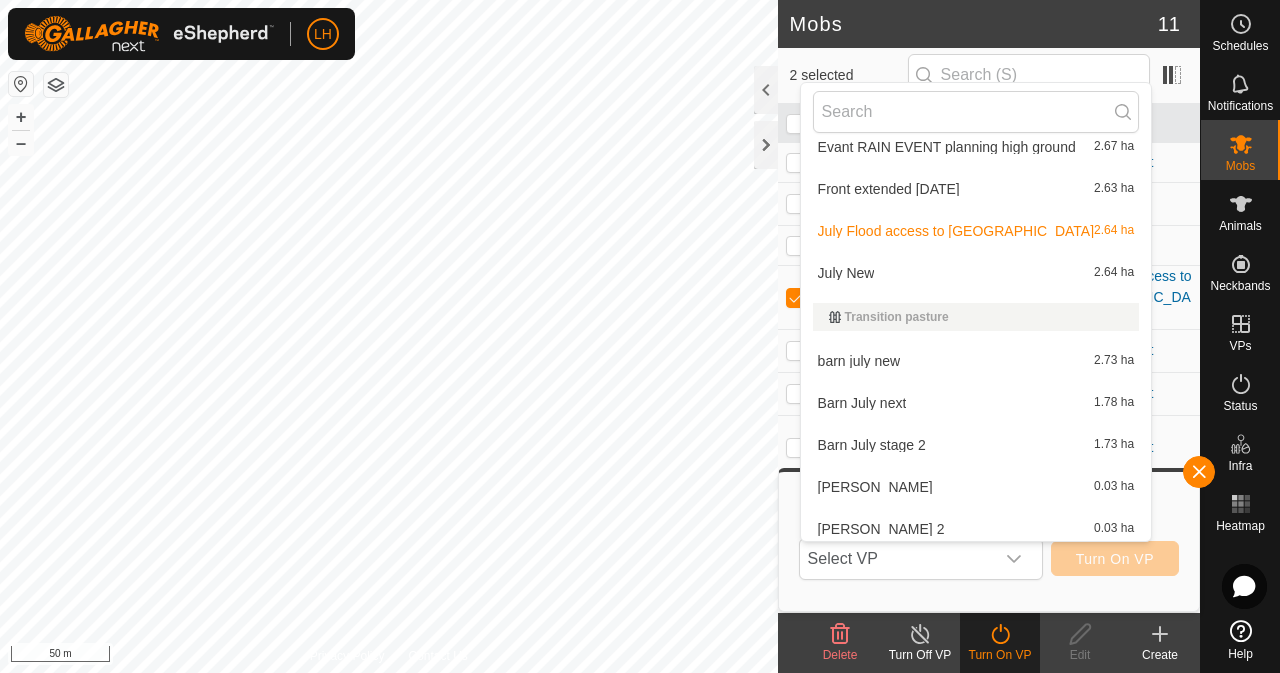 click on "July New  2.64 ha" at bounding box center (976, 273) 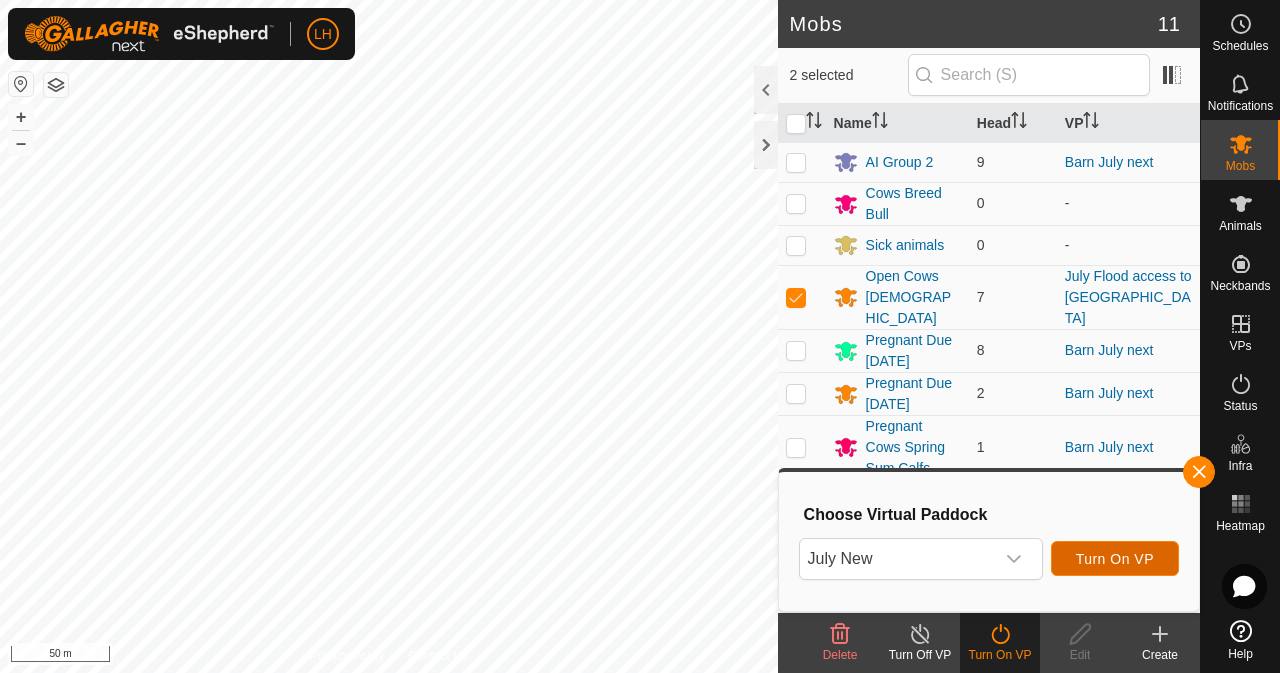 click on "Turn On VP" at bounding box center (1115, 558) 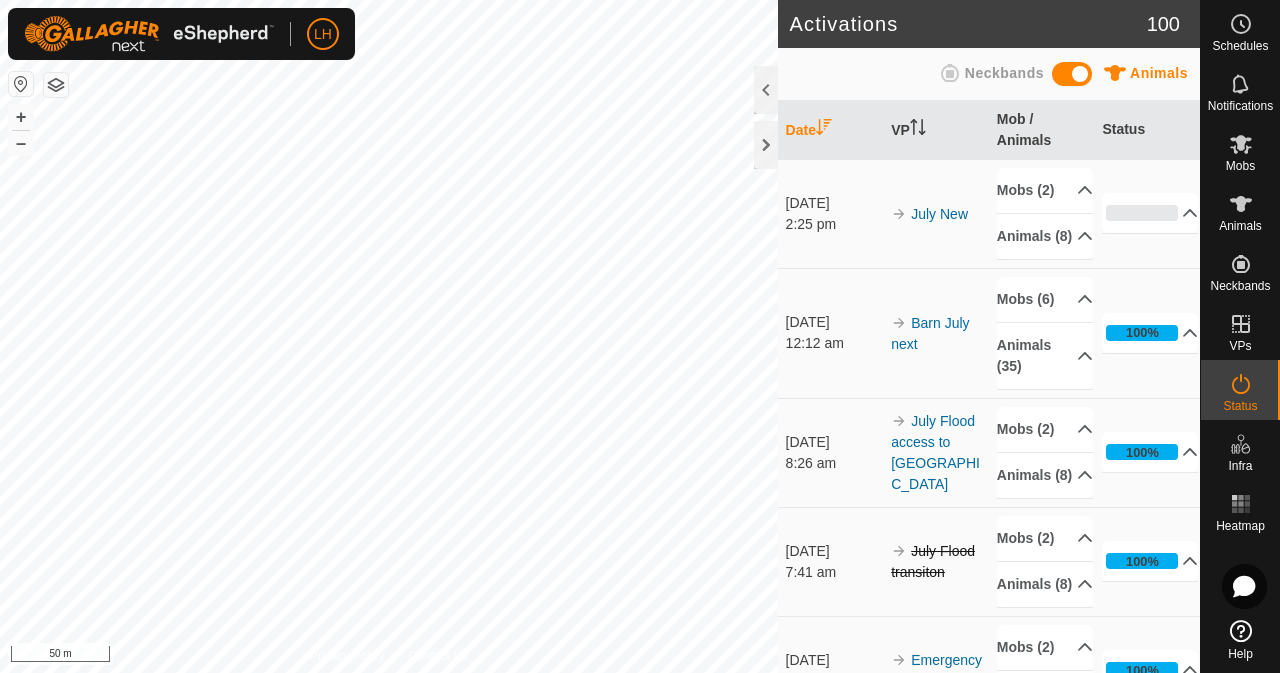 scroll, scrollTop: 0, scrollLeft: 0, axis: both 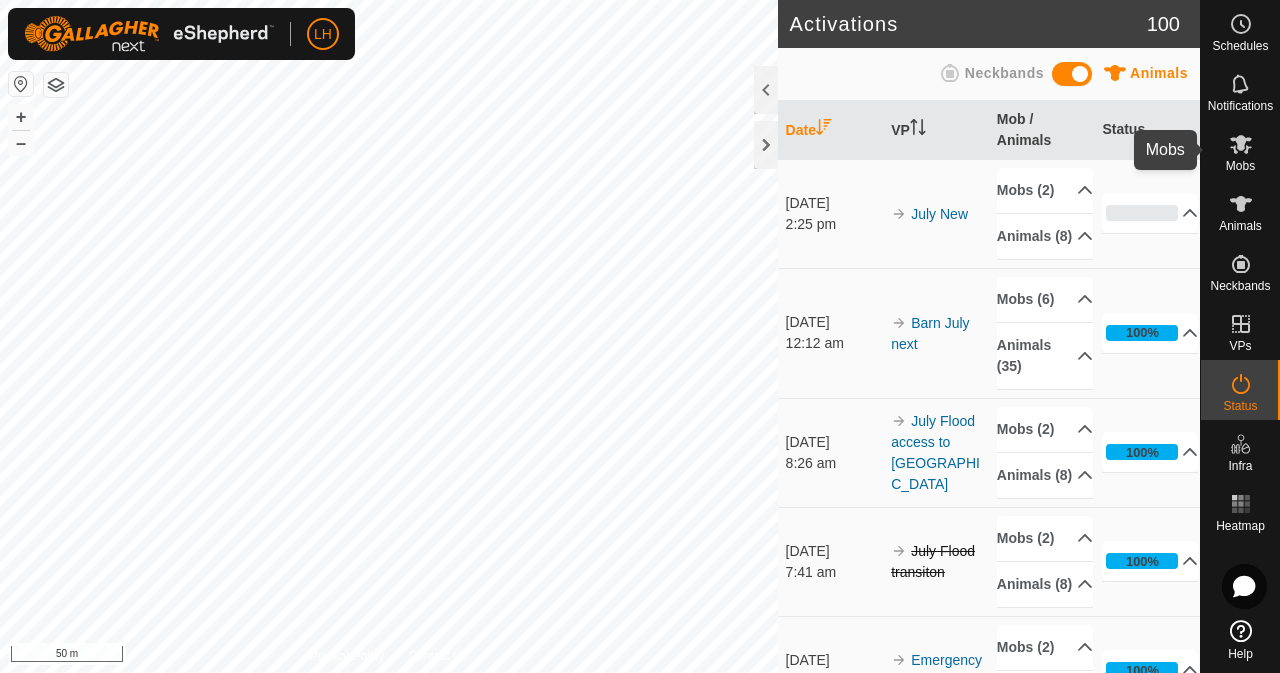click 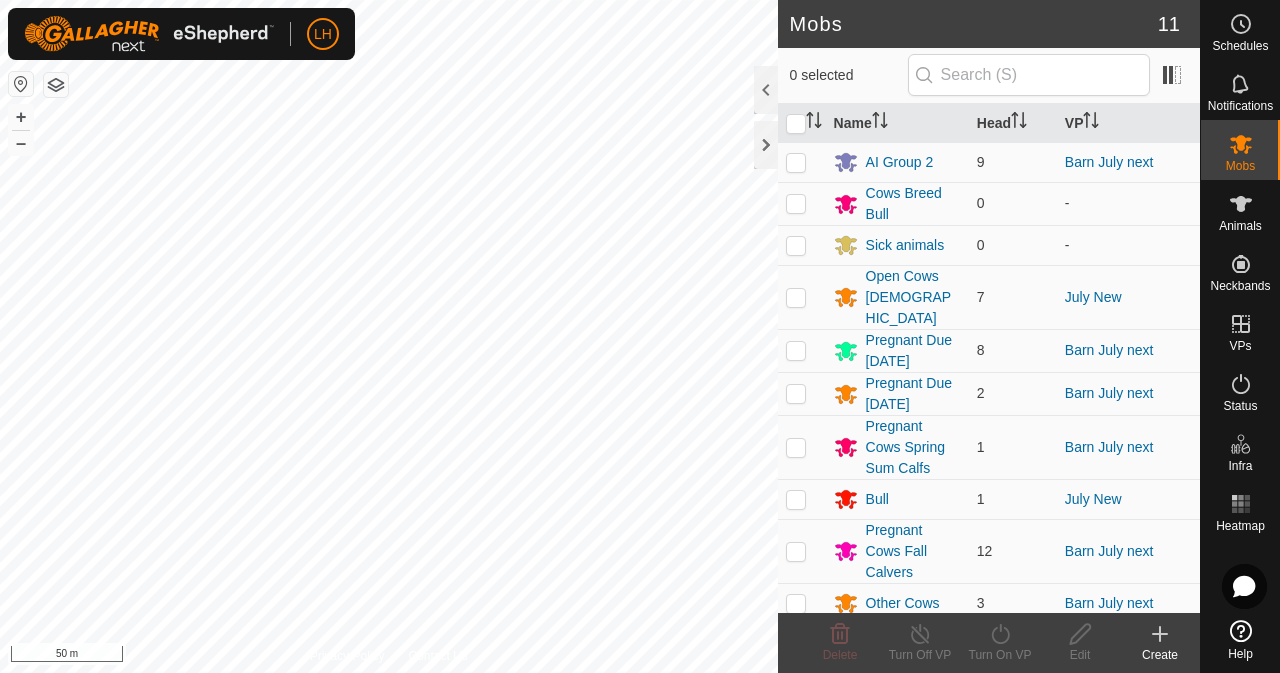 click on "AI Group 2" at bounding box center (897, 162) 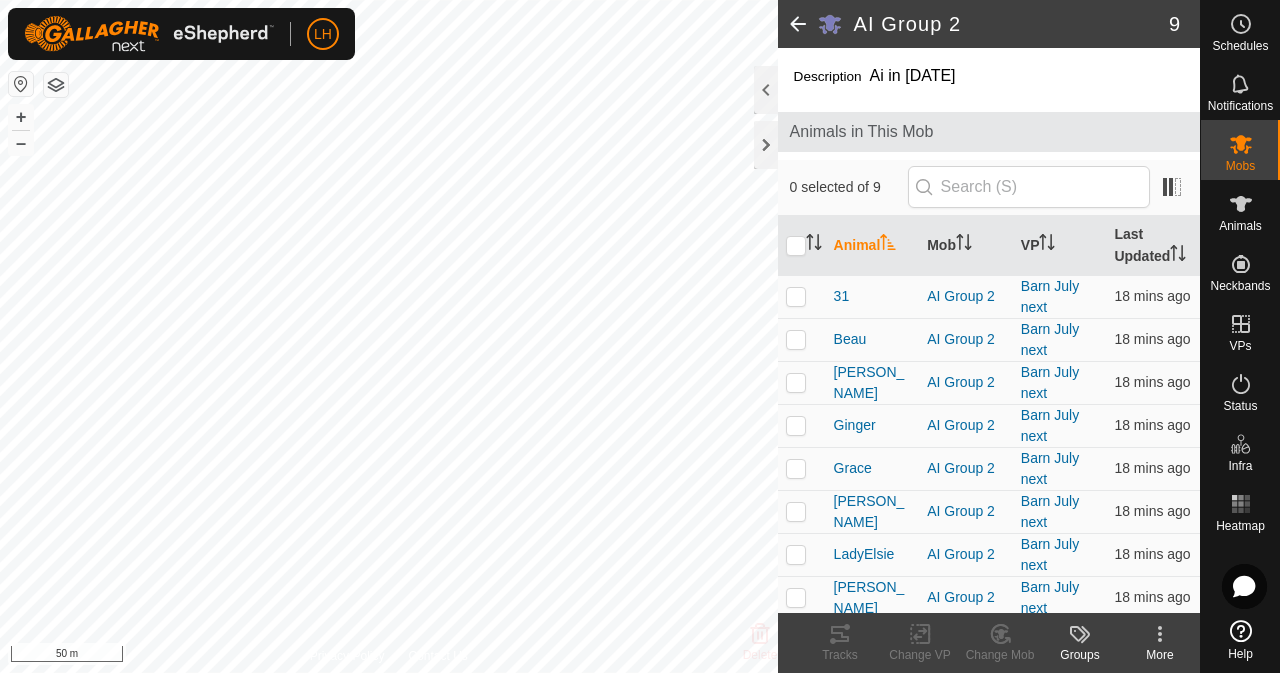 click at bounding box center [796, 246] 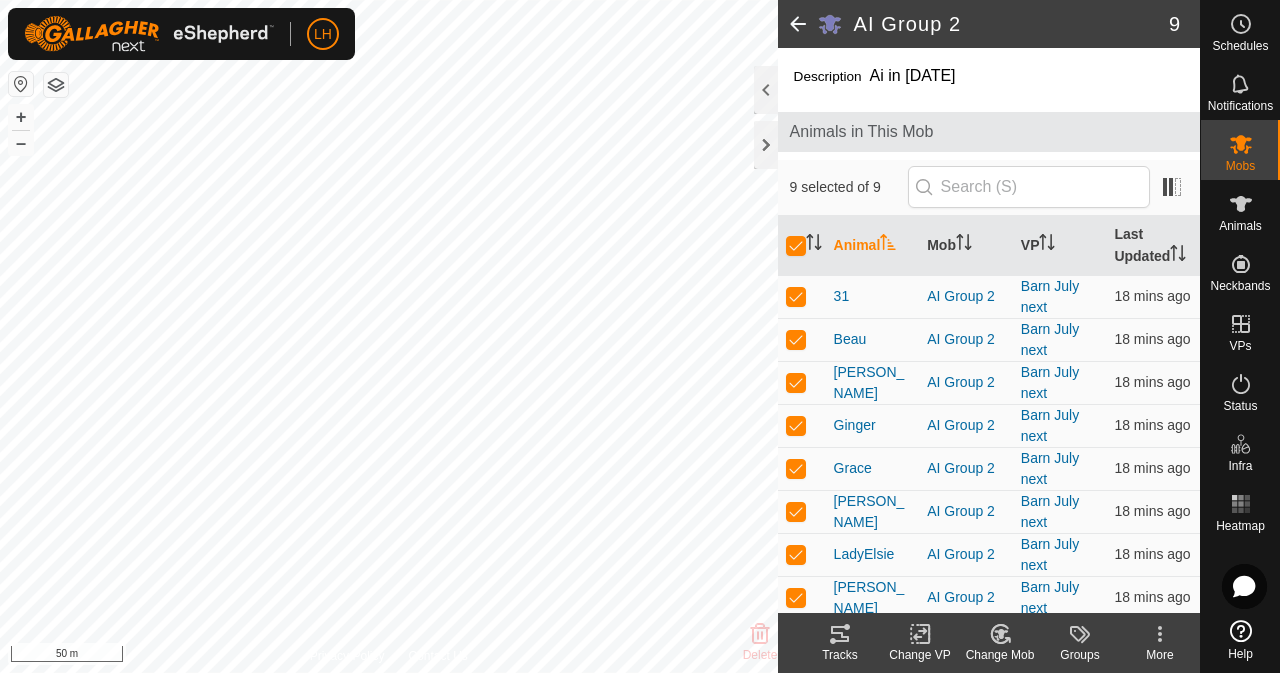 click 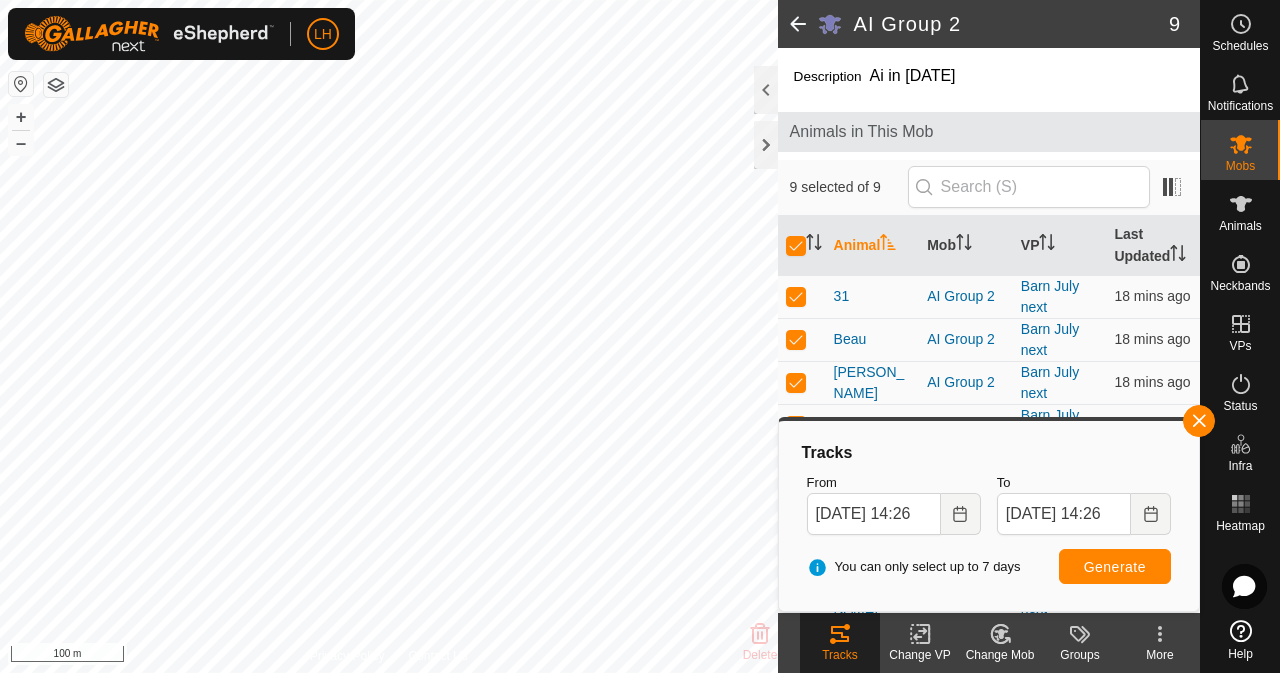 click 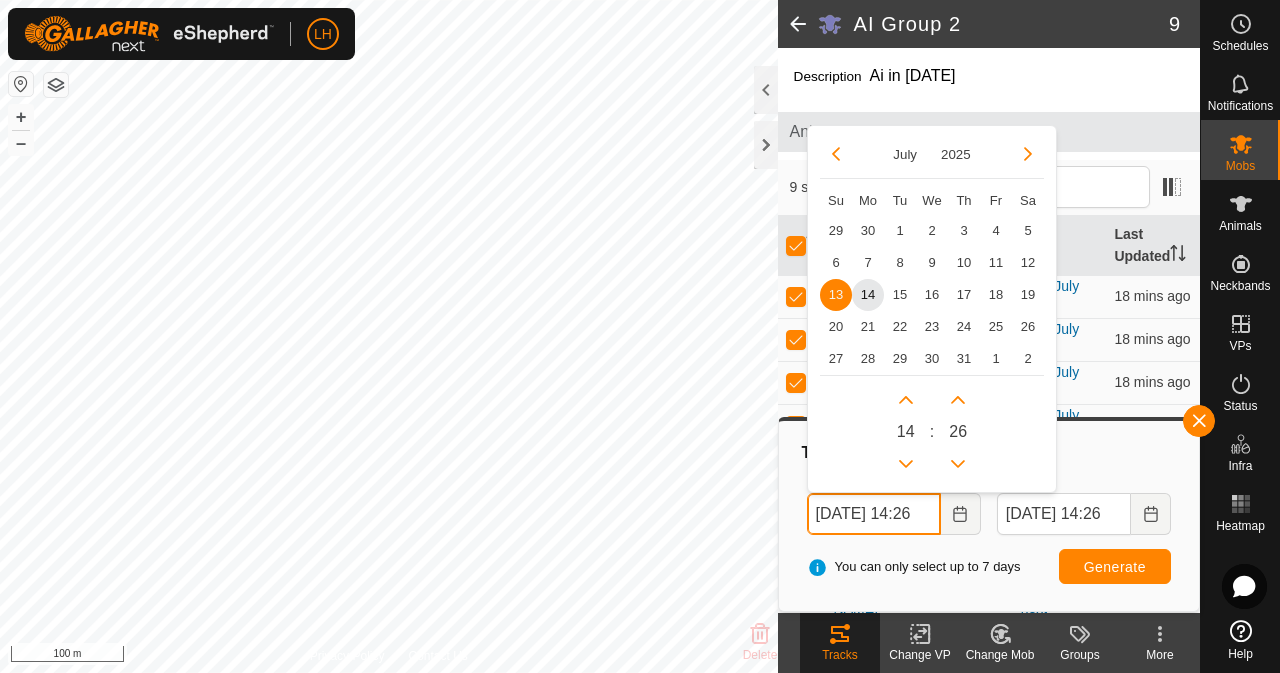 scroll, scrollTop: 0, scrollLeft: 14, axis: horizontal 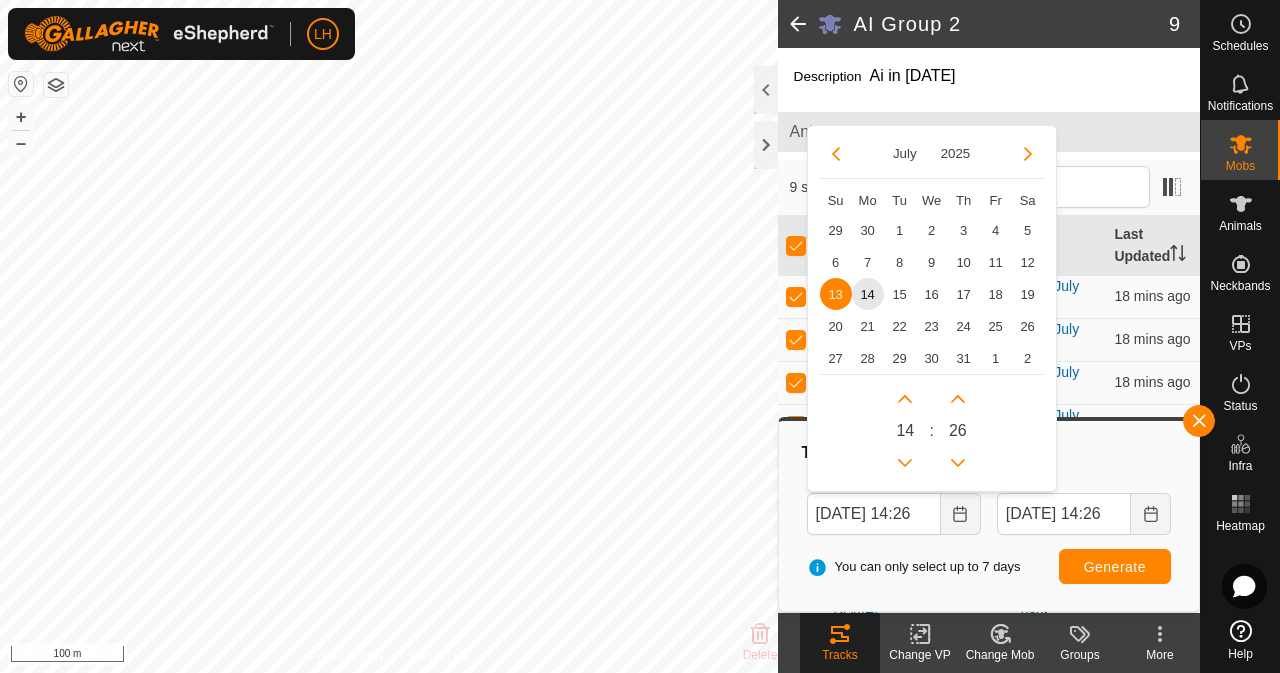 click on "12" at bounding box center (1028, 262) 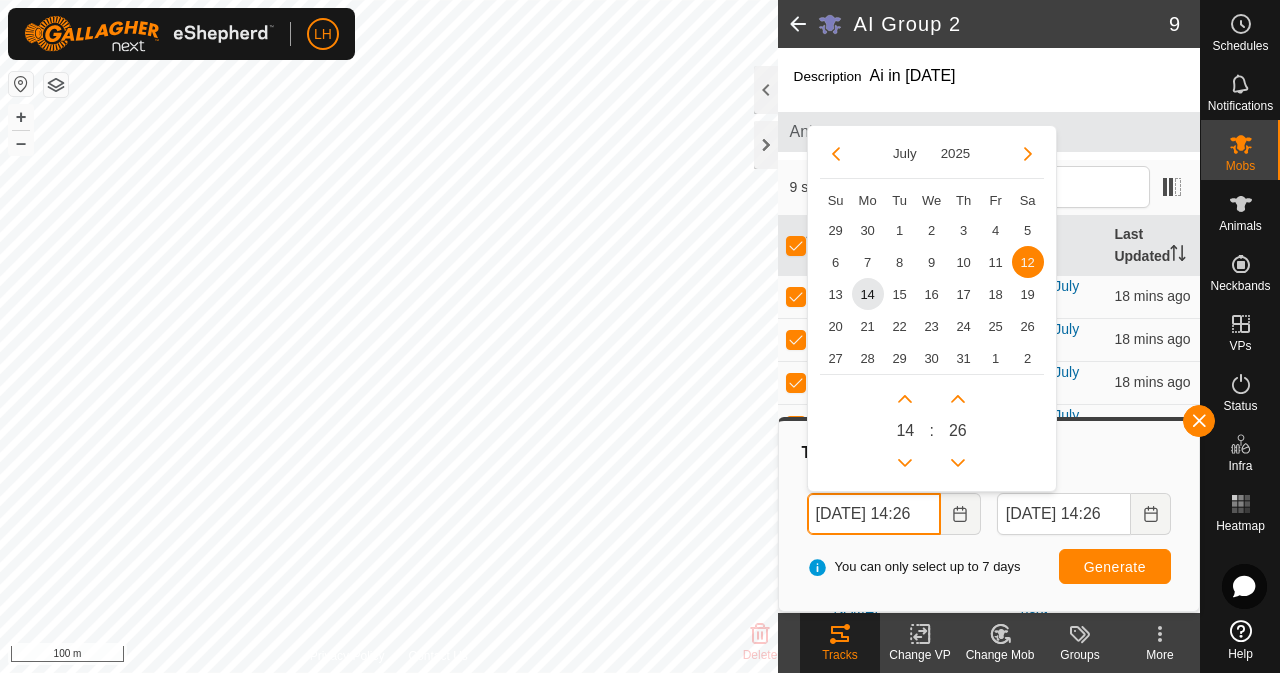 scroll, scrollTop: 0, scrollLeft: 14, axis: horizontal 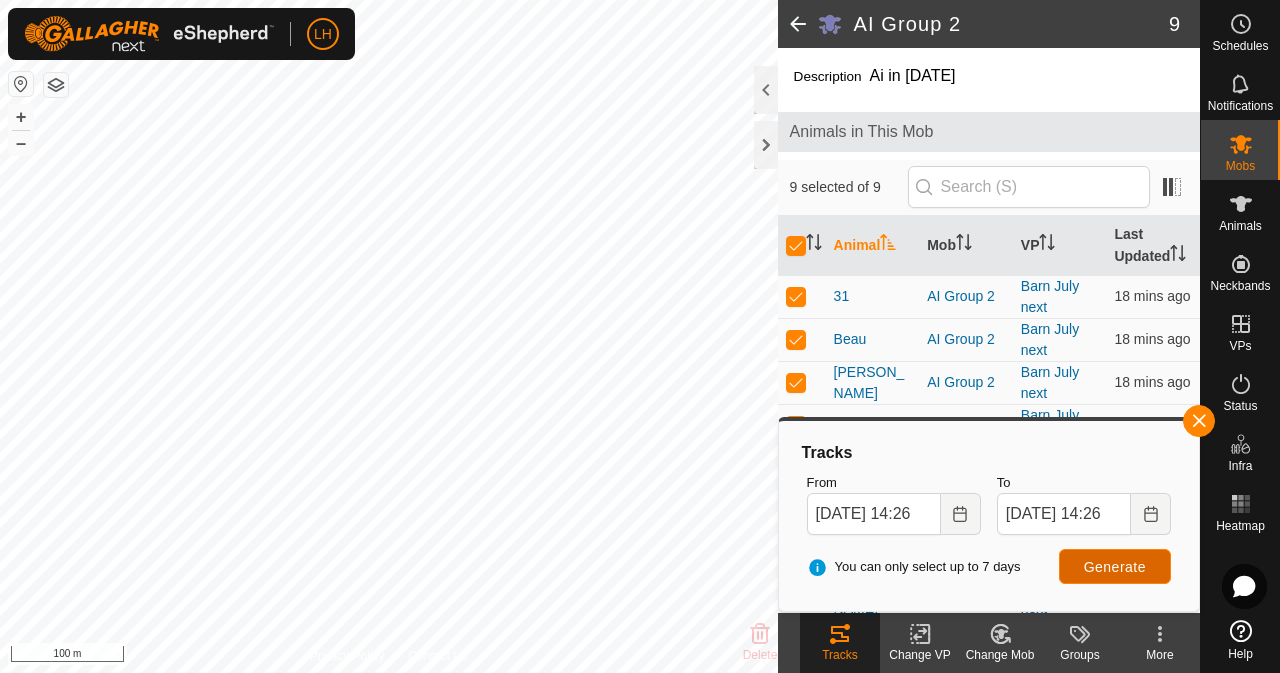 click on "Generate" at bounding box center (1115, 567) 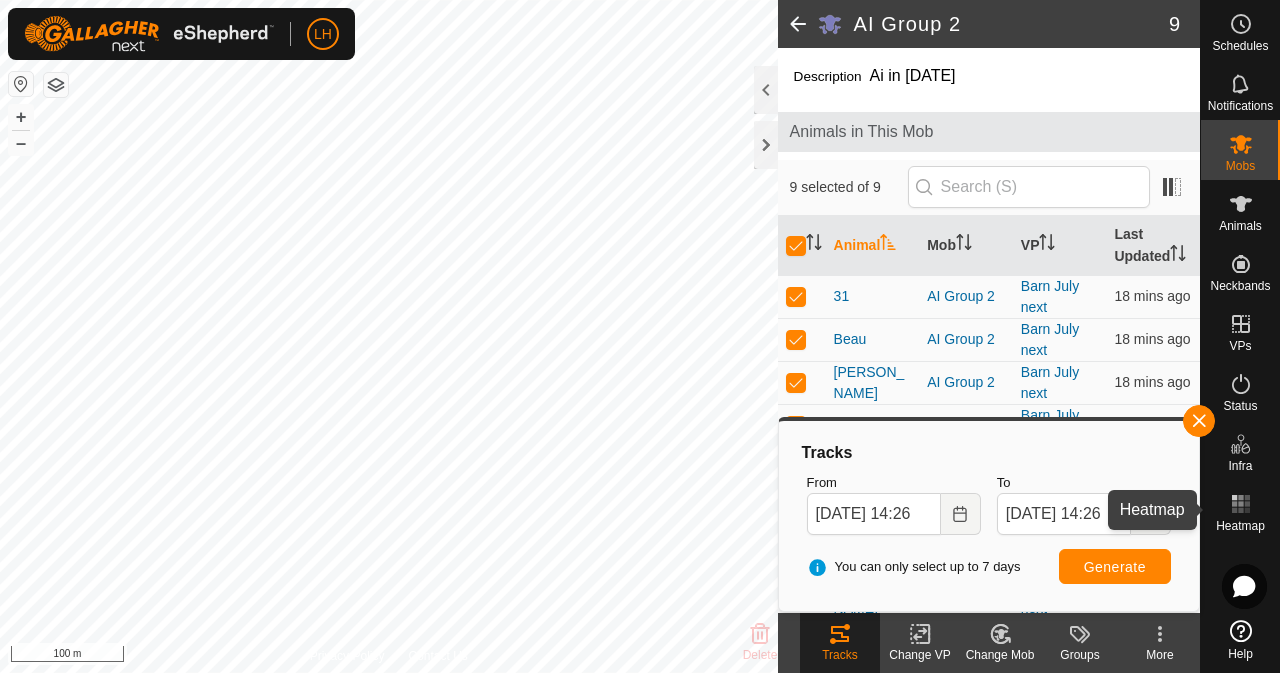click 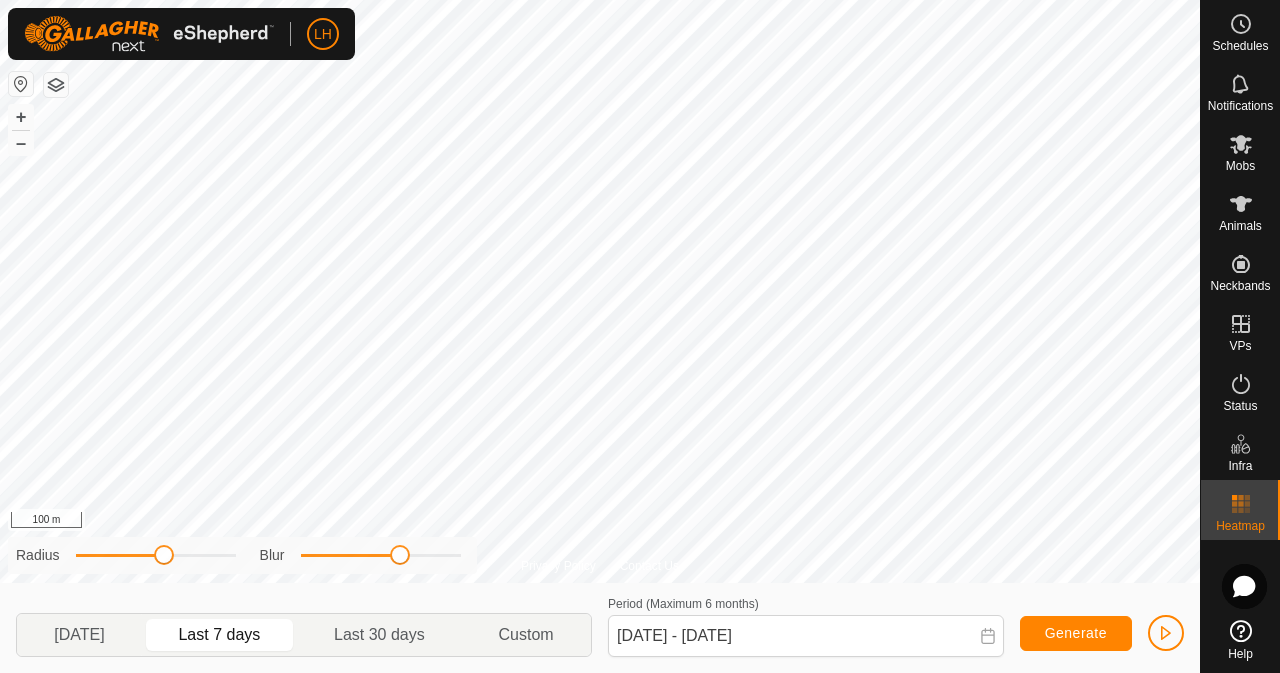 drag, startPoint x: 320, startPoint y: 552, endPoint x: 397, endPoint y: 558, distance: 77.23341 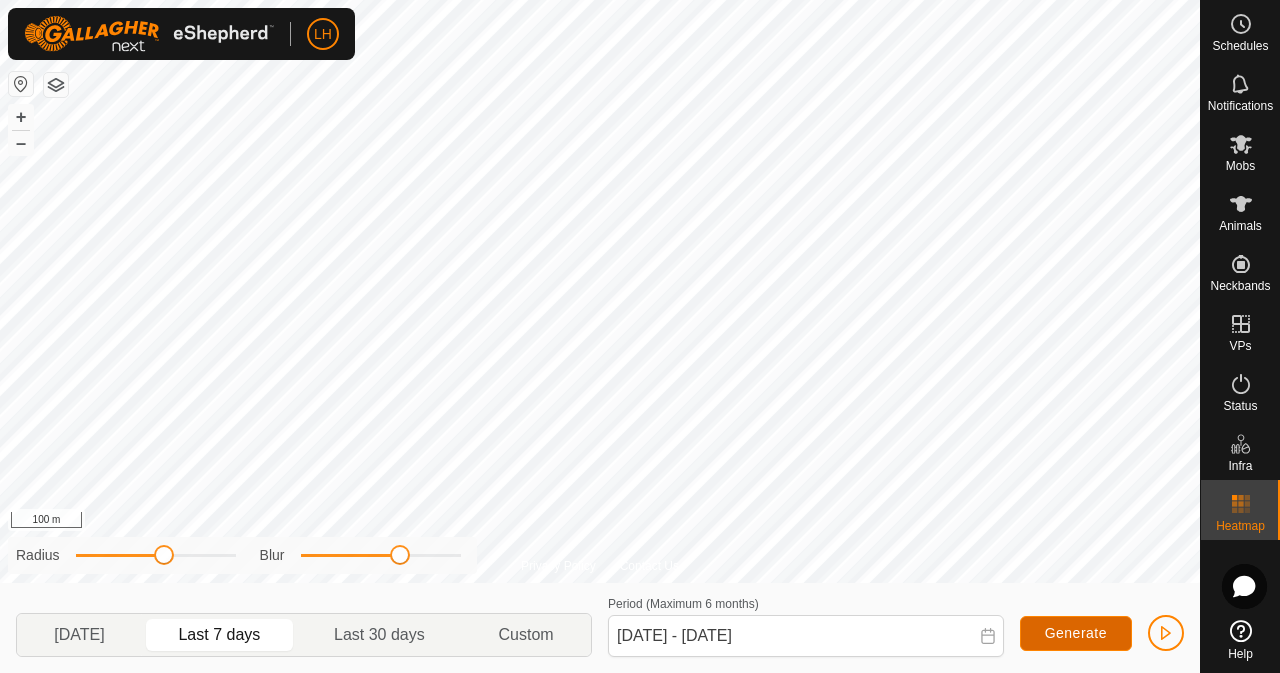 click on "Generate" 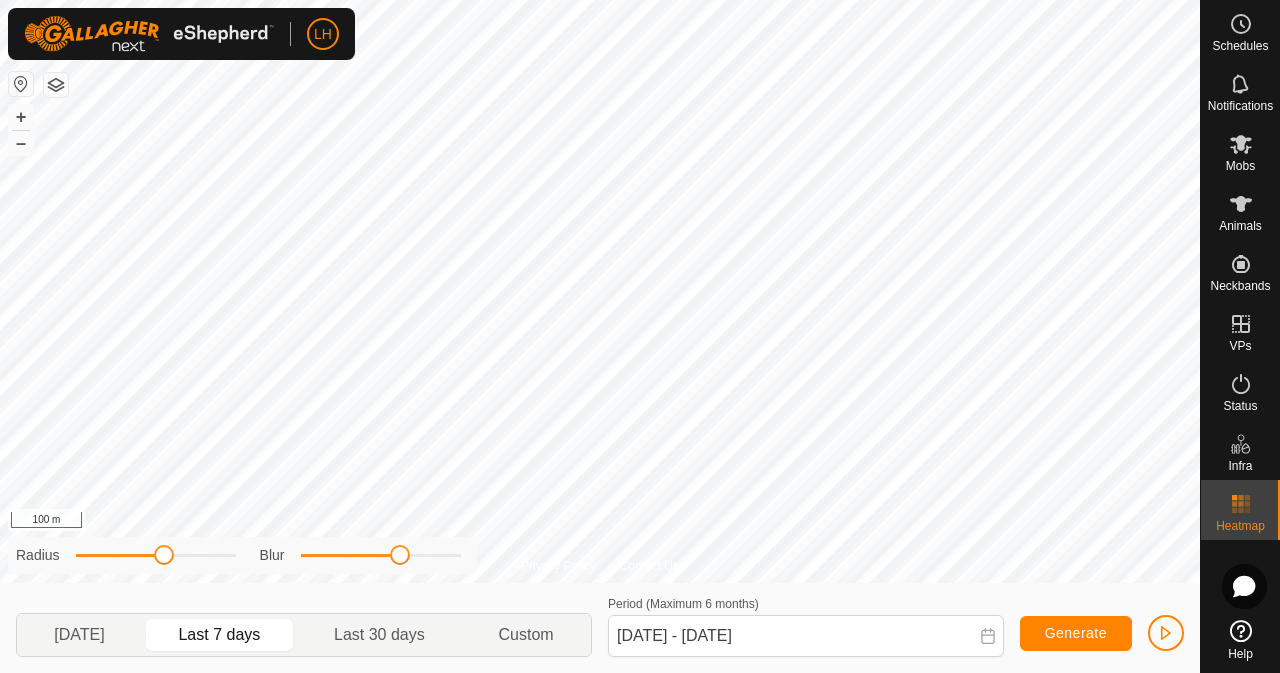 click on "[DATE]" 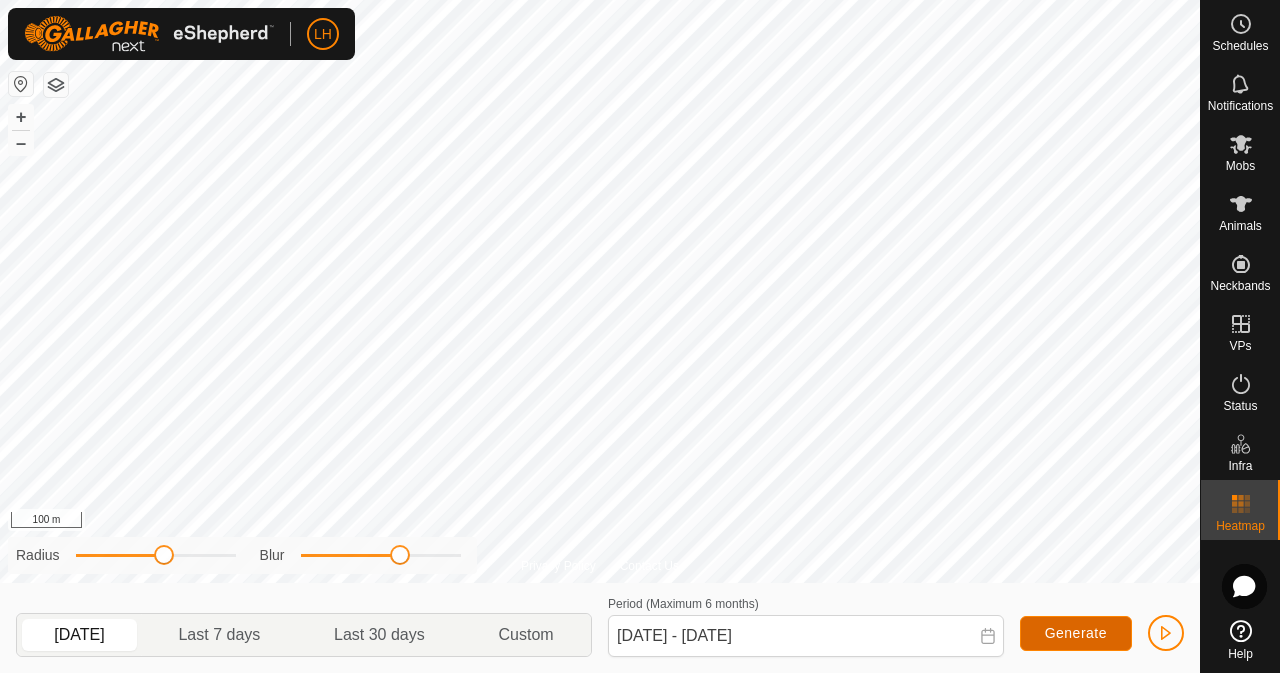 click on "Generate" 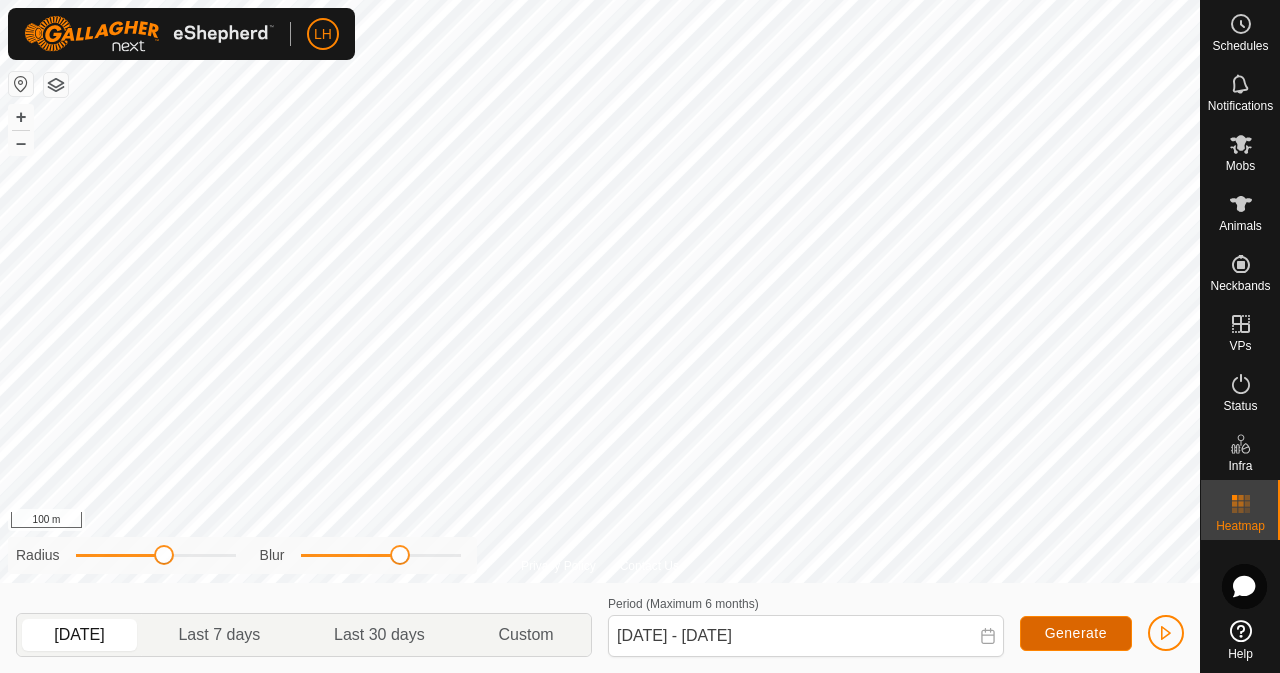 drag, startPoint x: 1088, startPoint y: 624, endPoint x: 1129, endPoint y: 631, distance: 41.59327 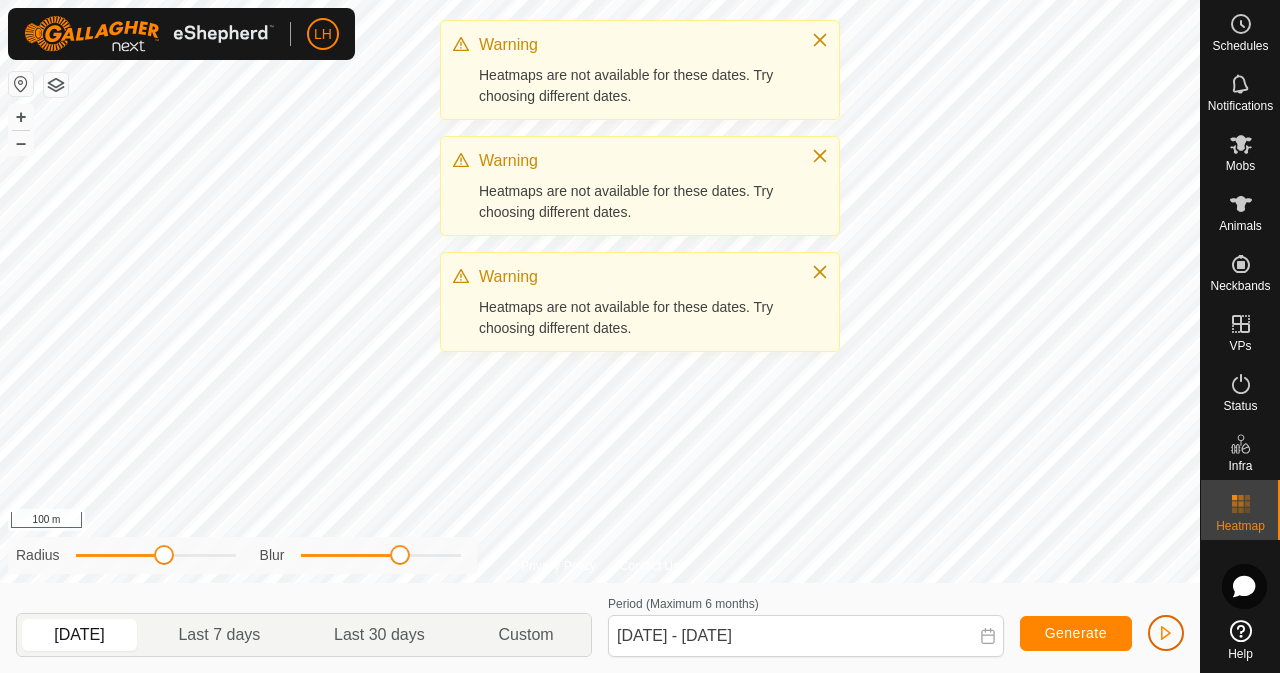 click 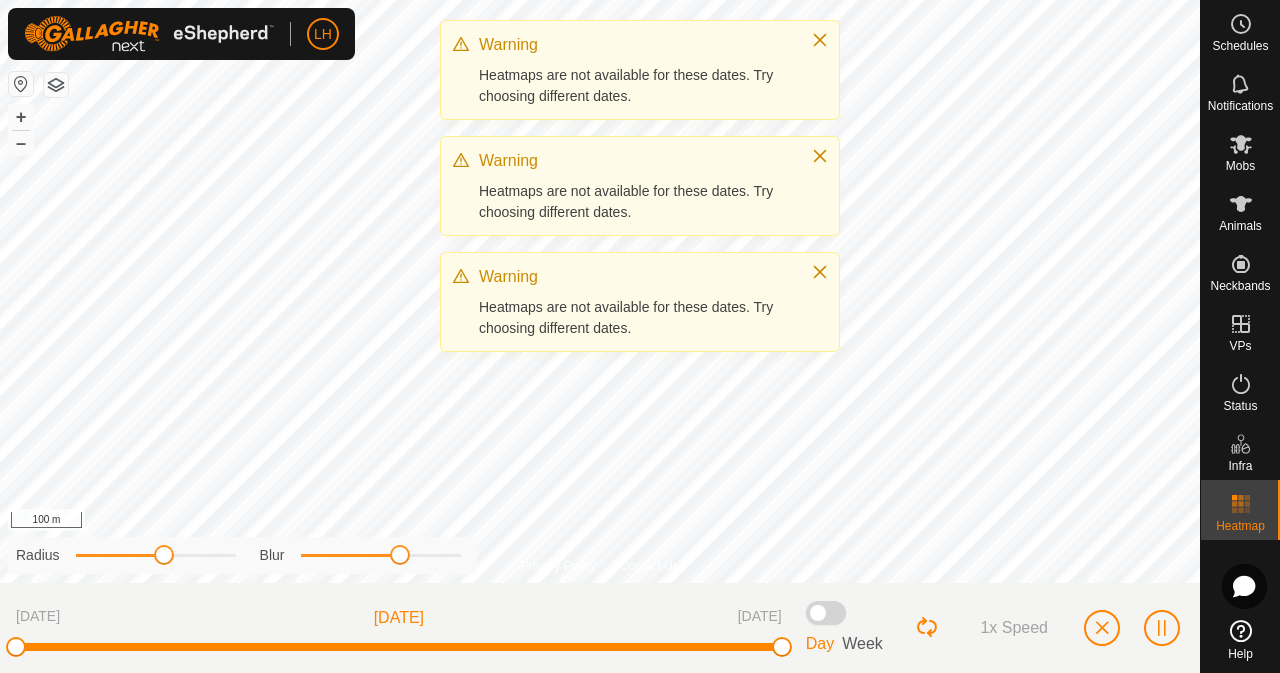 click 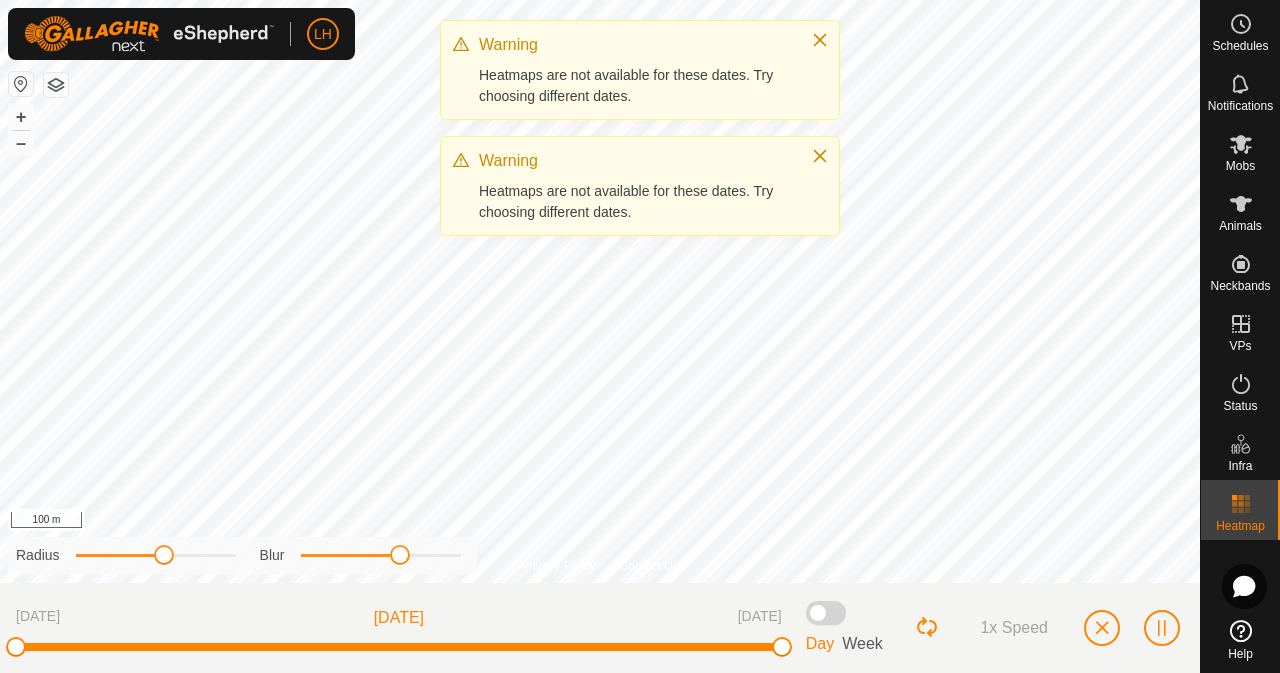 drag, startPoint x: 810, startPoint y: 23, endPoint x: 816, endPoint y: 39, distance: 17.088007 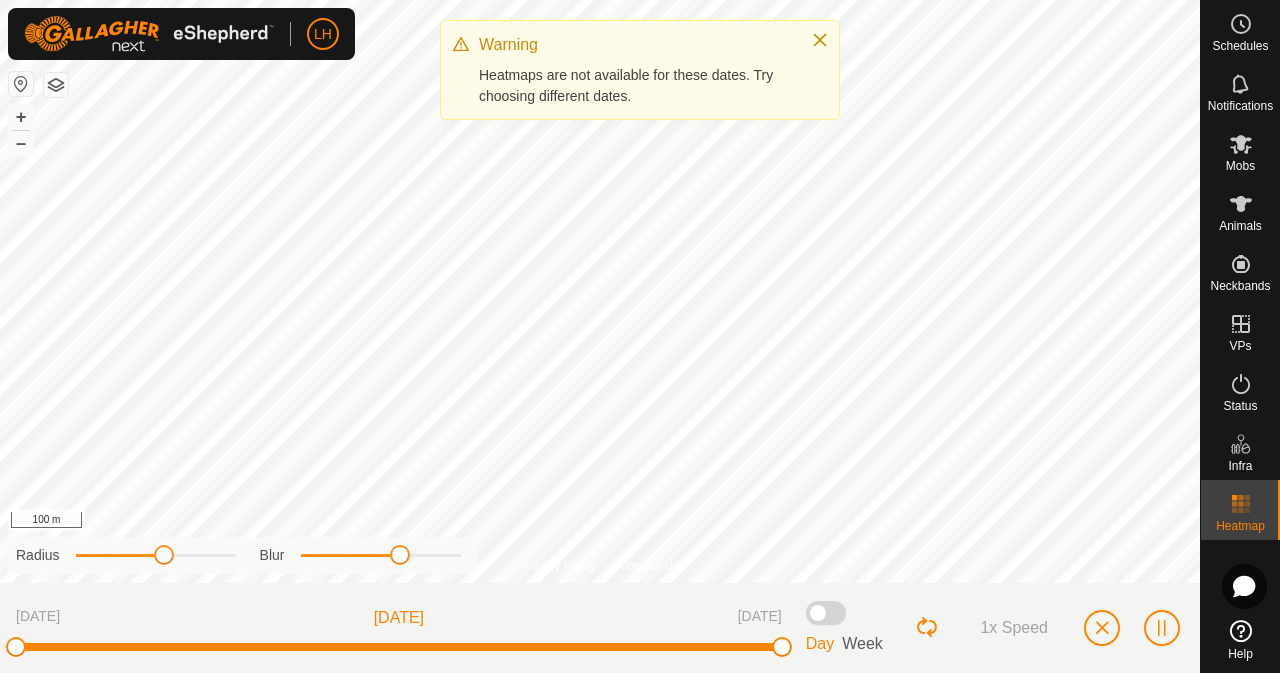 click 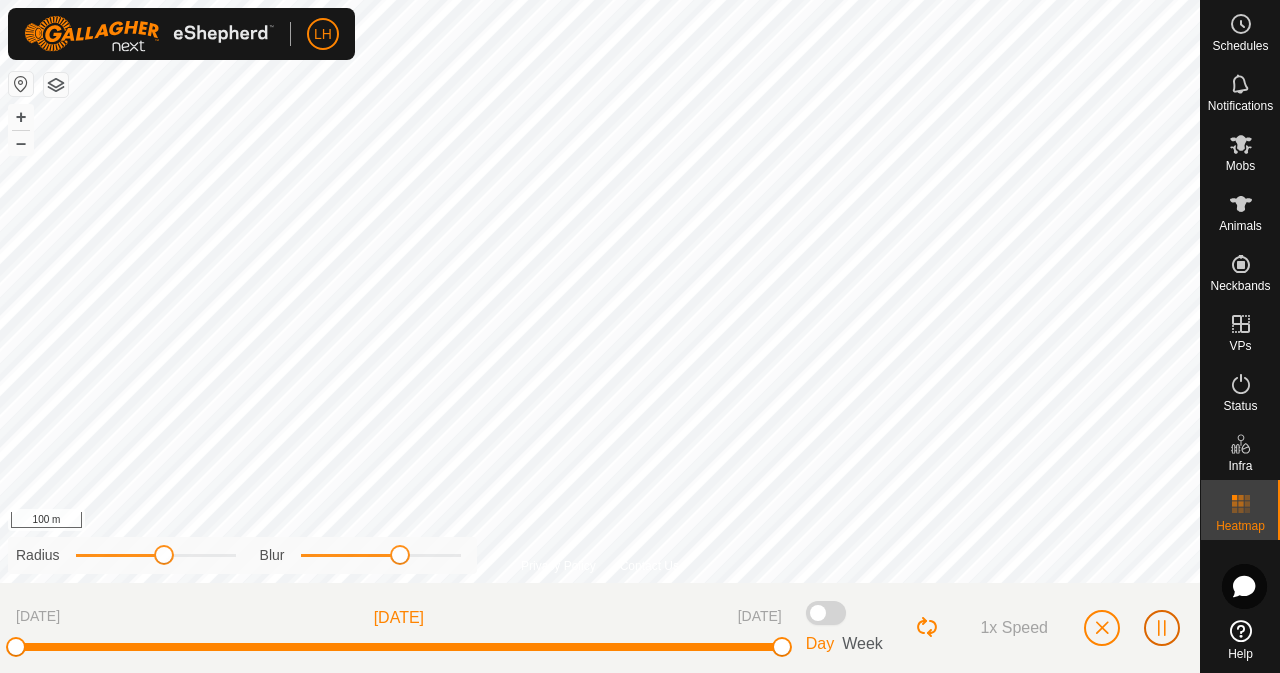 click 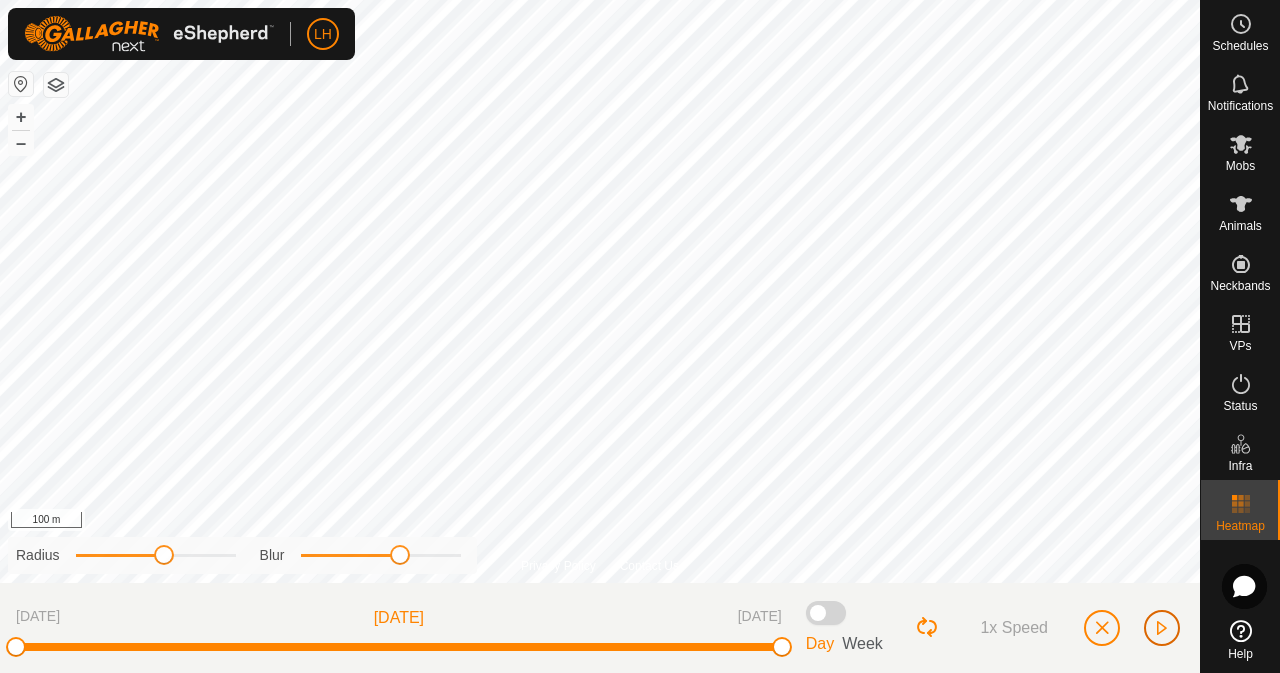click 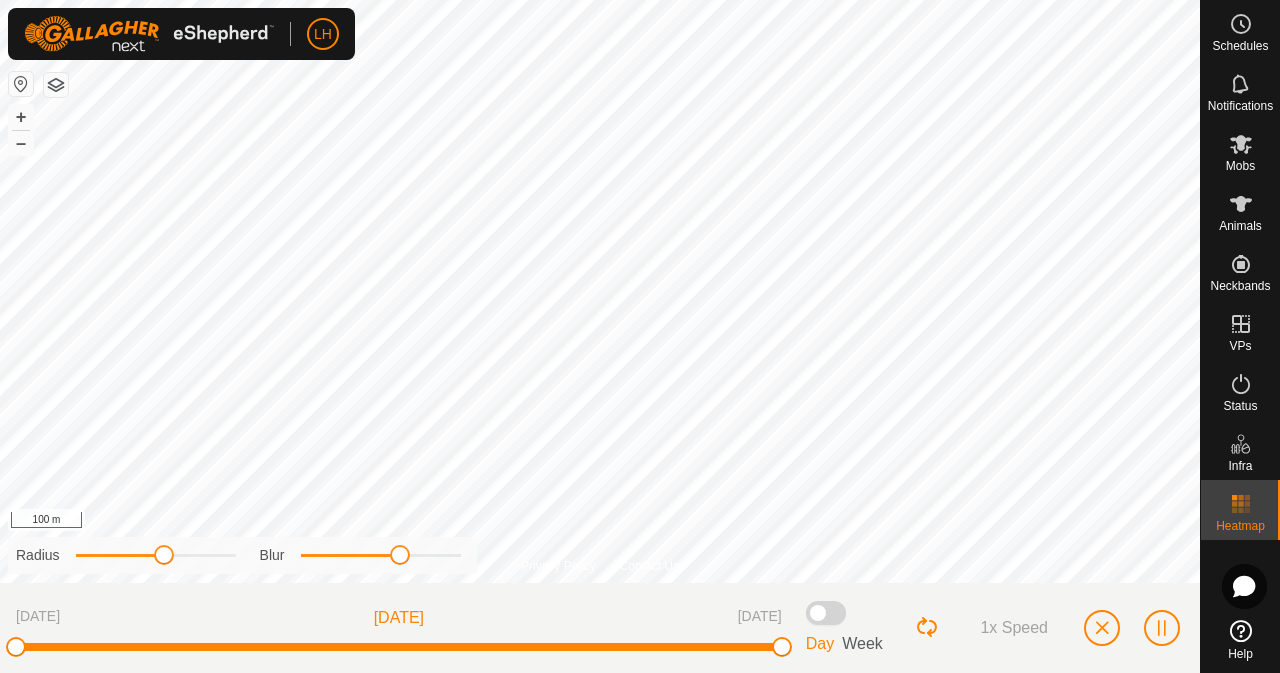 drag, startPoint x: 821, startPoint y: 611, endPoint x: 844, endPoint y: 610, distance: 23.021729 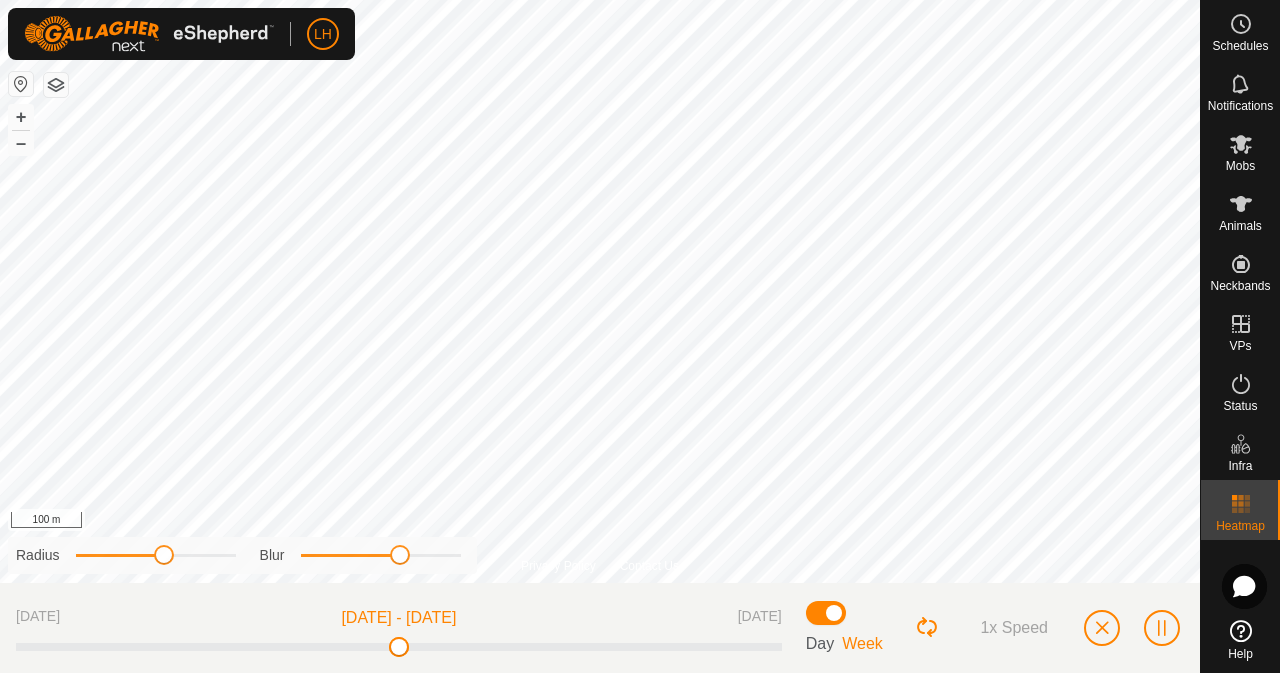 click 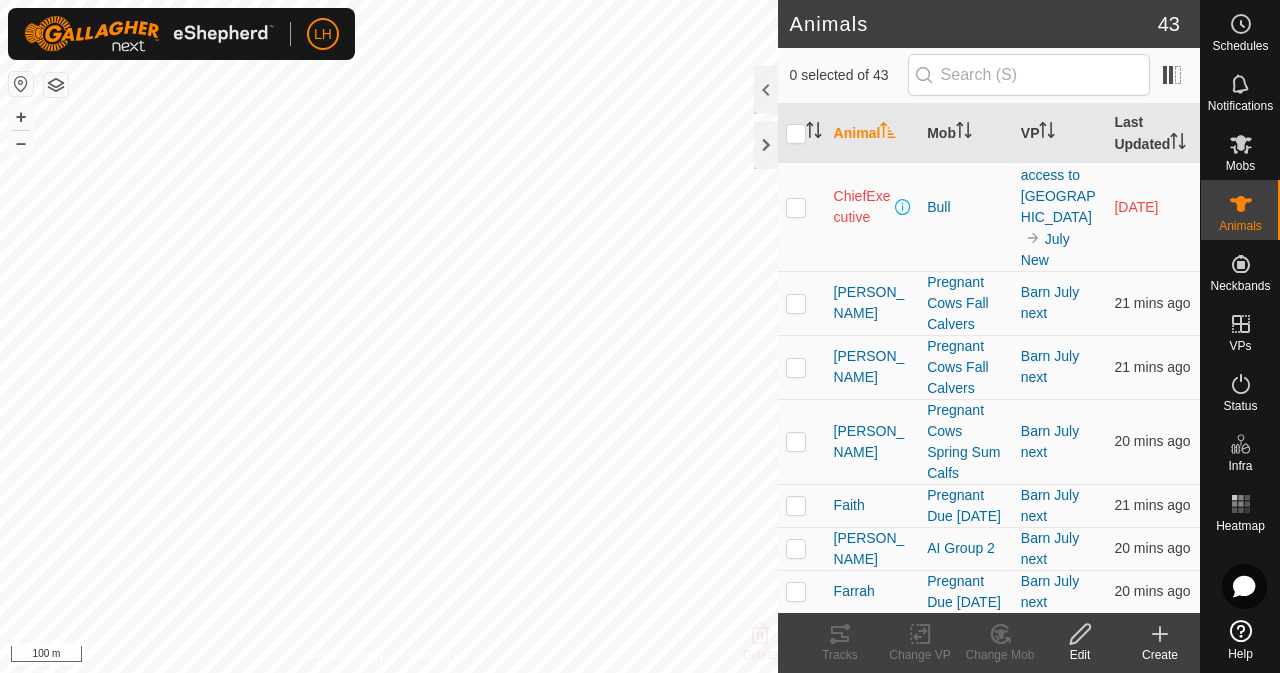 scroll, scrollTop: 600, scrollLeft: 0, axis: vertical 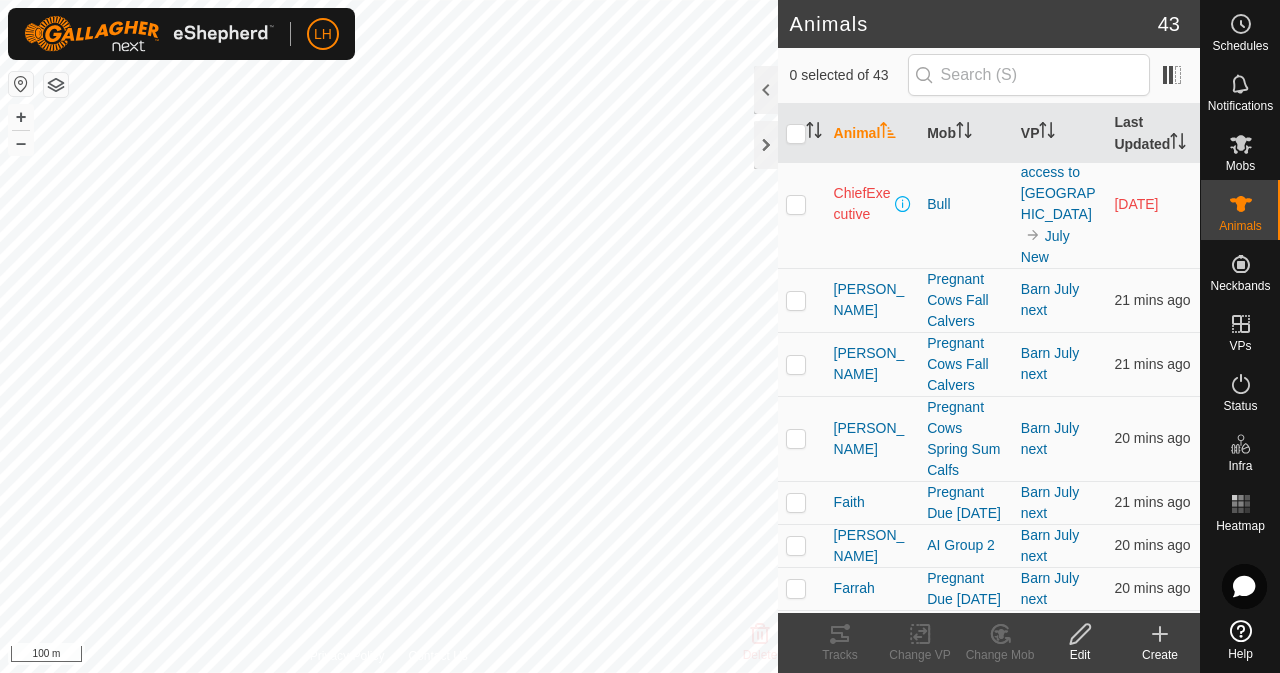 click at bounding box center [796, 588] 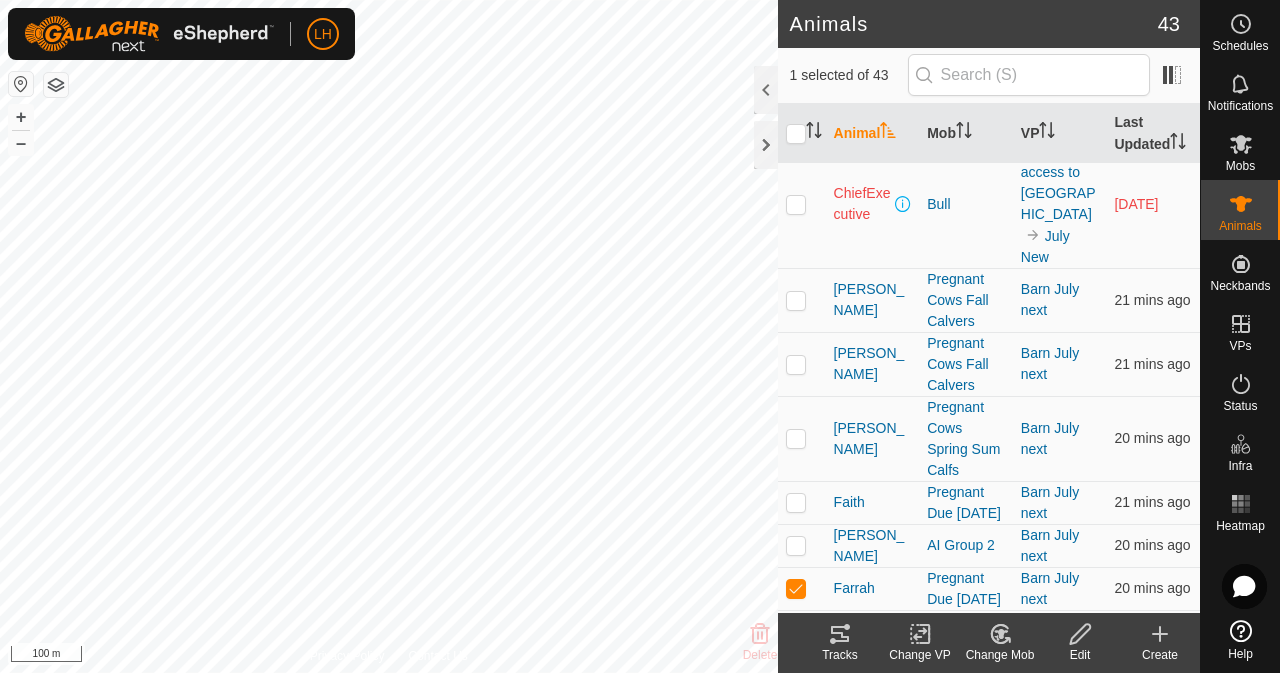 click 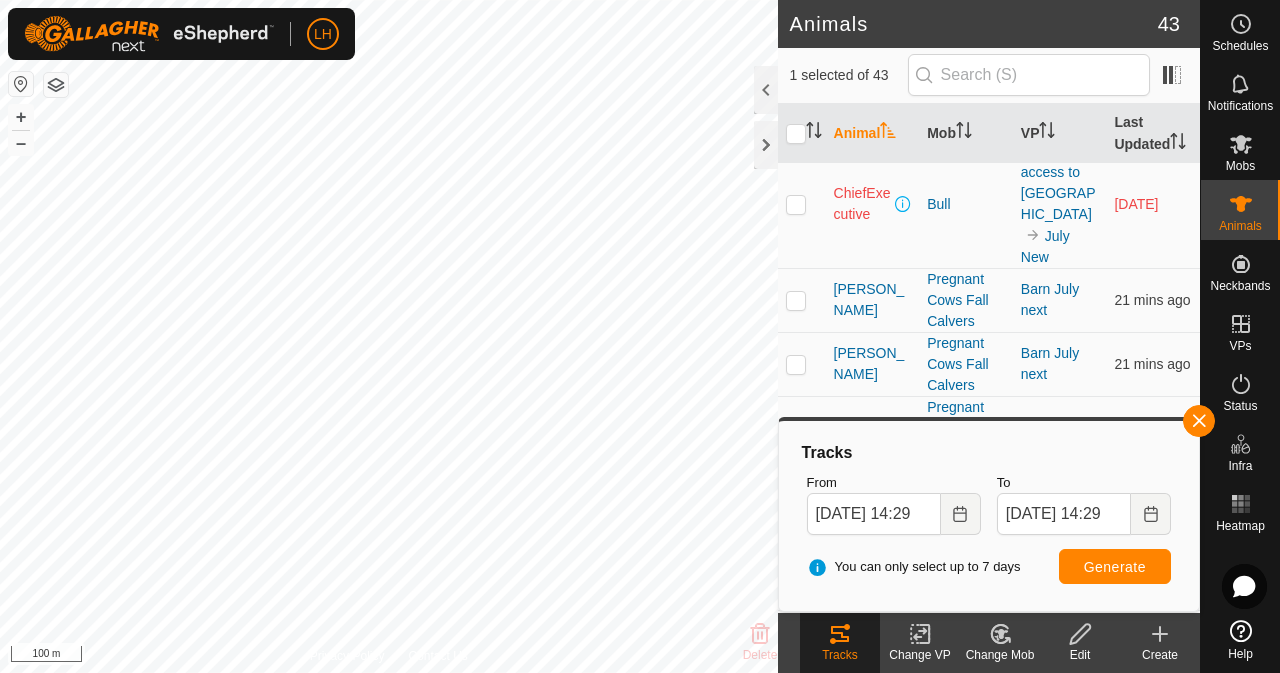 drag, startPoint x: 966, startPoint y: 517, endPoint x: 960, endPoint y: 507, distance: 11.661903 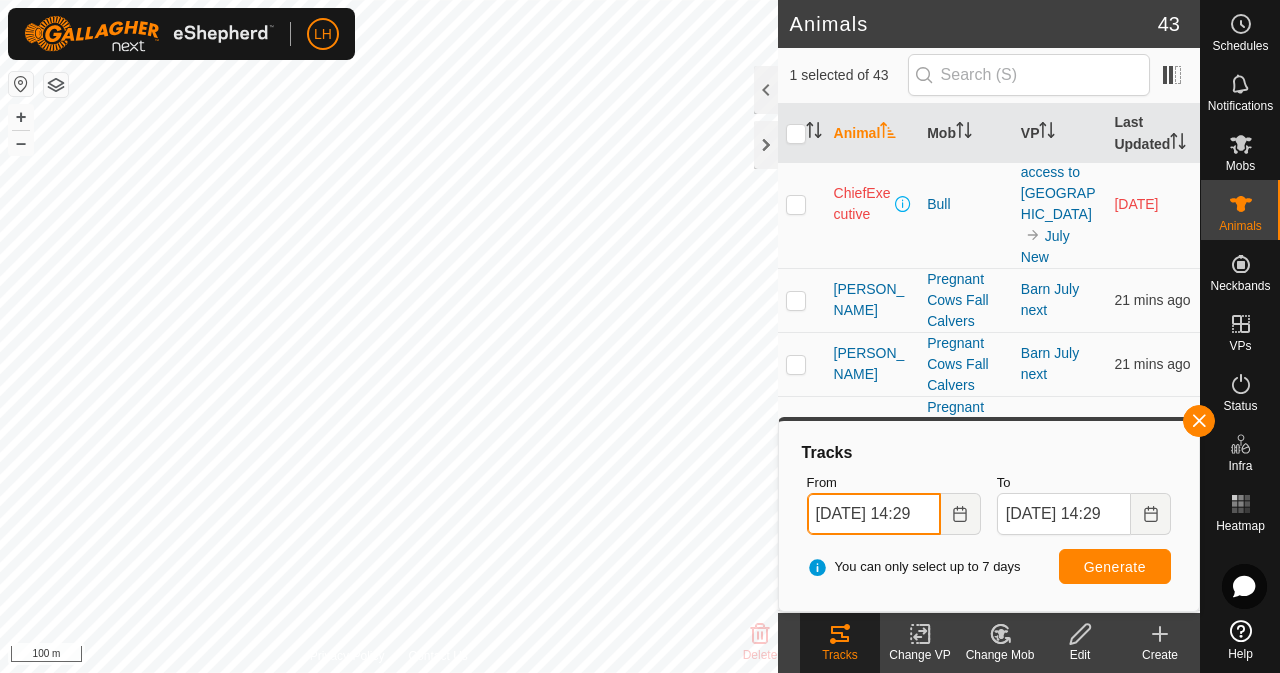 scroll, scrollTop: 0, scrollLeft: 14, axis: horizontal 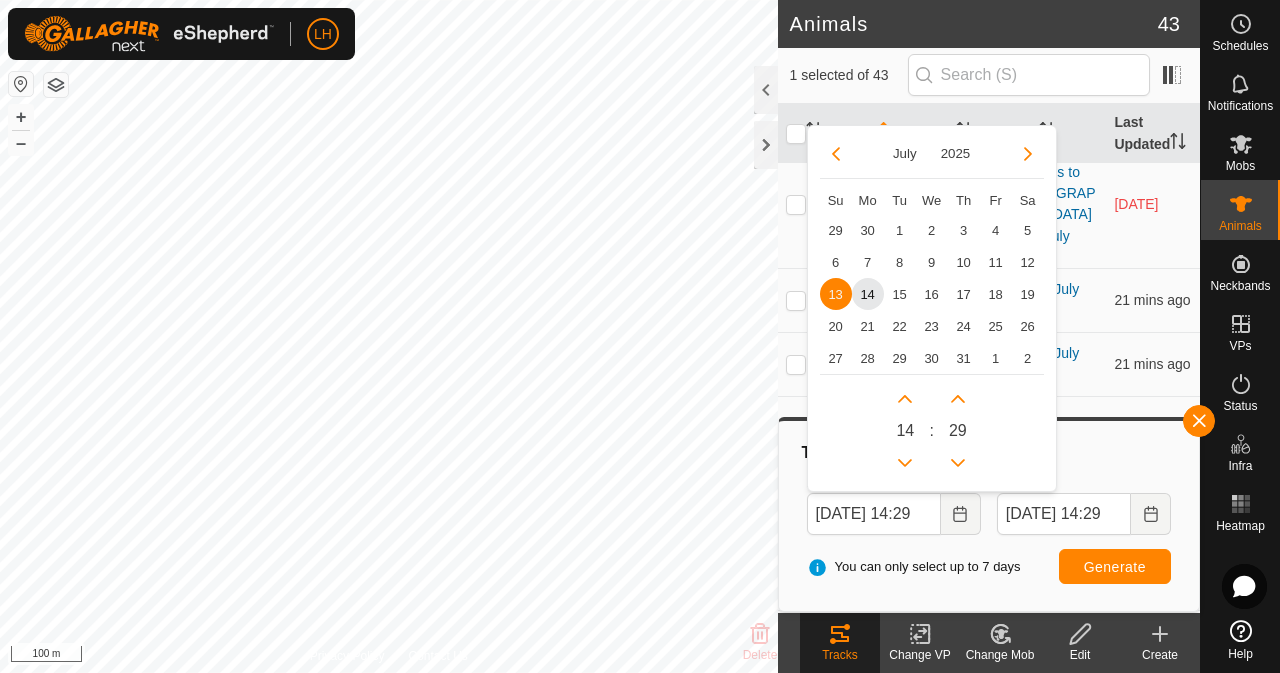 click on "11" at bounding box center (996, 262) 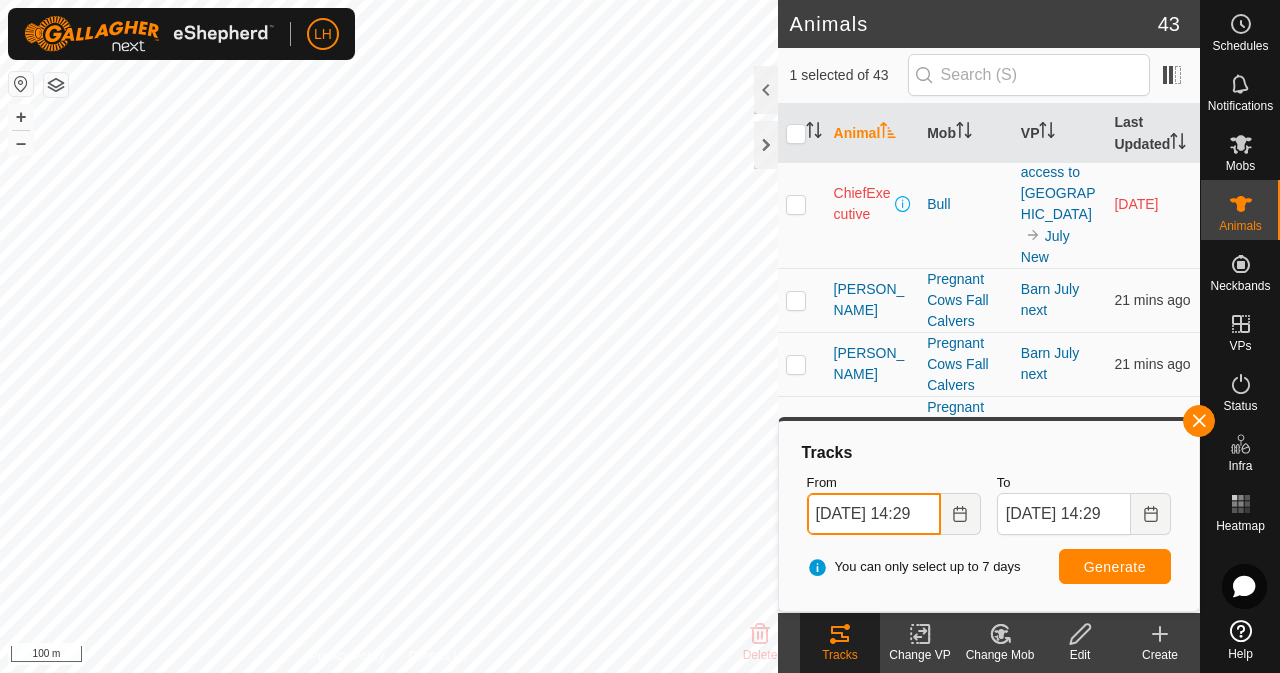 scroll, scrollTop: 0, scrollLeft: 13, axis: horizontal 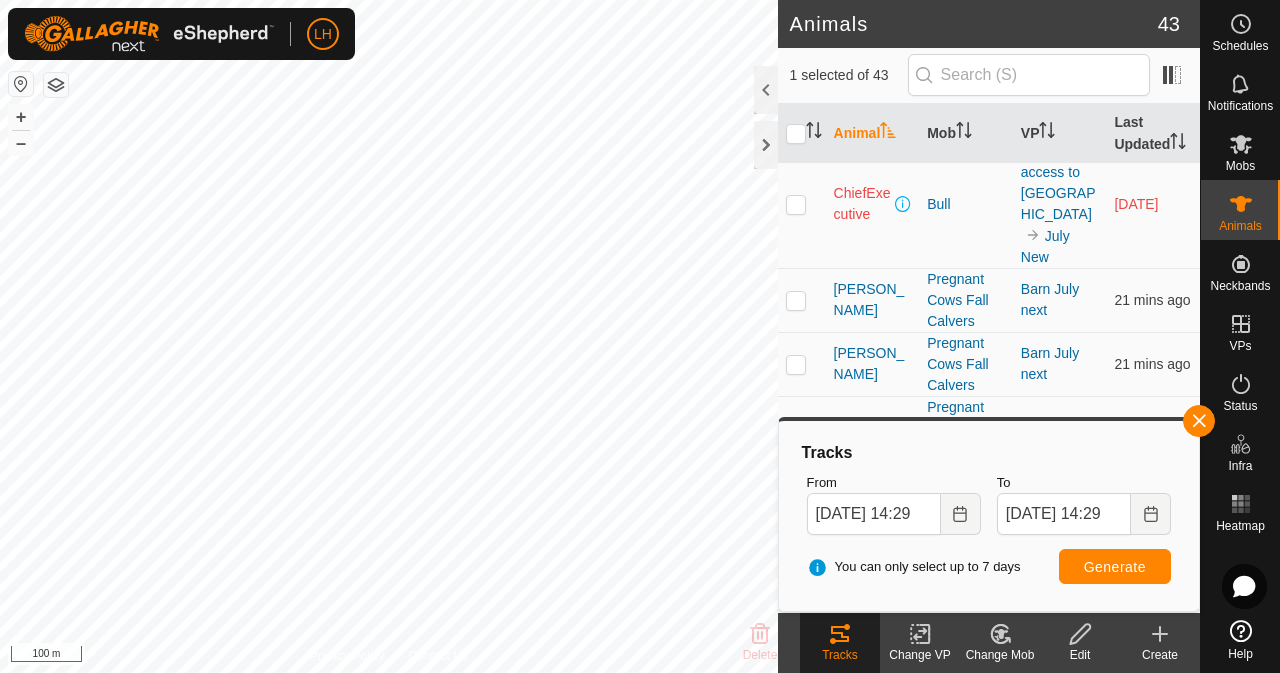click at bounding box center (1151, 514) 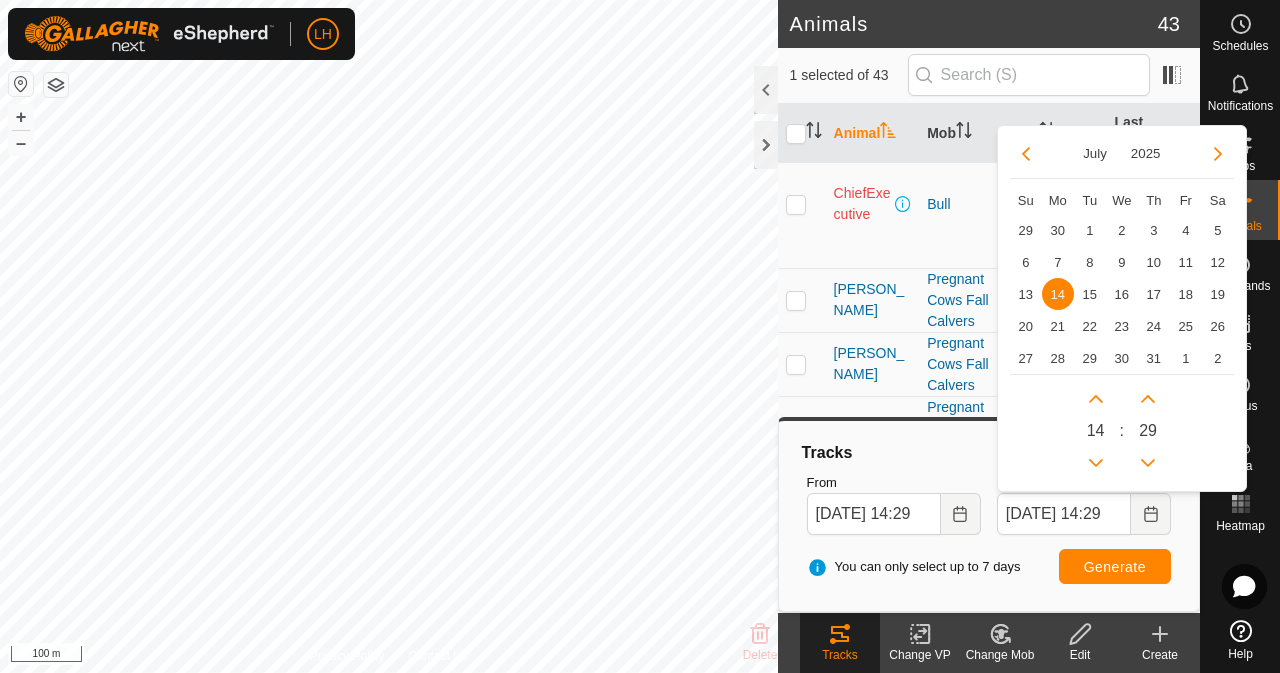 scroll, scrollTop: 0, scrollLeft: 0, axis: both 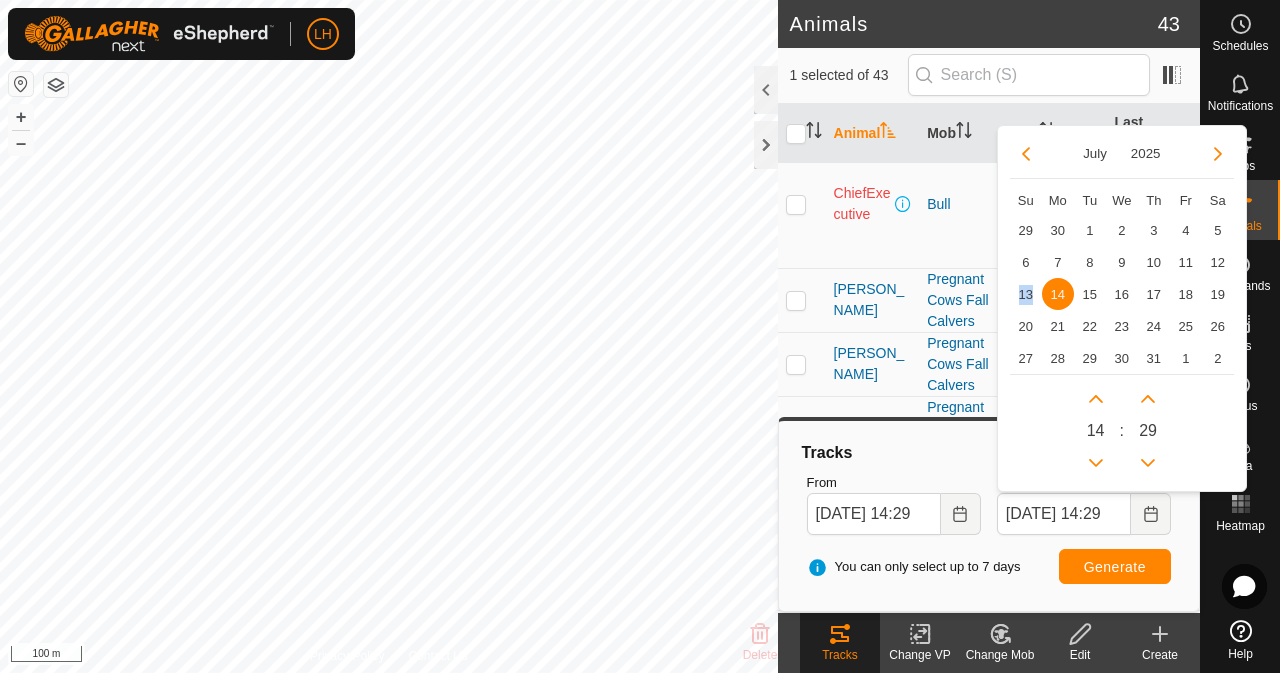 drag, startPoint x: 1022, startPoint y: 298, endPoint x: 1033, endPoint y: 315, distance: 20.248457 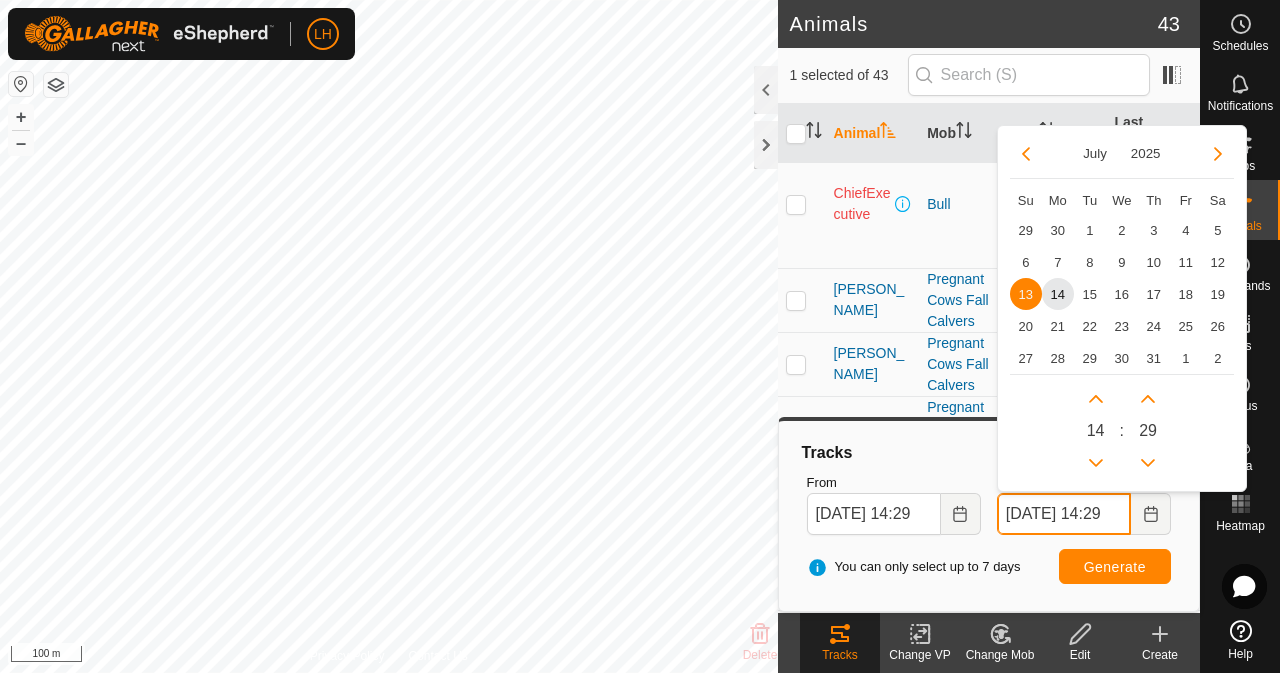 scroll, scrollTop: 0, scrollLeft: 14, axis: horizontal 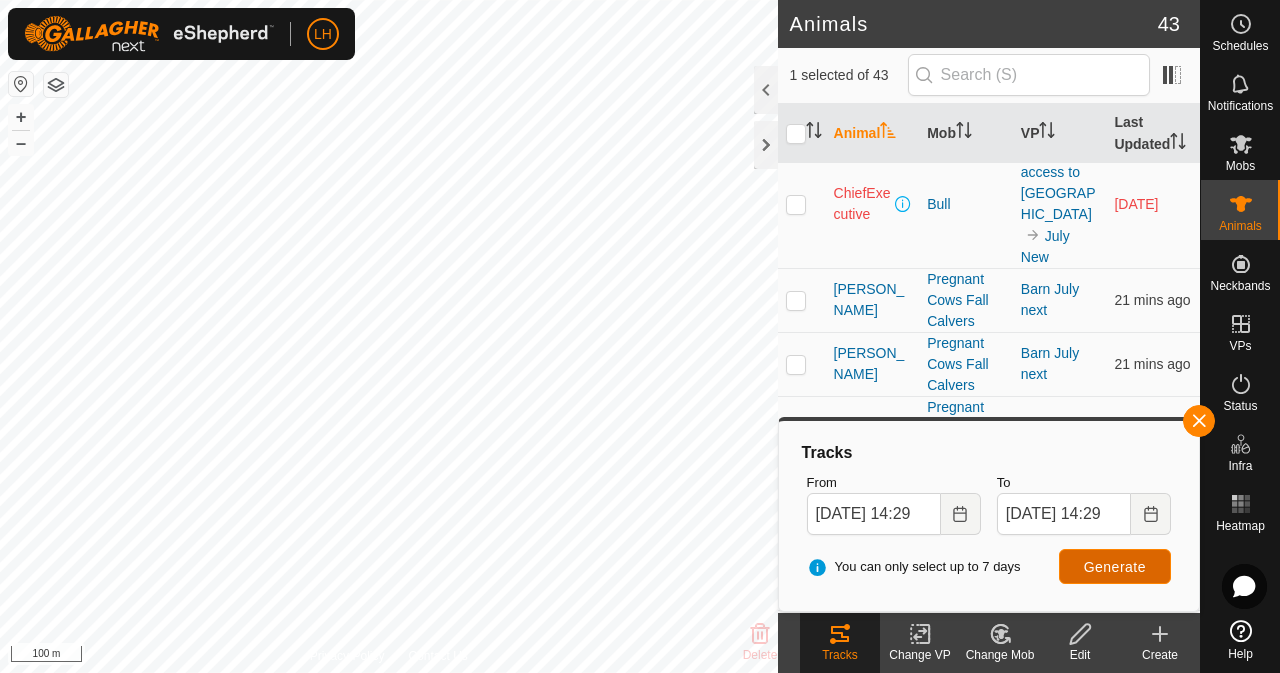click on "Generate" at bounding box center [1115, 567] 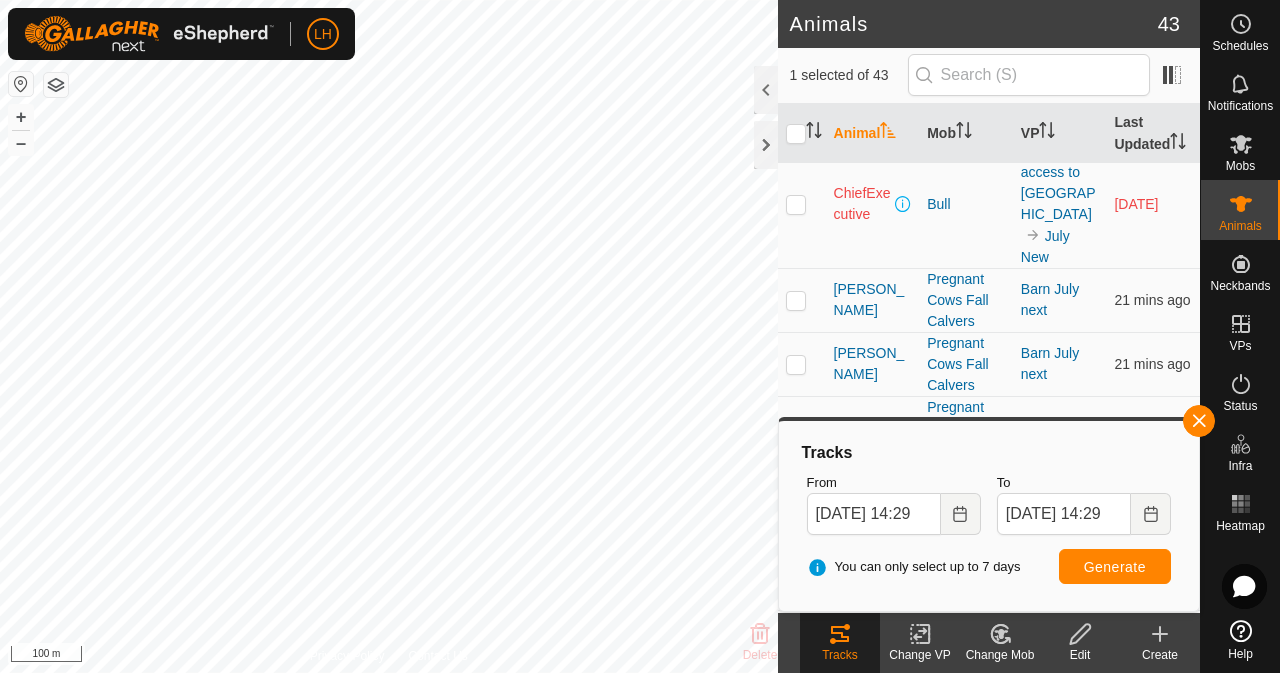click 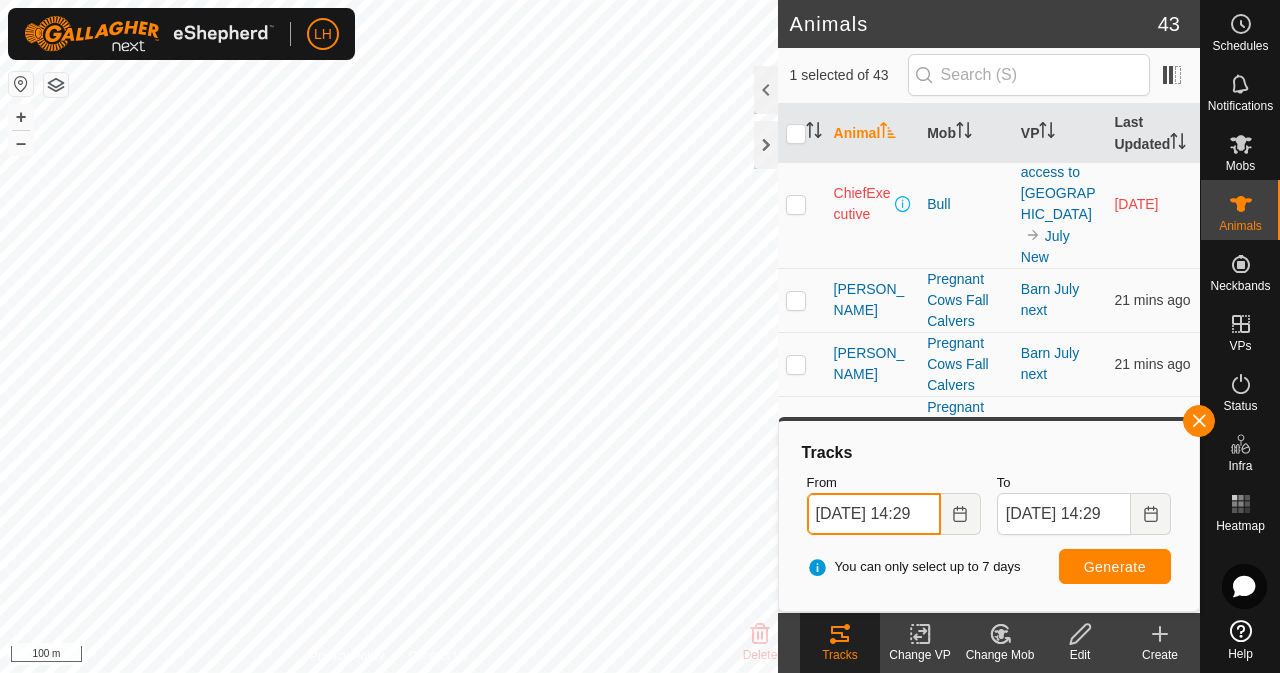 scroll, scrollTop: 0, scrollLeft: 13, axis: horizontal 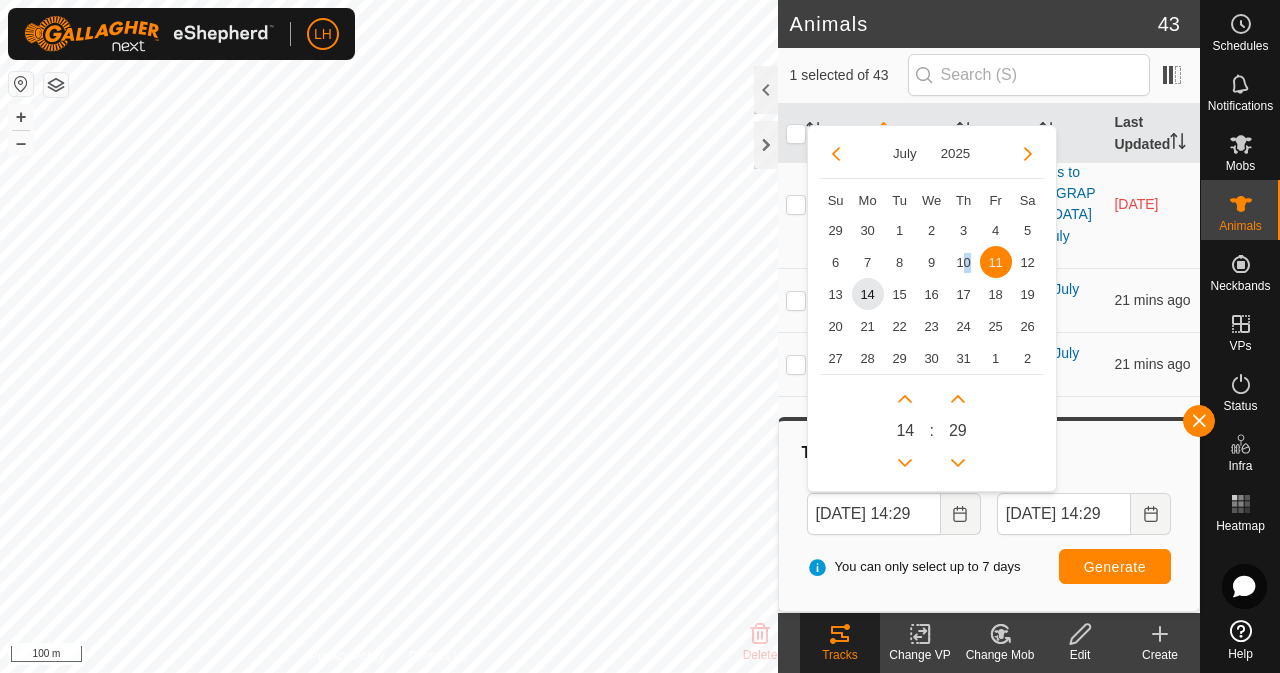 click on "10" at bounding box center (964, 262) 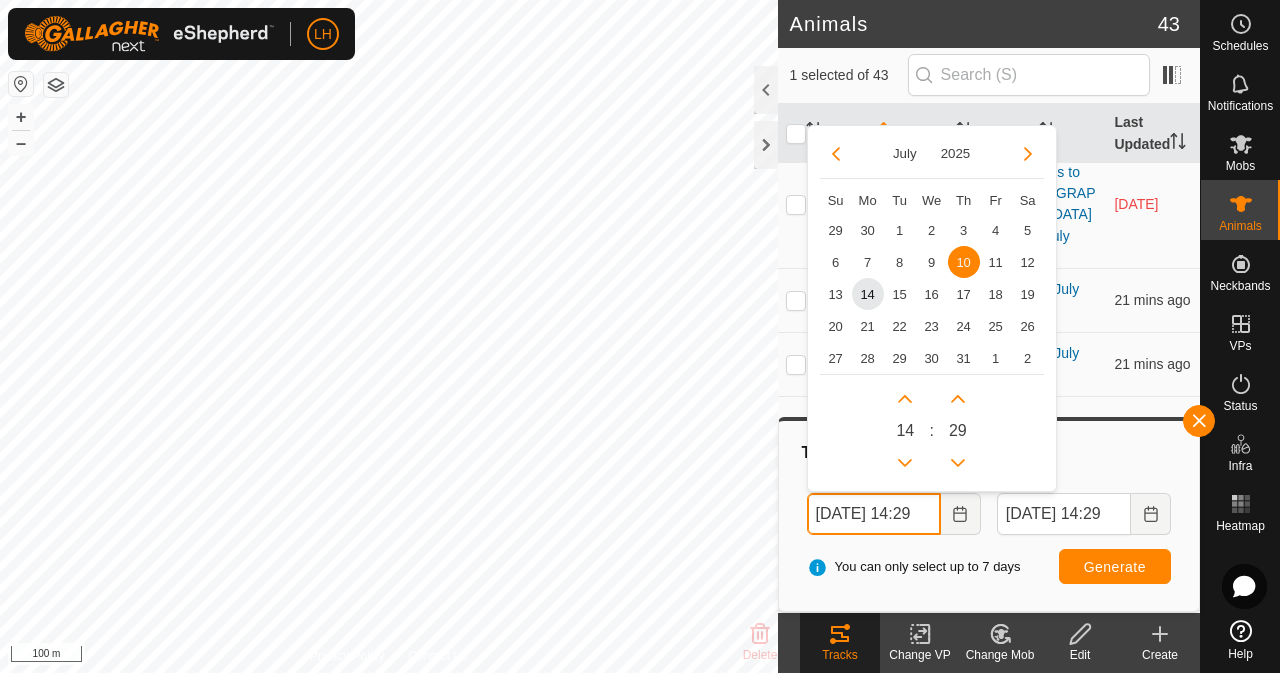 scroll, scrollTop: 0, scrollLeft: 14, axis: horizontal 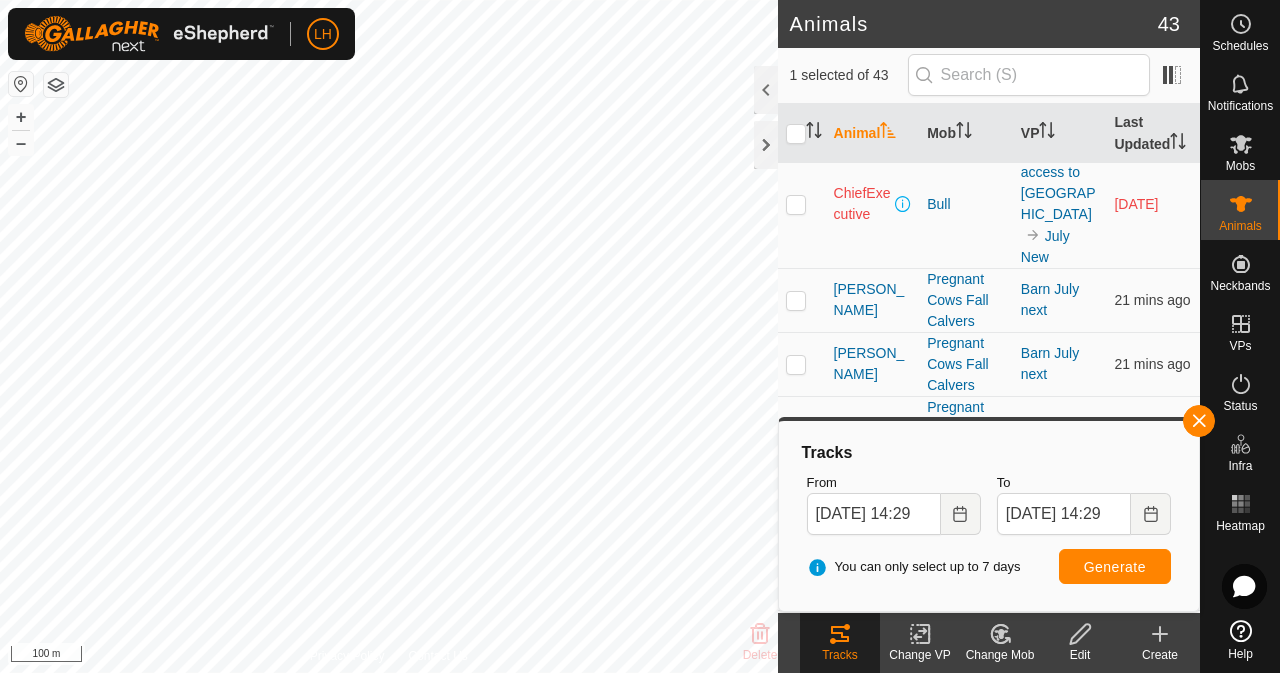 click at bounding box center (1151, 514) 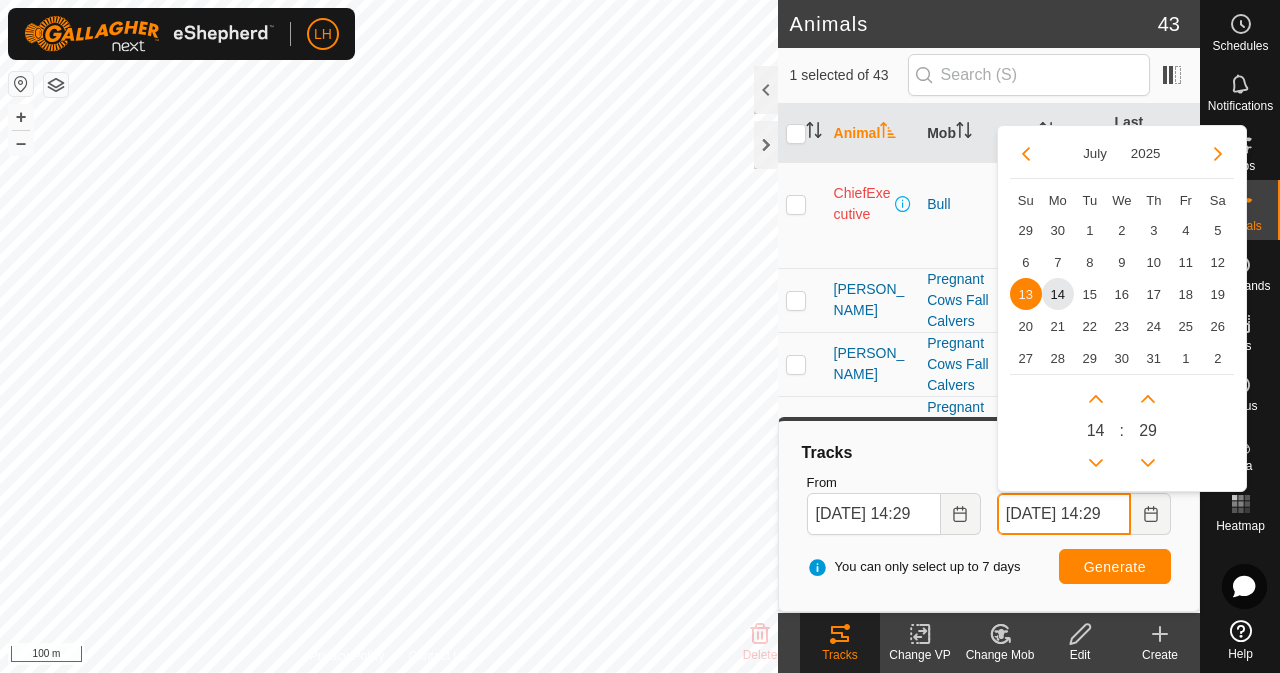 scroll, scrollTop: 0, scrollLeft: 14, axis: horizontal 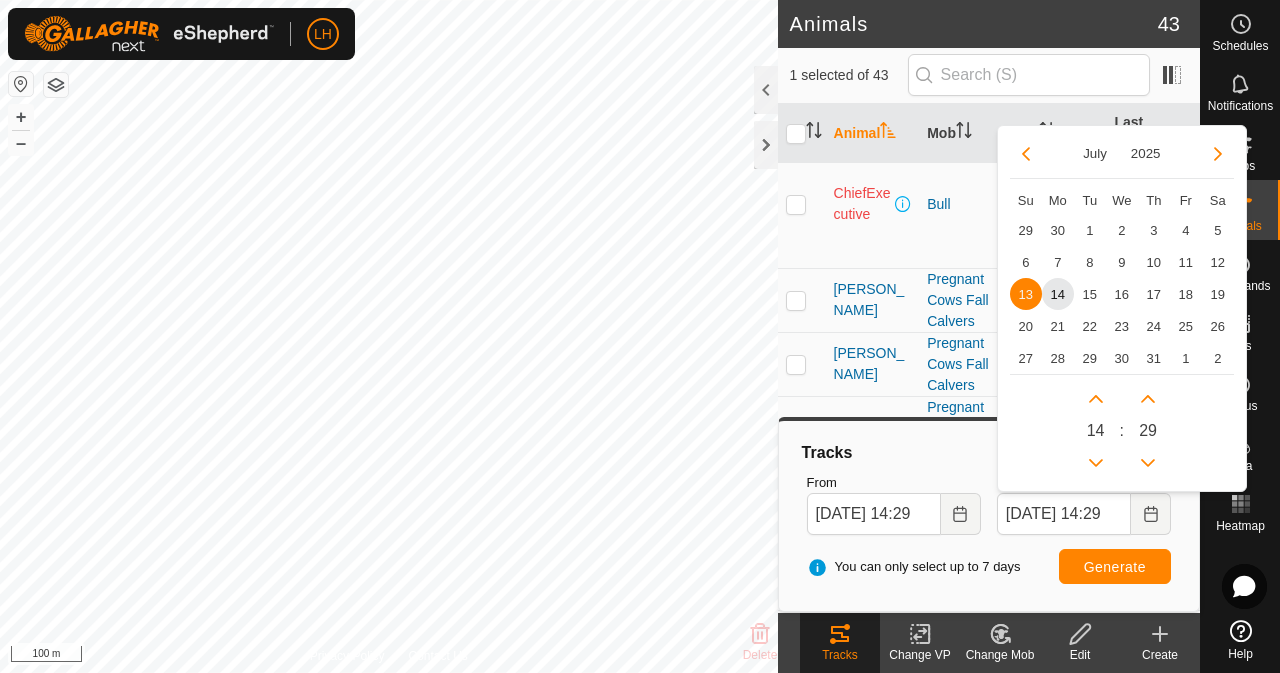 click on "12" at bounding box center [1218, 262] 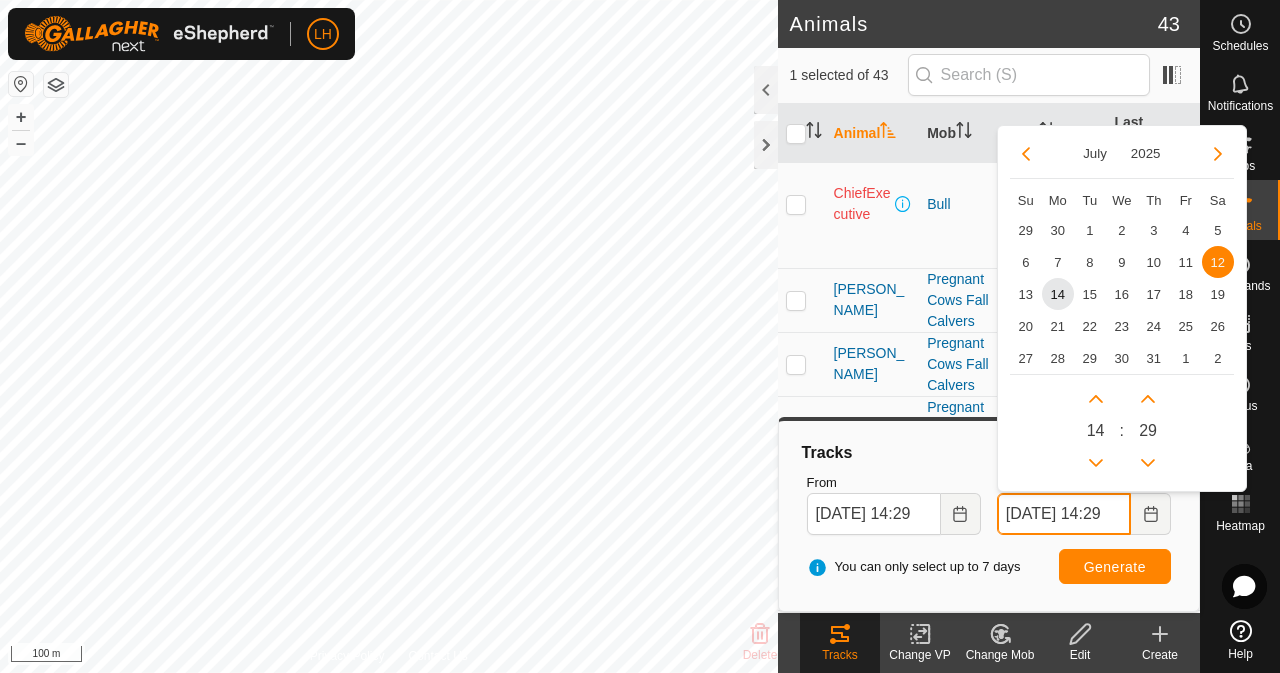 scroll, scrollTop: 0, scrollLeft: 14, axis: horizontal 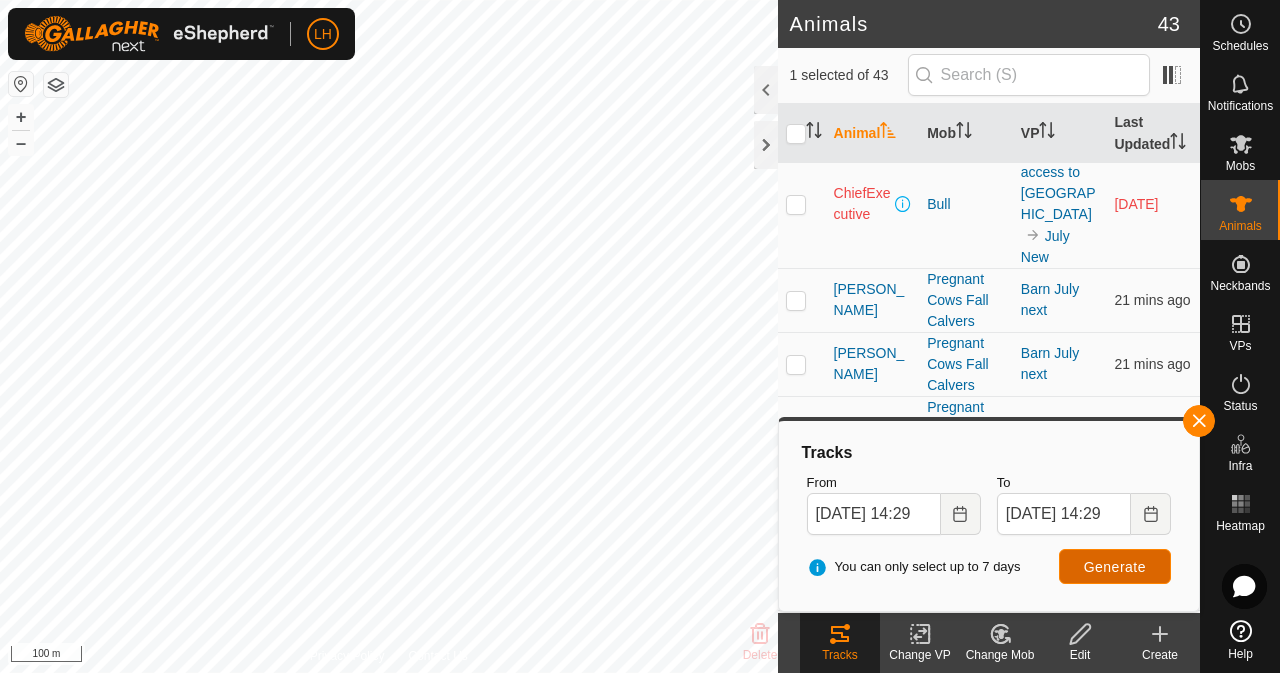 click on "Generate" at bounding box center [1115, 567] 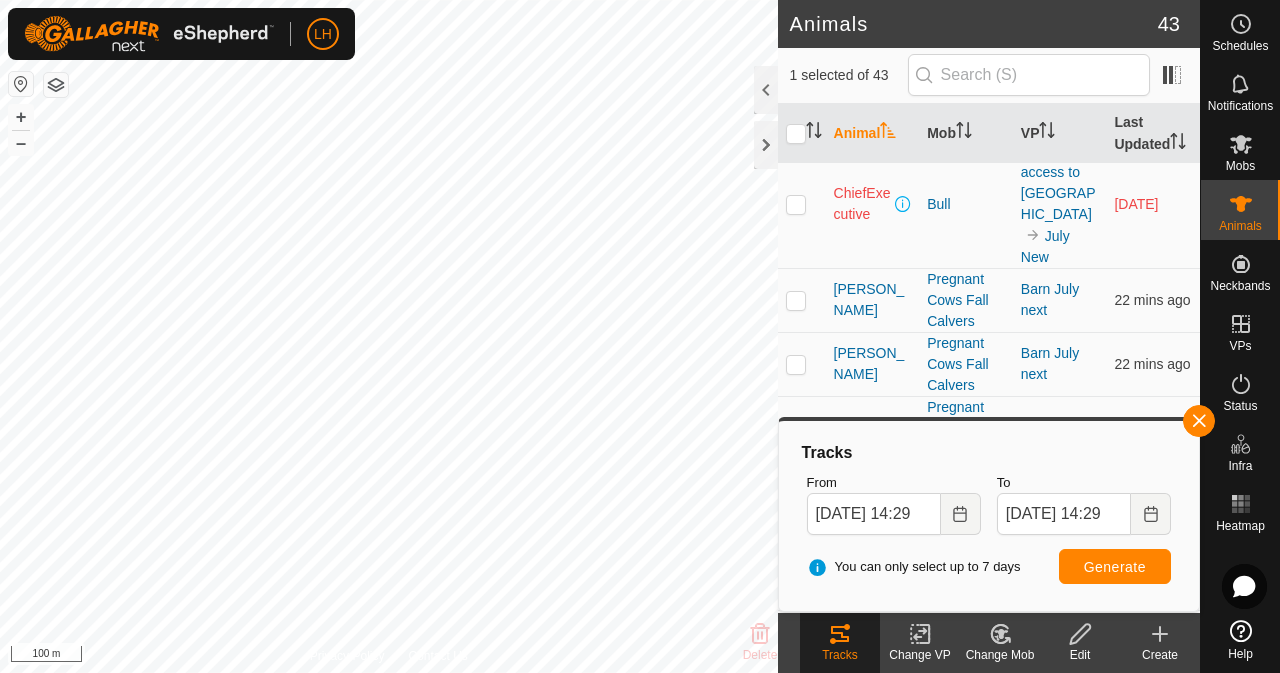 click at bounding box center [1151, 514] 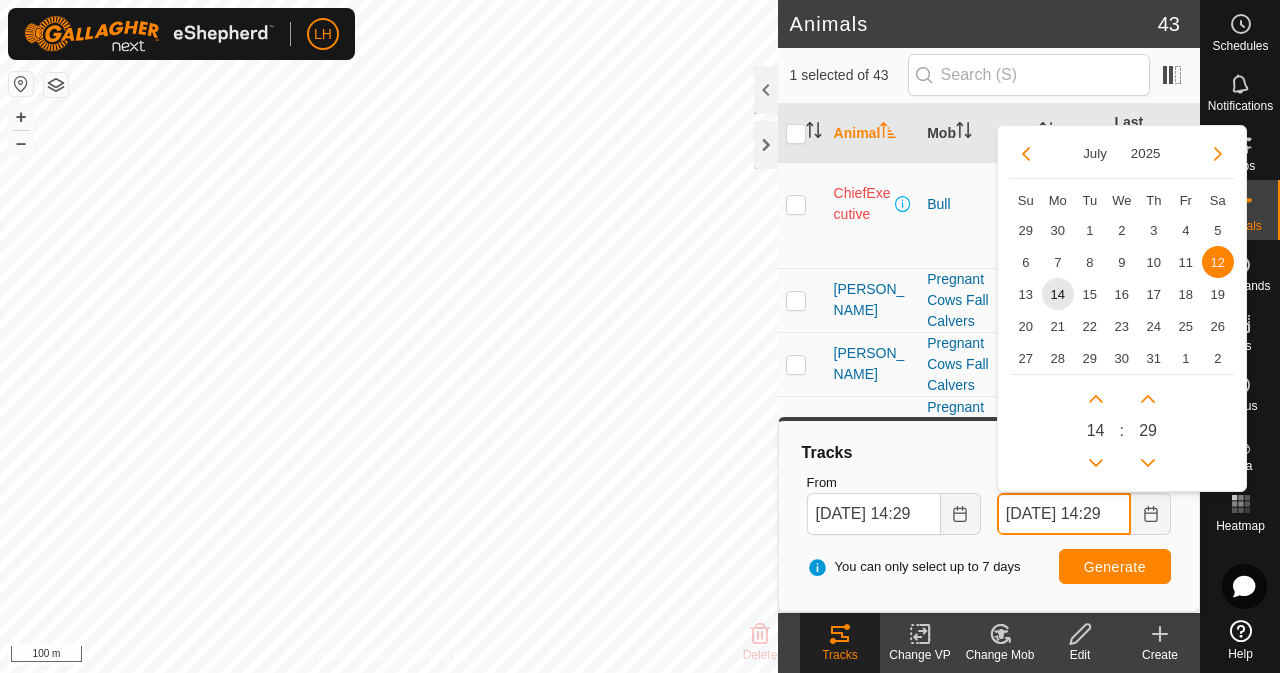 scroll, scrollTop: 0, scrollLeft: 14, axis: horizontal 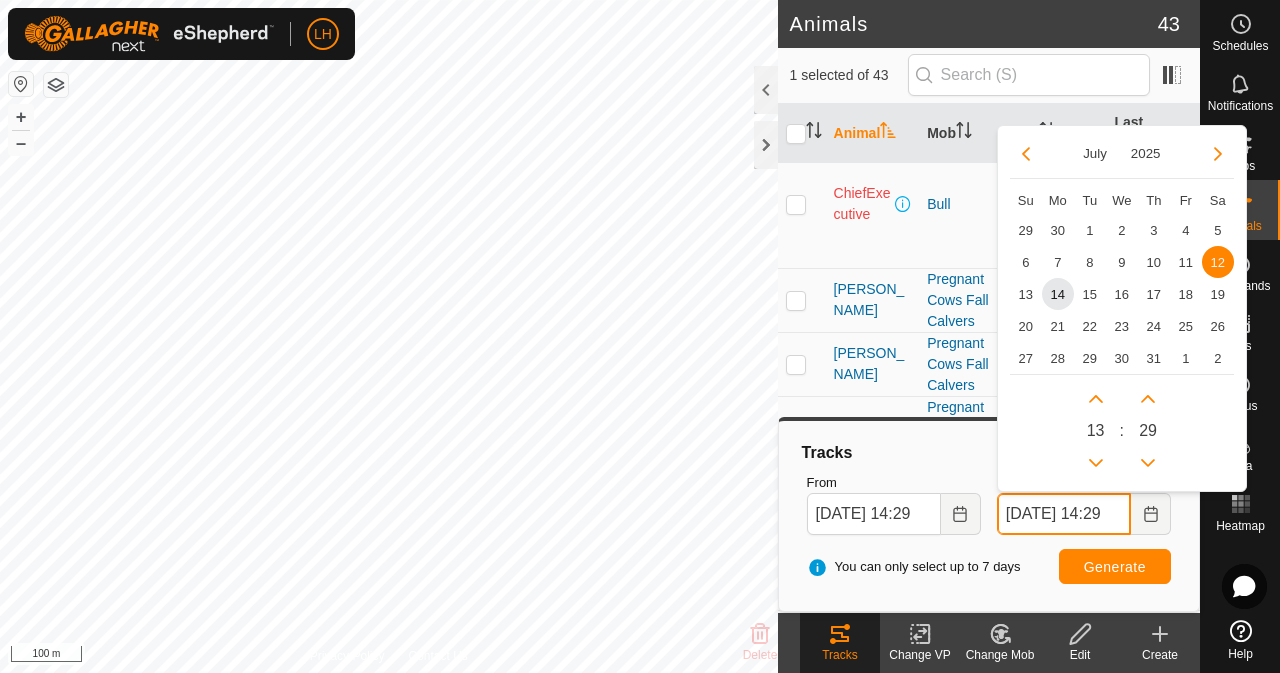 click at bounding box center [1096, 463] 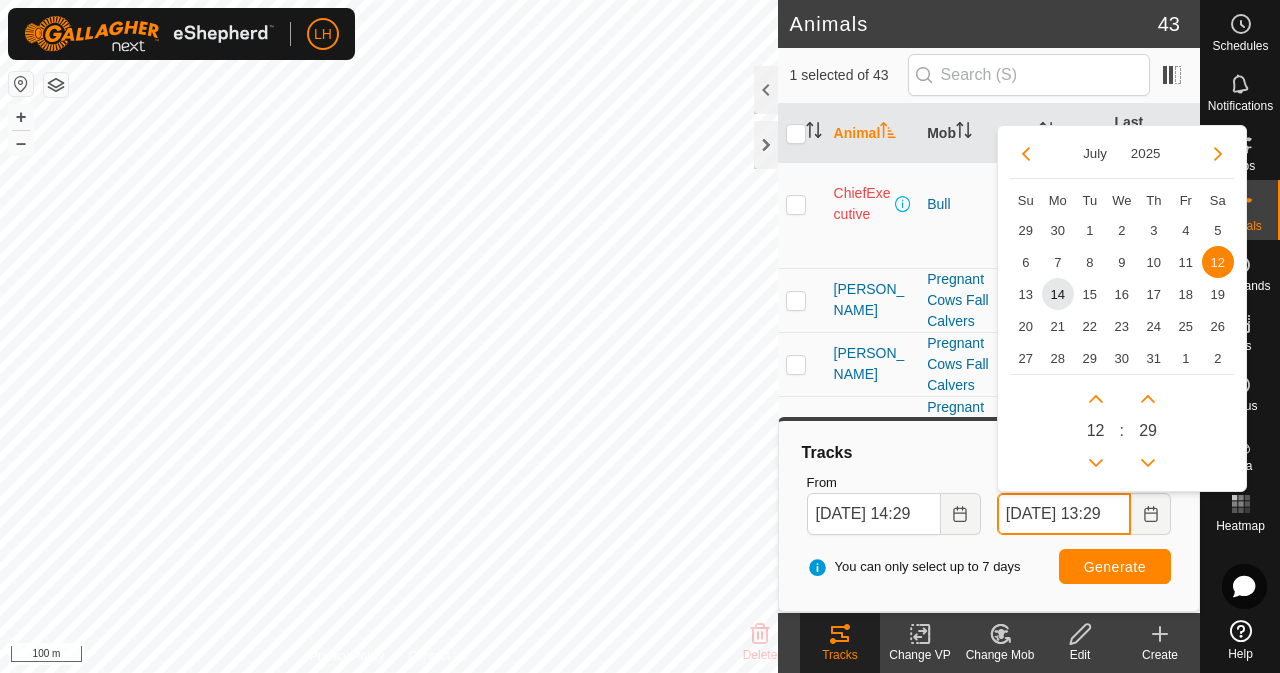 click at bounding box center (1096, 463) 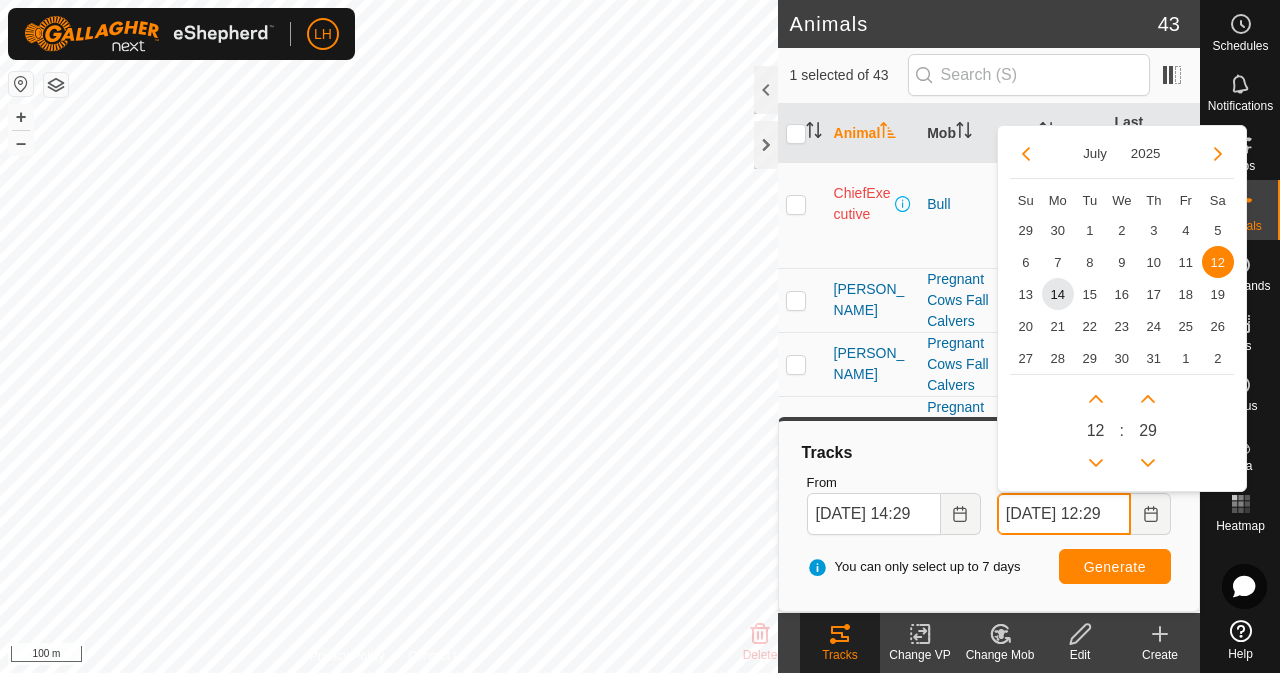 click at bounding box center [1096, 399] 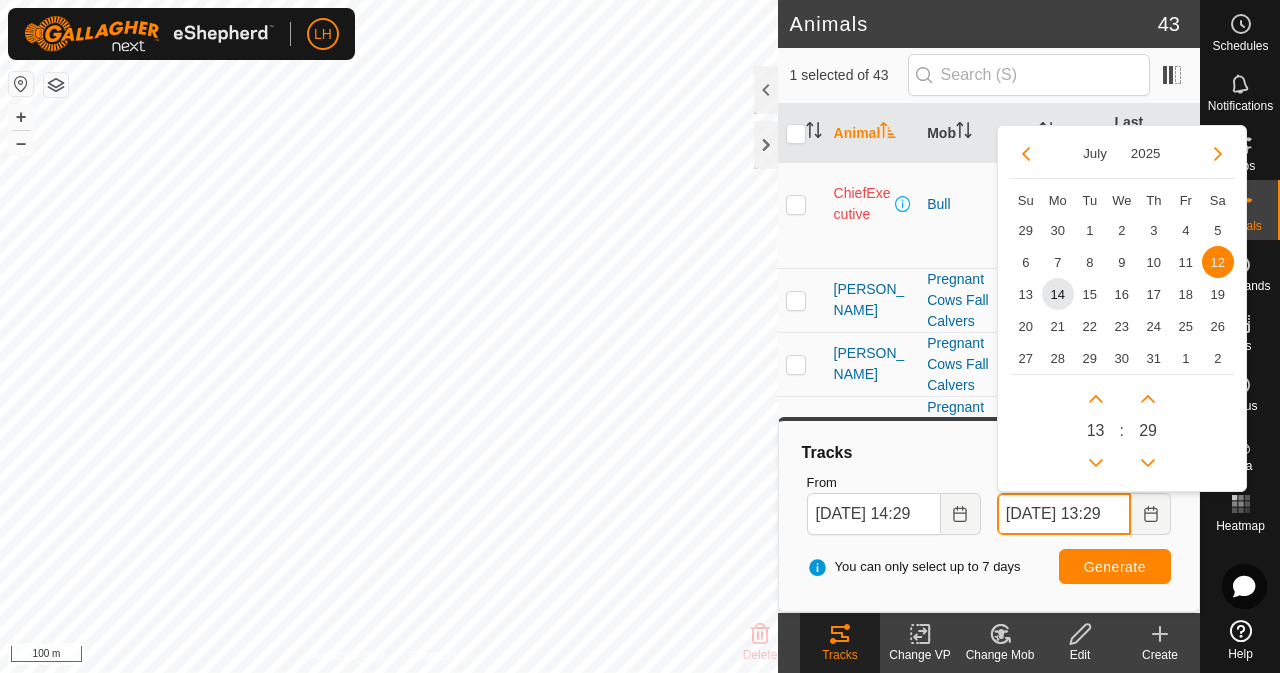 click at bounding box center (1095, 395) 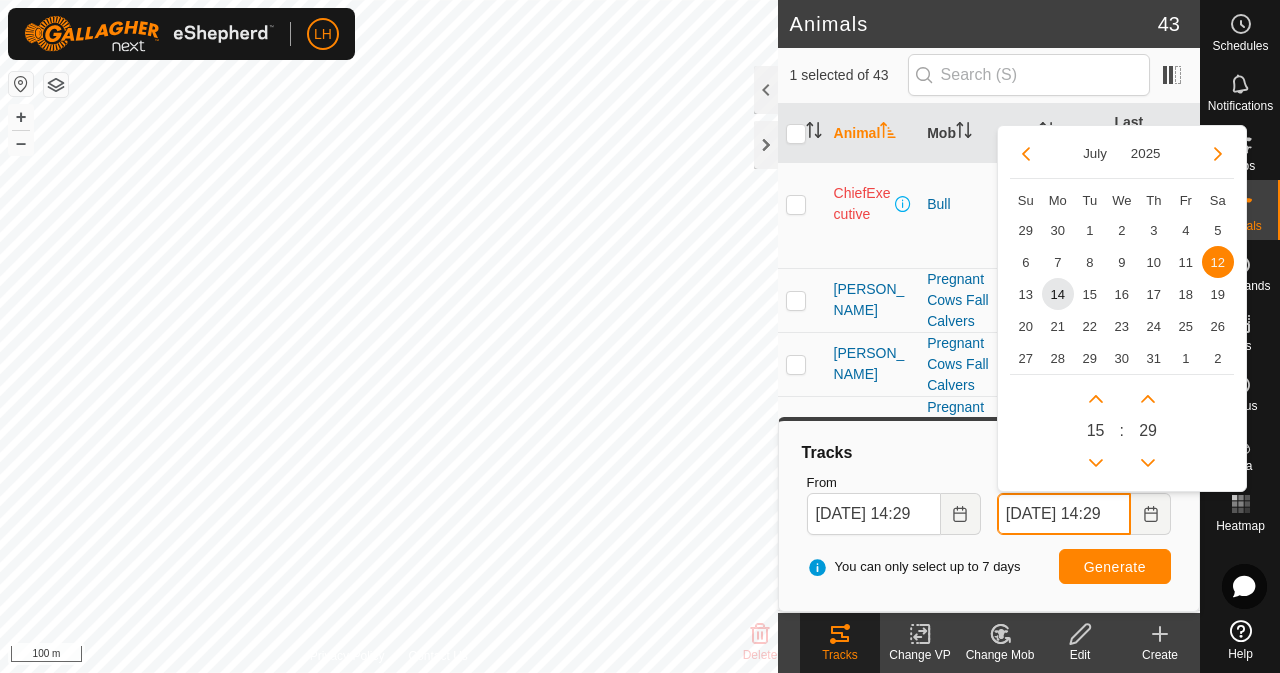 click 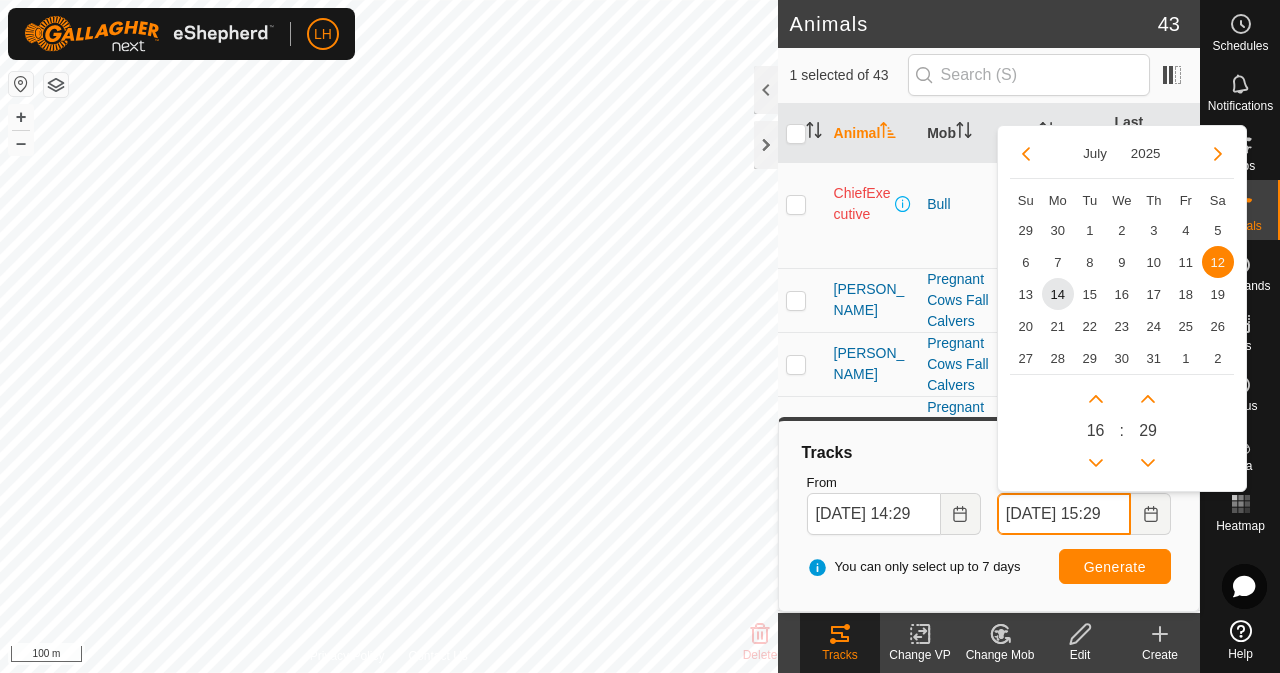 click 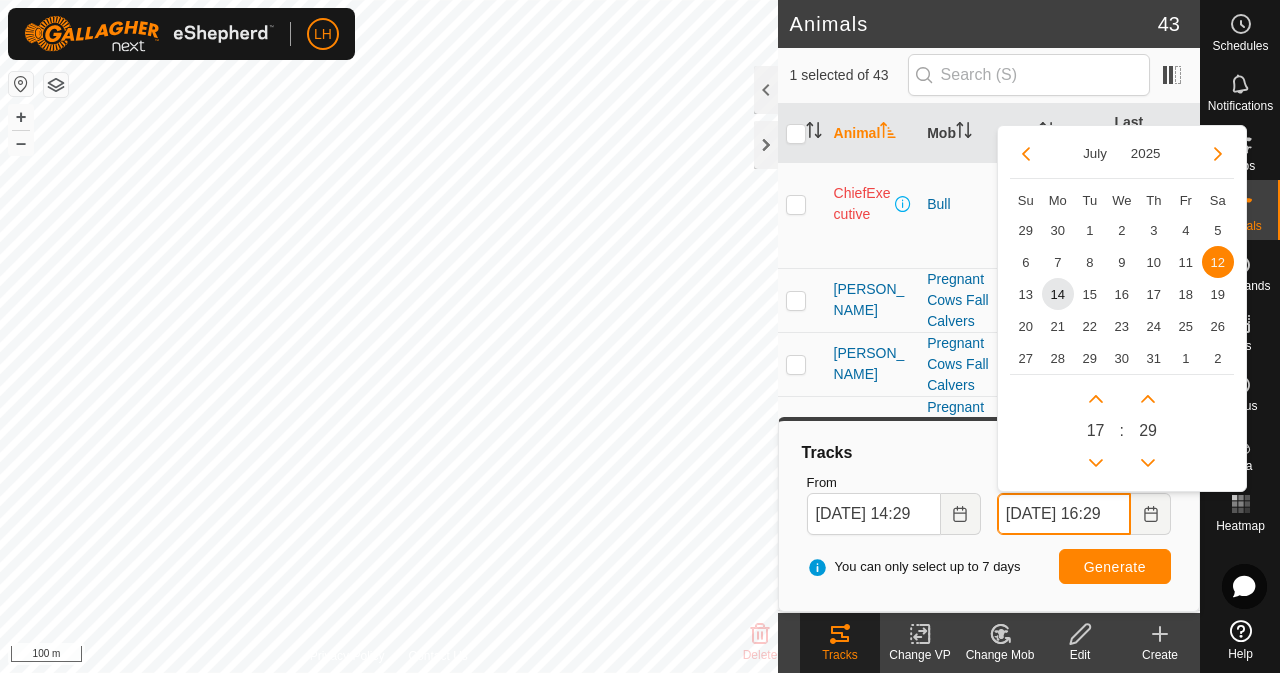 click at bounding box center [1096, 399] 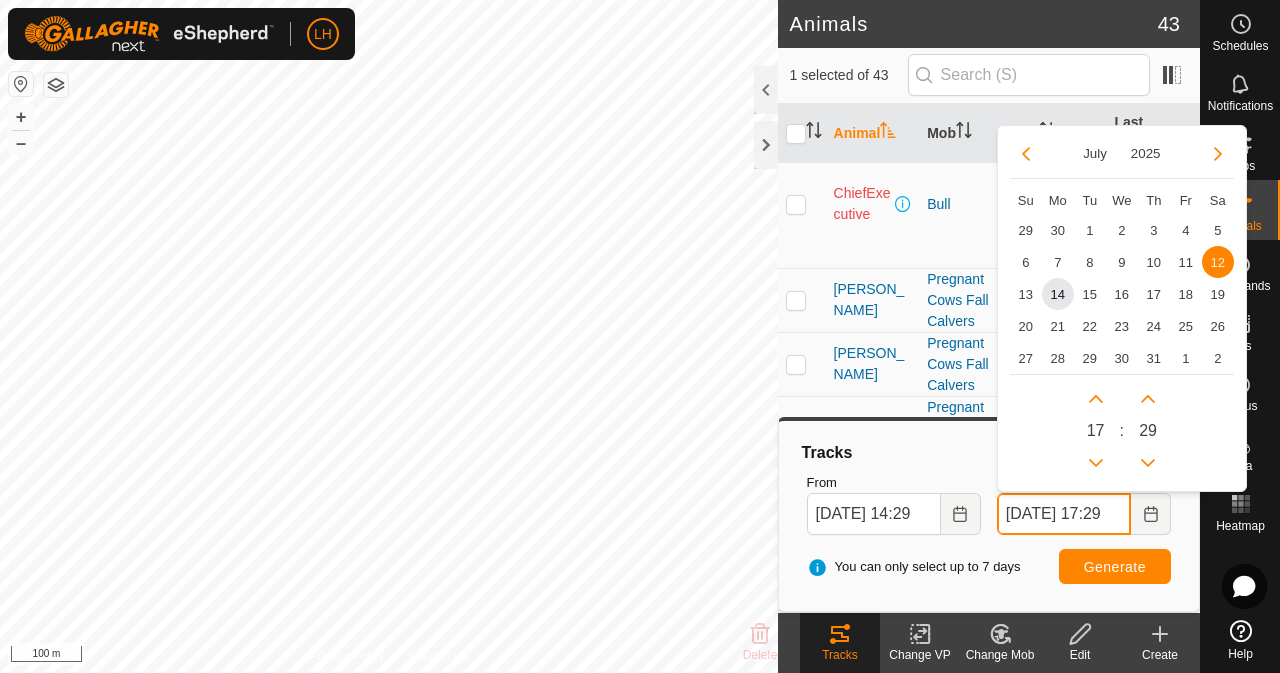 click at bounding box center (1096, 399) 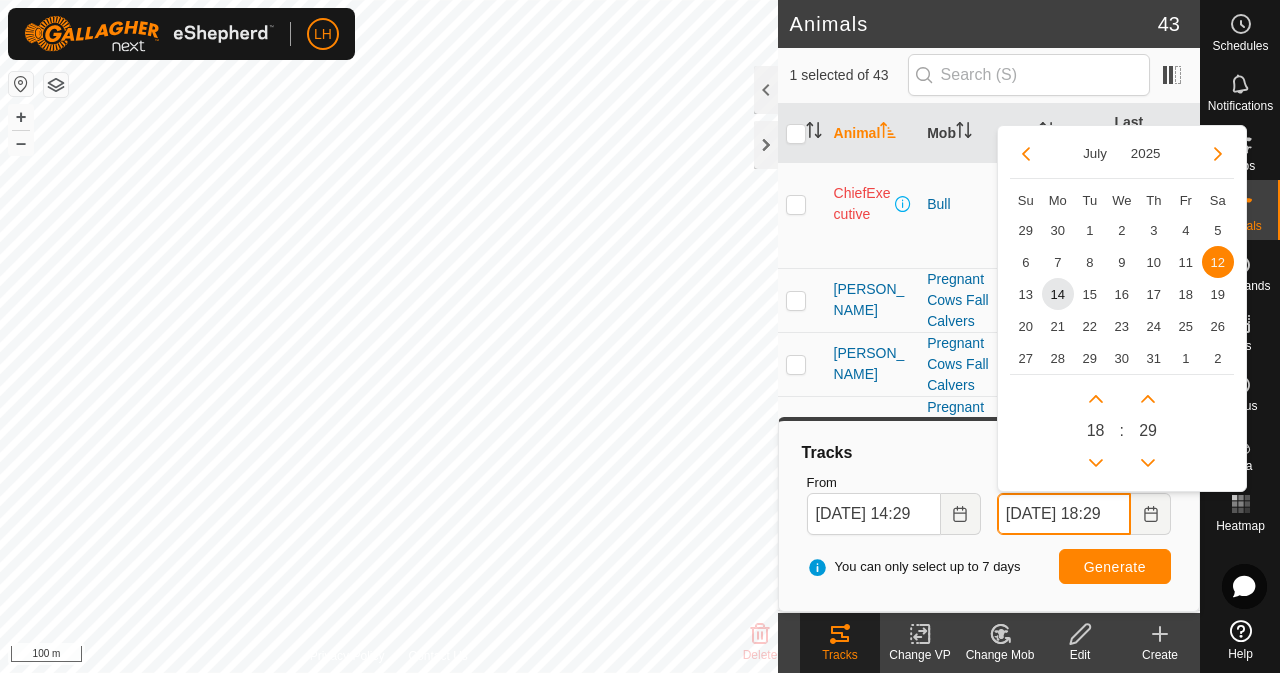 click 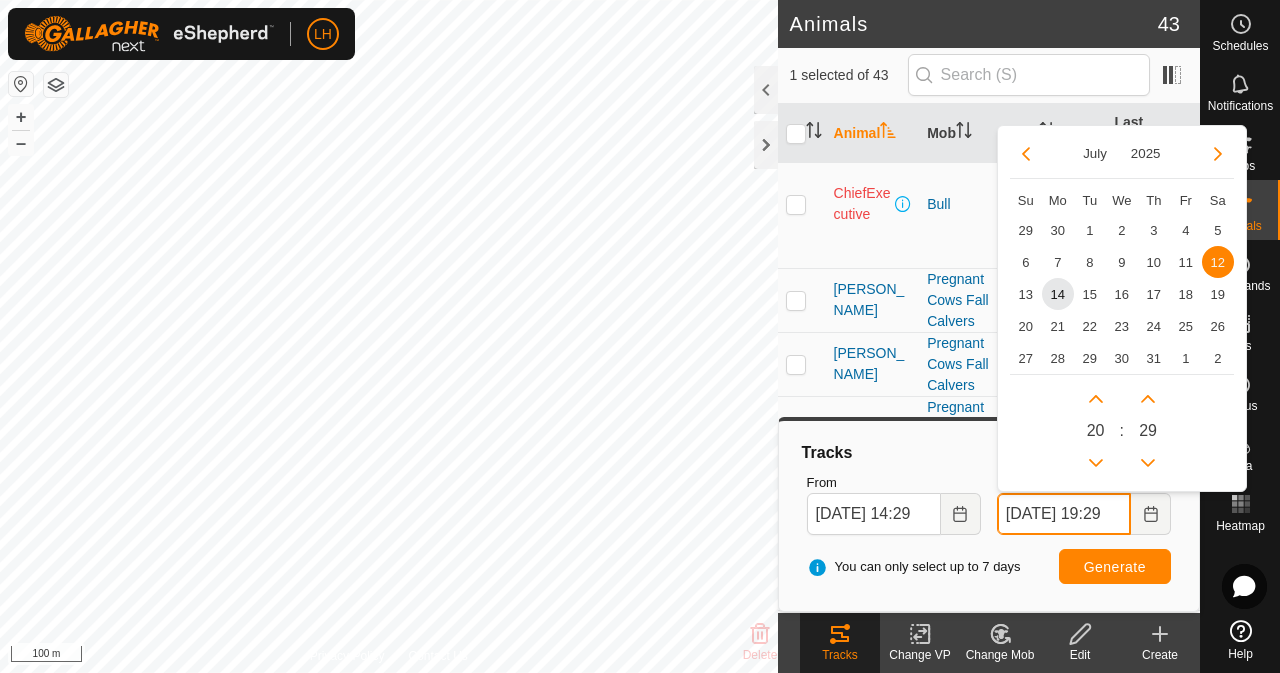 click at bounding box center (1096, 399) 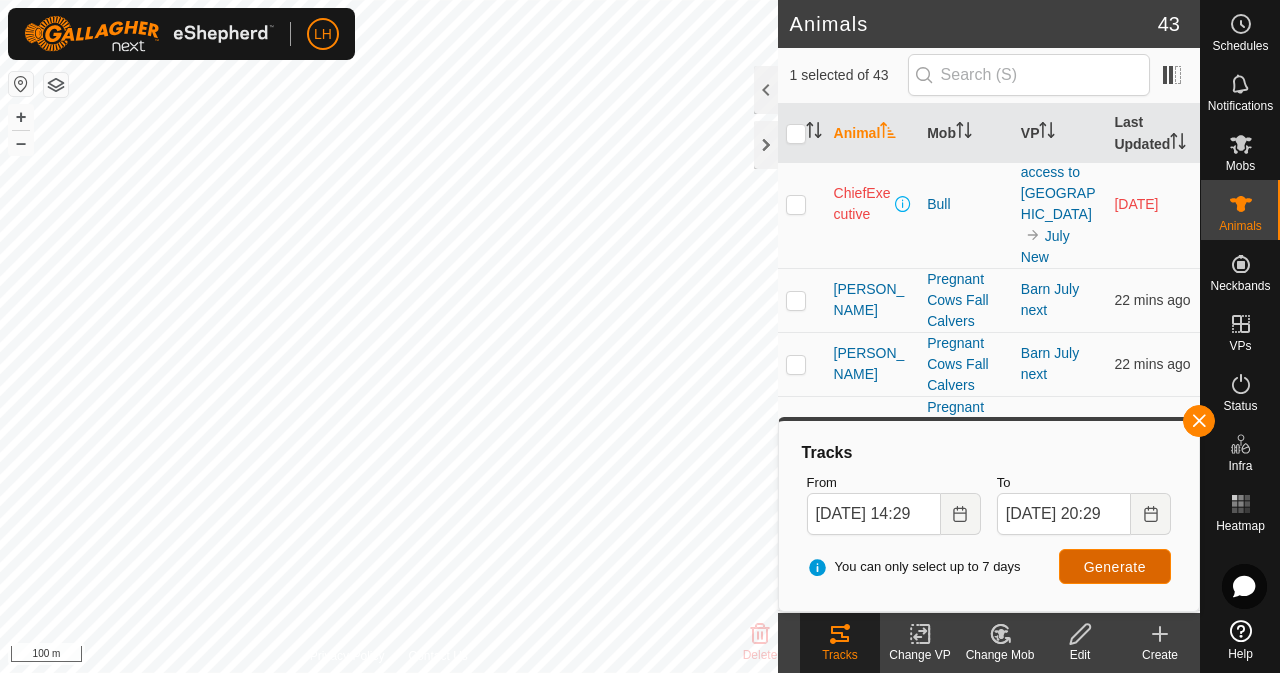 scroll, scrollTop: 0, scrollLeft: 0, axis: both 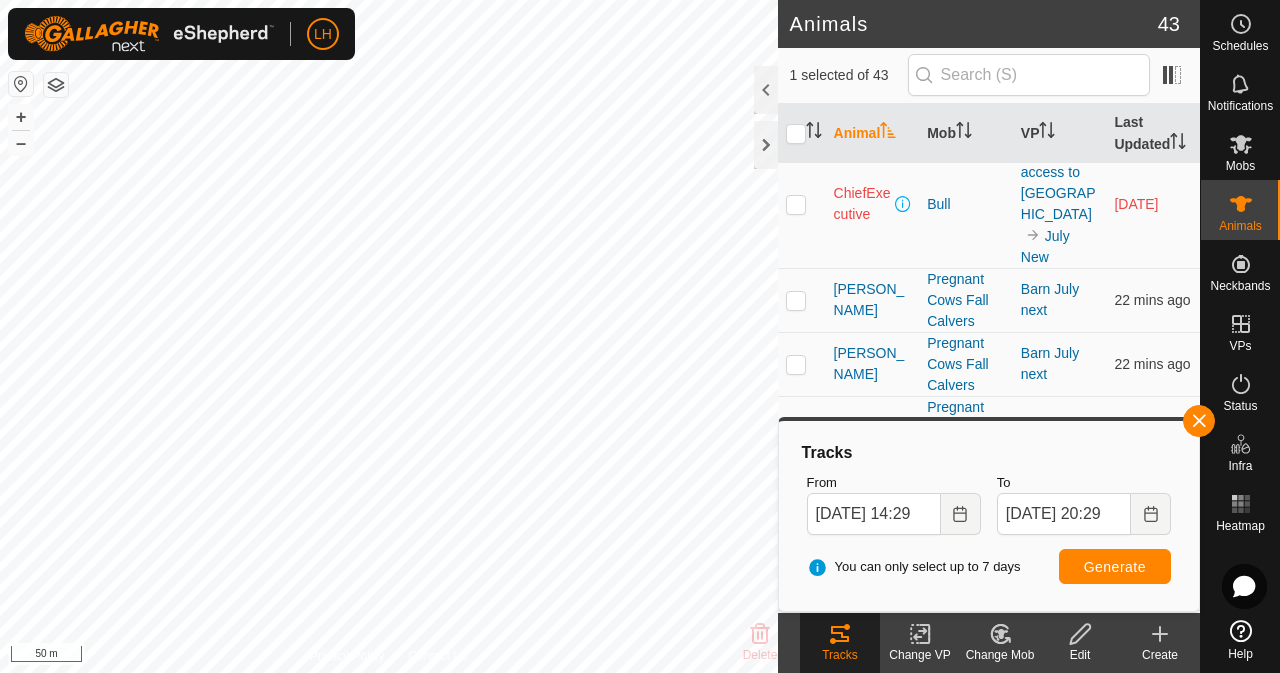 click at bounding box center [1151, 514] 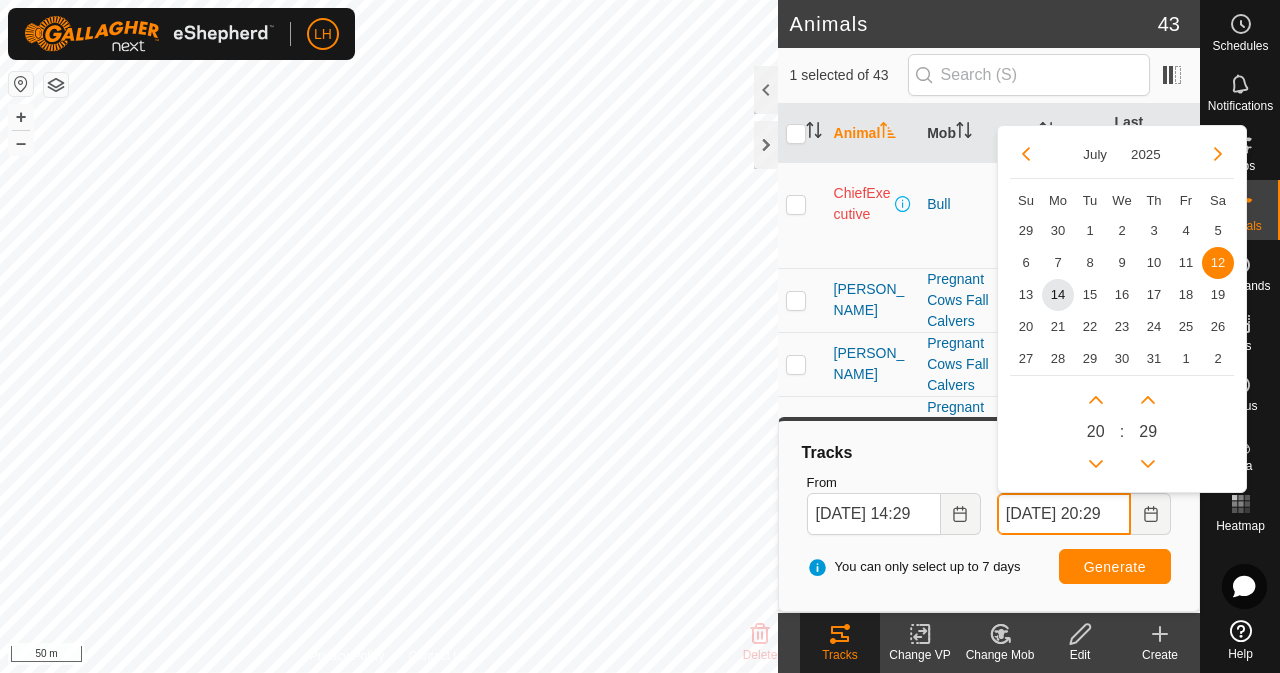 scroll, scrollTop: 0, scrollLeft: 14, axis: horizontal 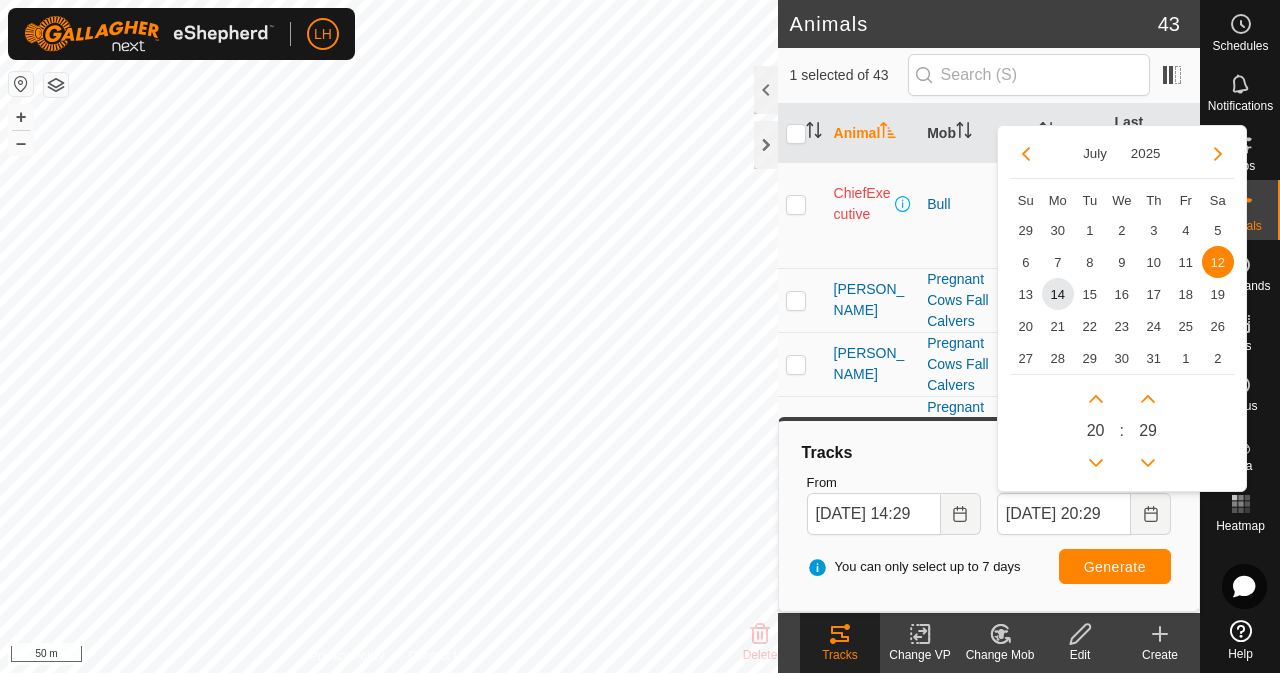 click on "13" at bounding box center (1026, 294) 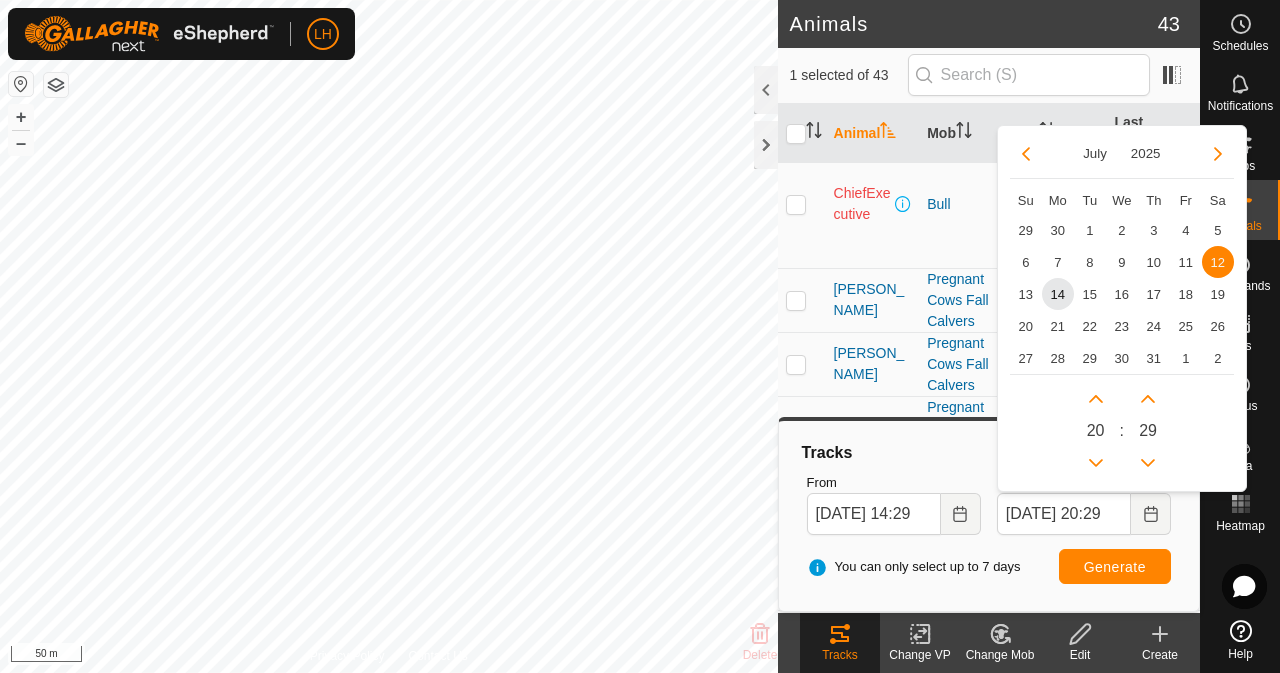type on "[DATE] 20:29" 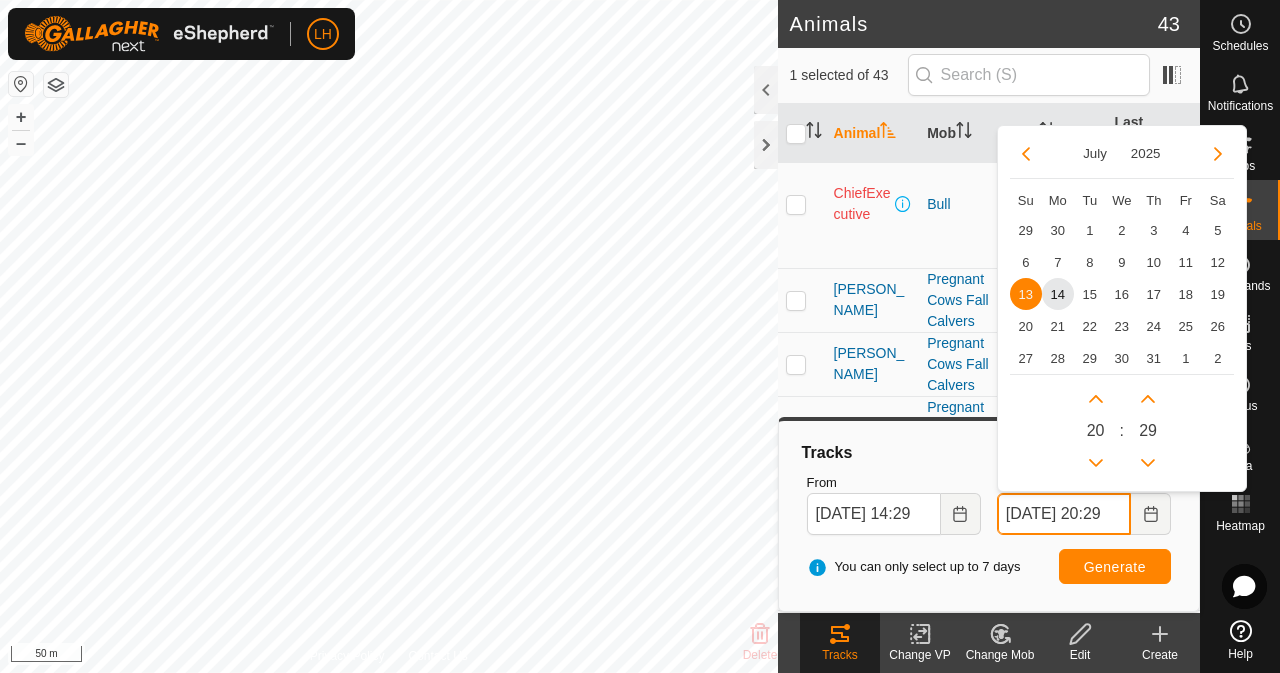 scroll, scrollTop: 0, scrollLeft: 14, axis: horizontal 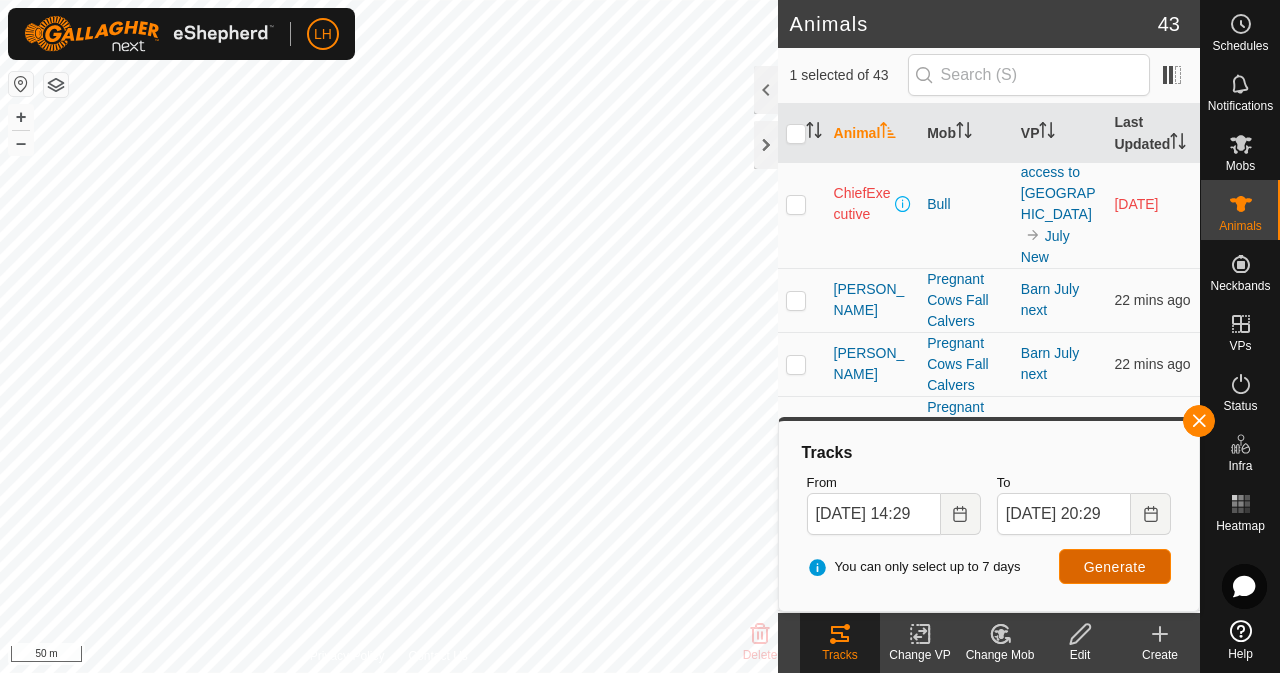 click on "Generate" at bounding box center (1115, 566) 